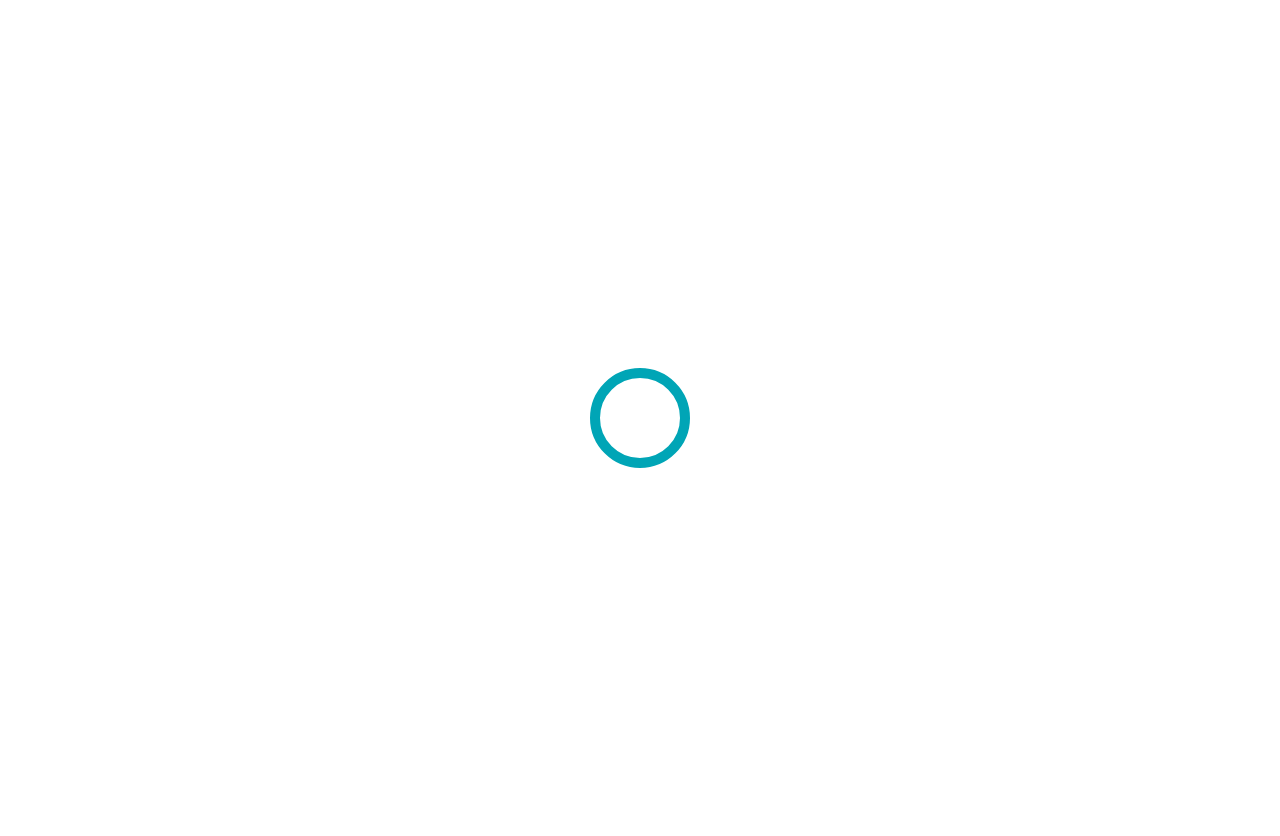 scroll, scrollTop: 0, scrollLeft: 0, axis: both 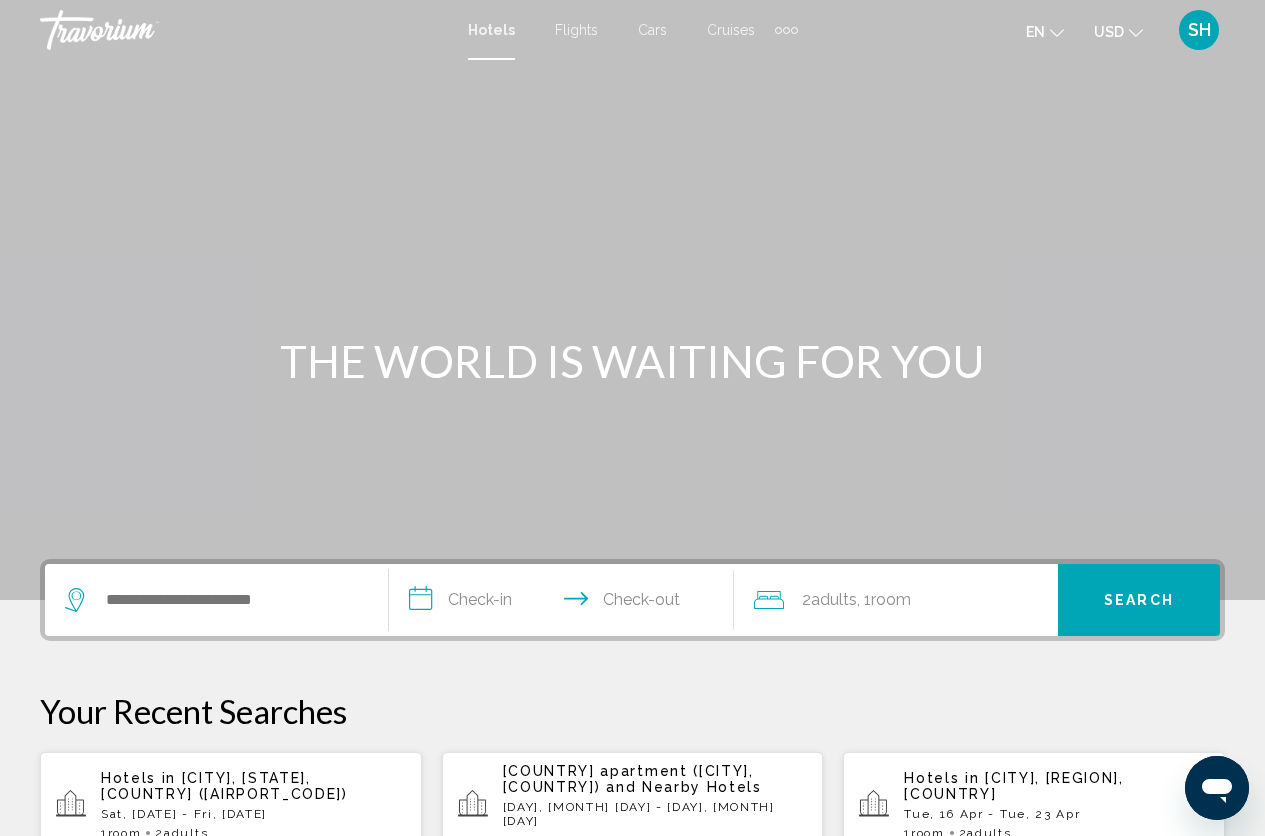click on "Cars" at bounding box center [652, 30] 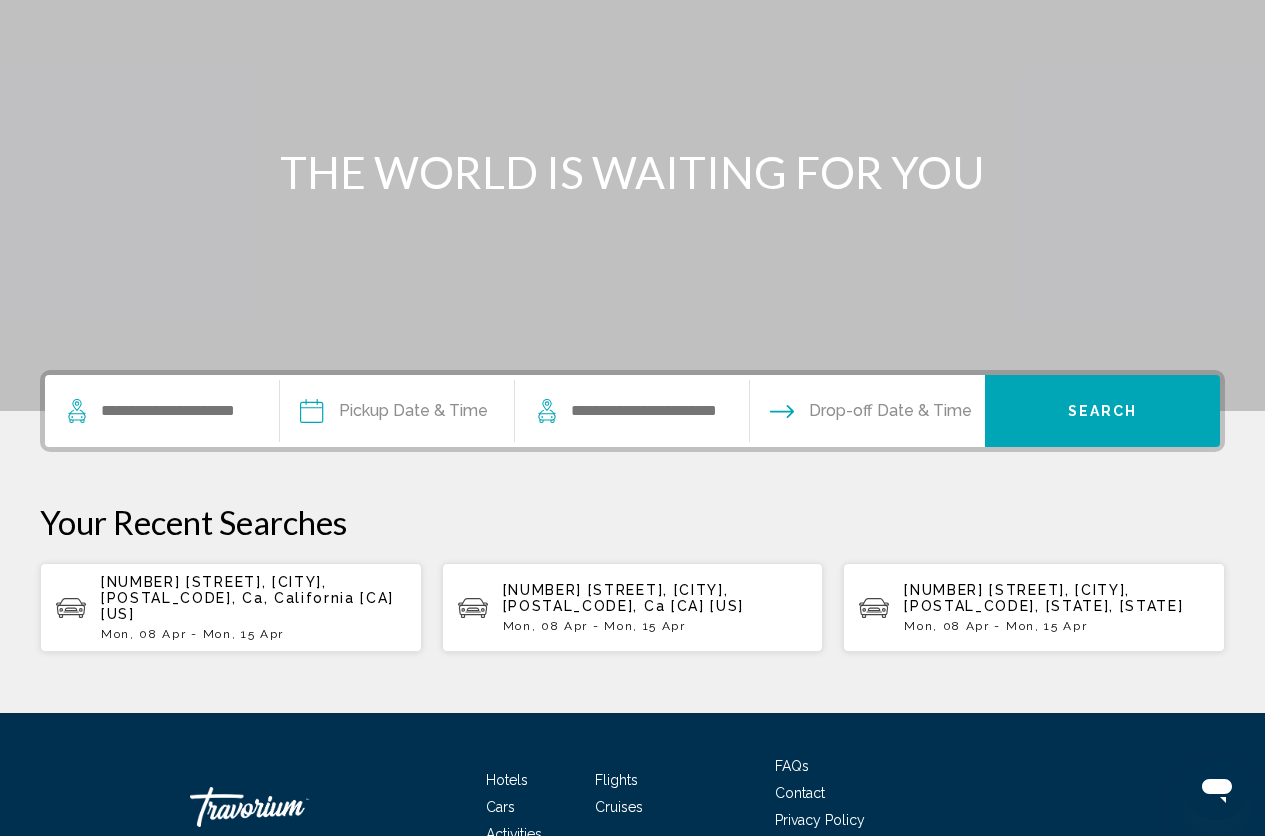 scroll, scrollTop: 298, scrollLeft: 0, axis: vertical 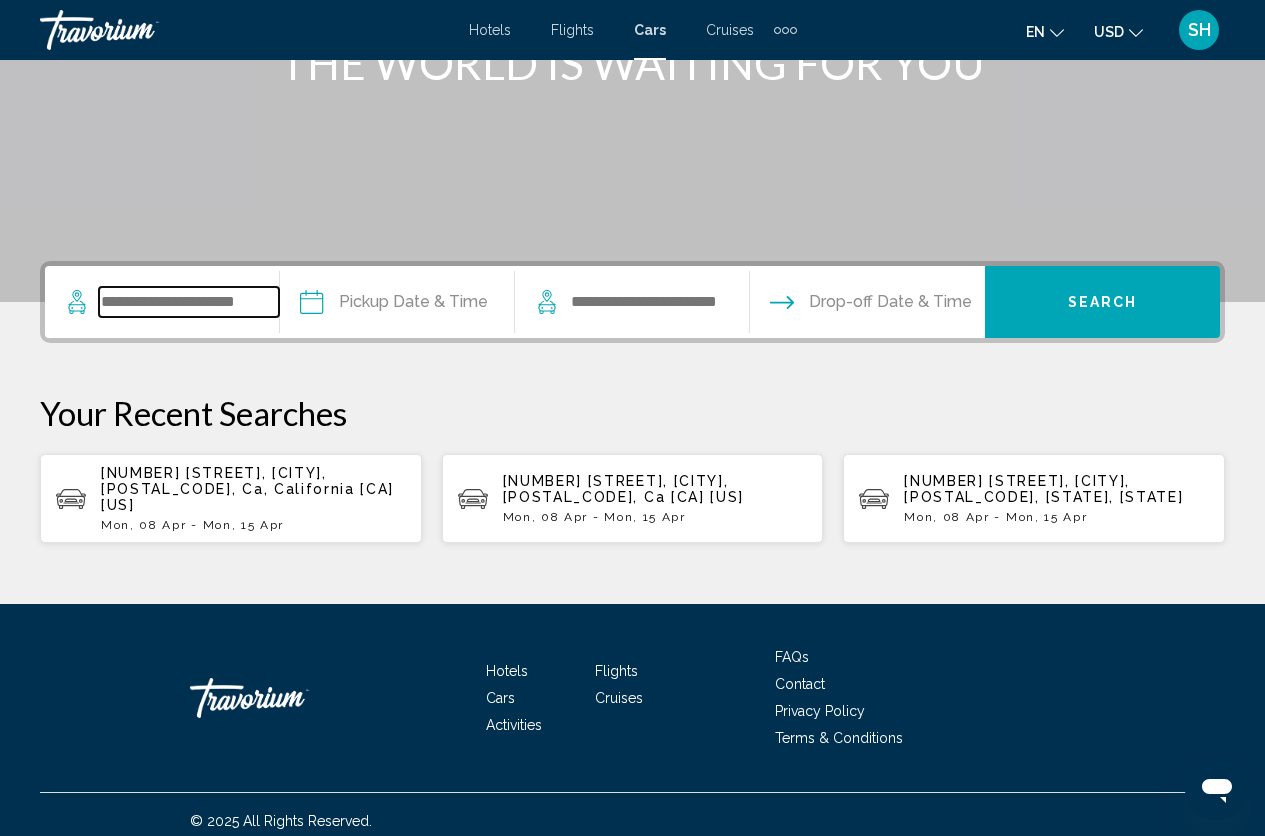 click at bounding box center (189, 302) 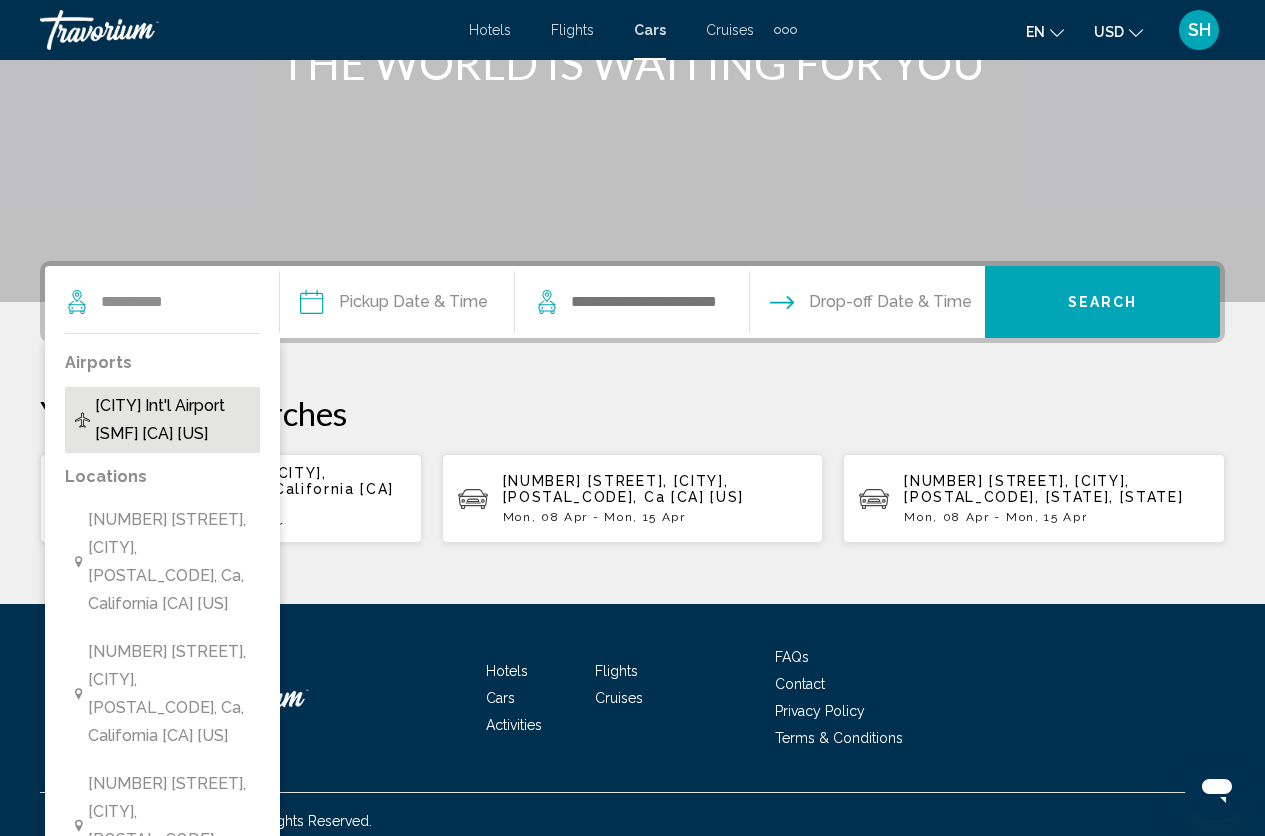 click on "[CITY] Int'l Airport [SMF] [CA] [US]" at bounding box center [172, 420] 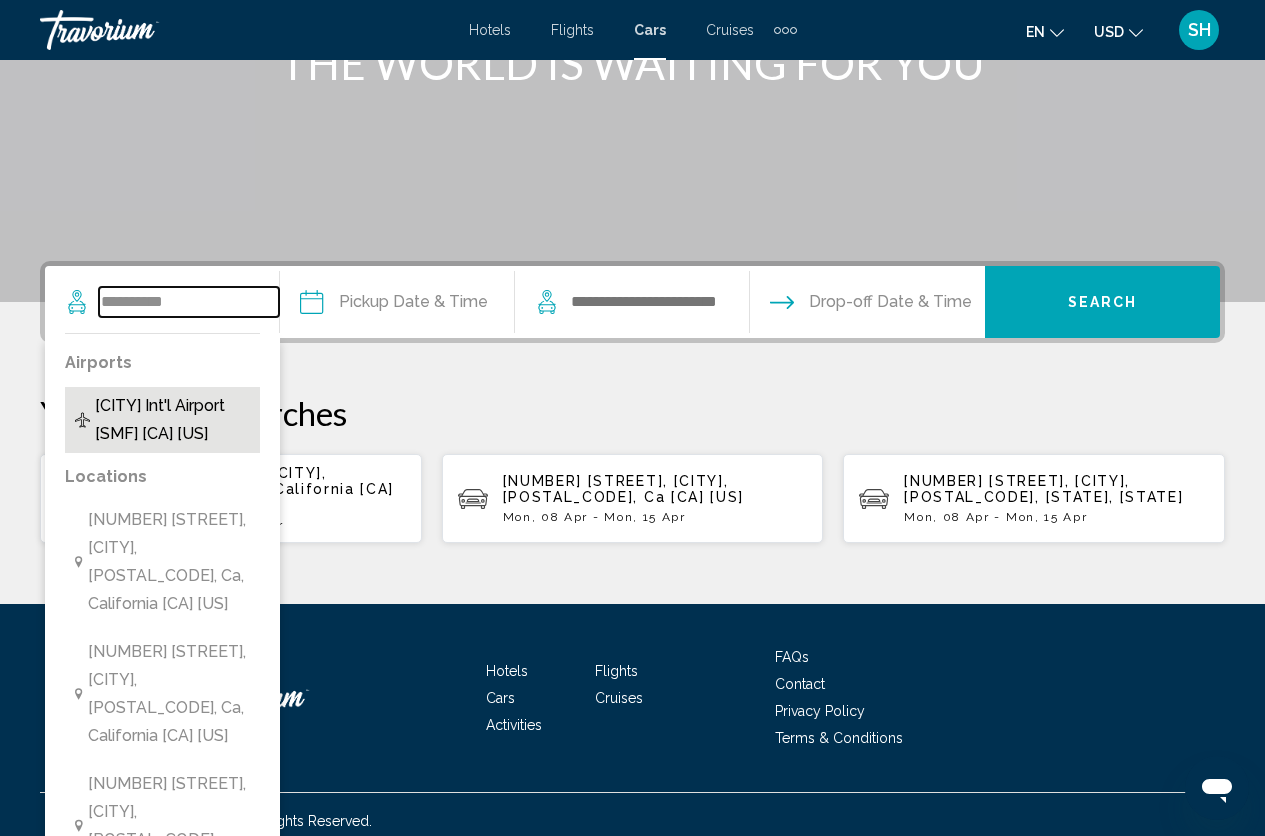 type on "**********" 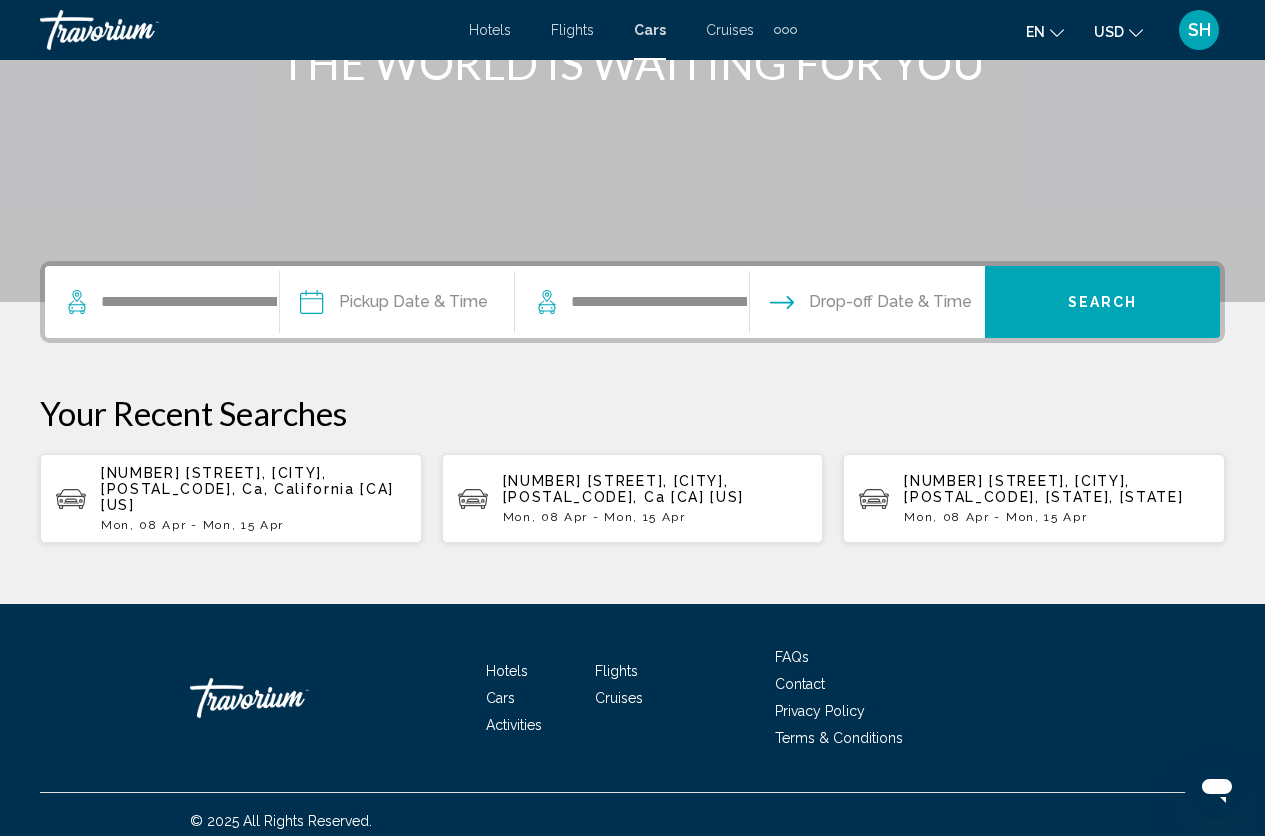 click at bounding box center [396, 305] 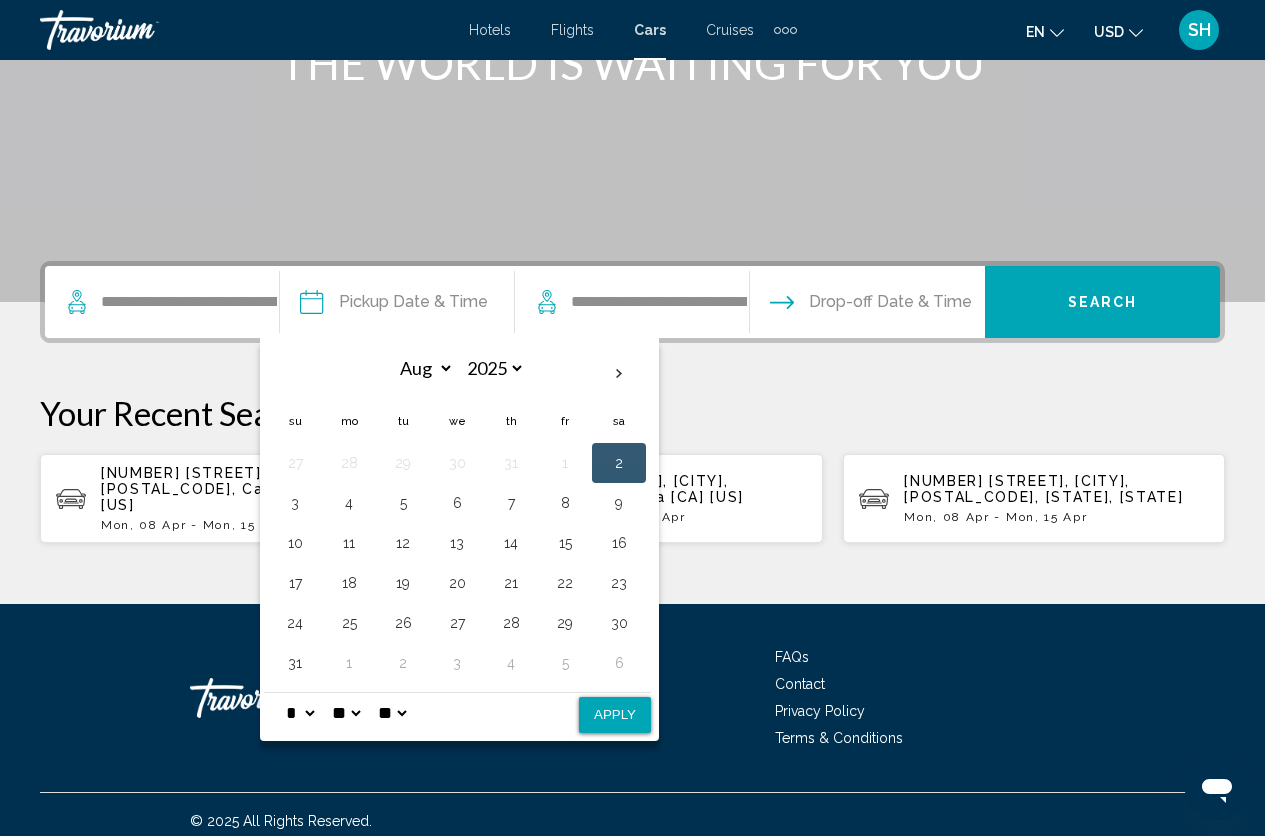 click on "2" at bounding box center [619, 463] 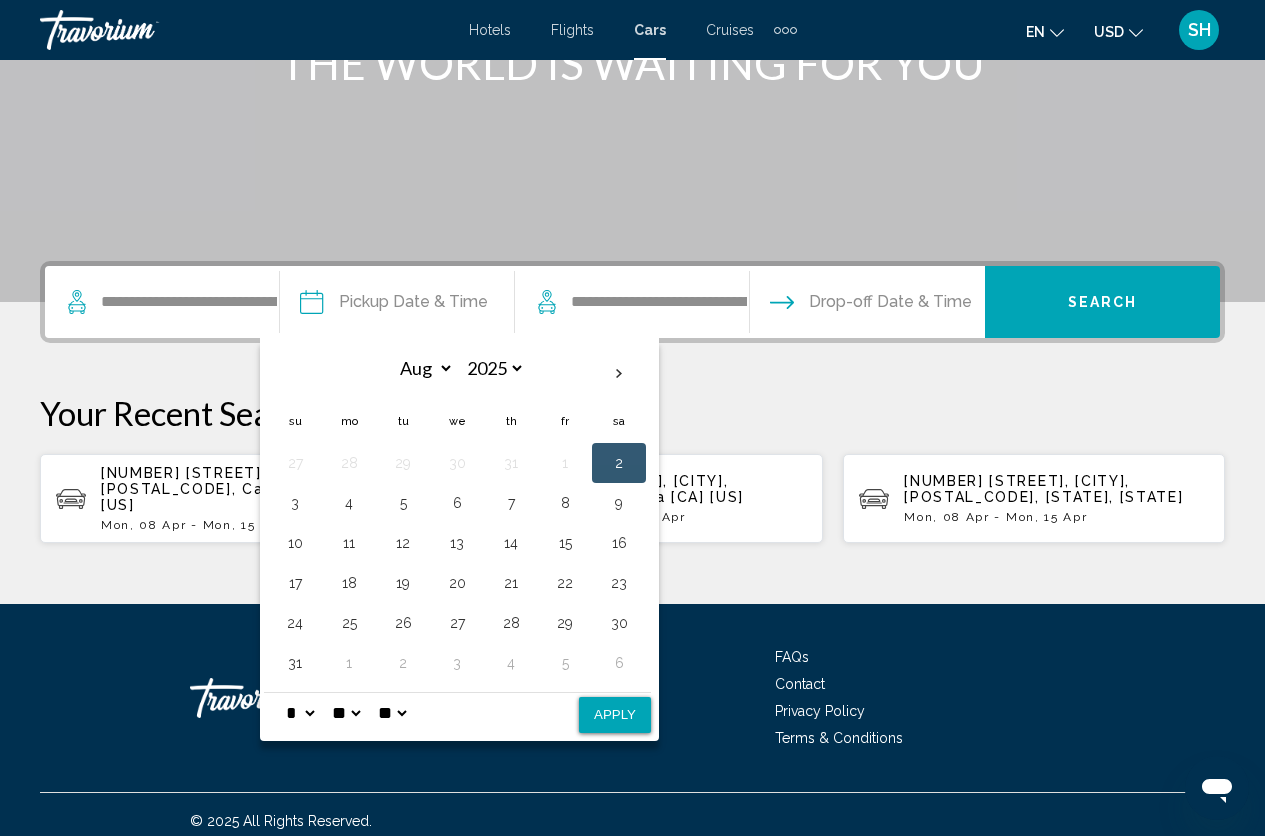click on "2" at bounding box center (619, 463) 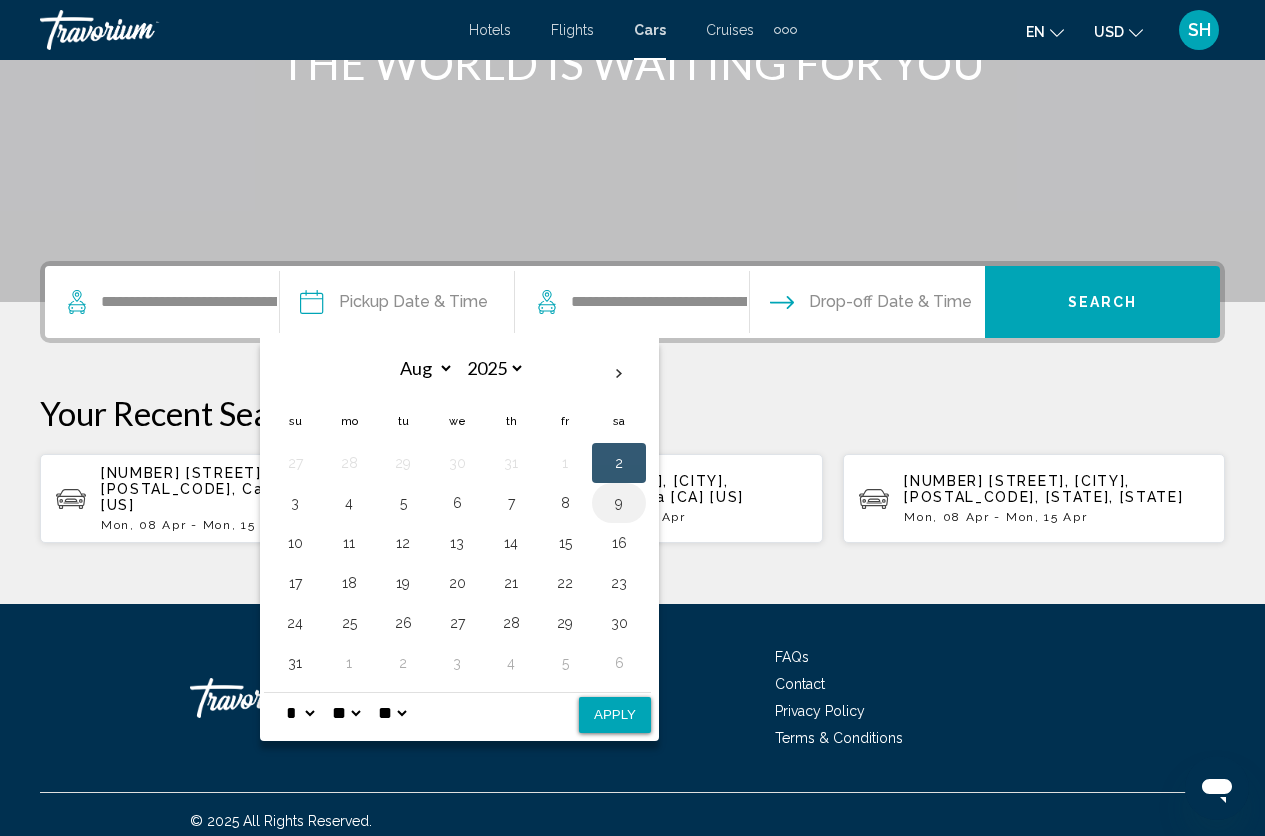click on "9" at bounding box center (619, 503) 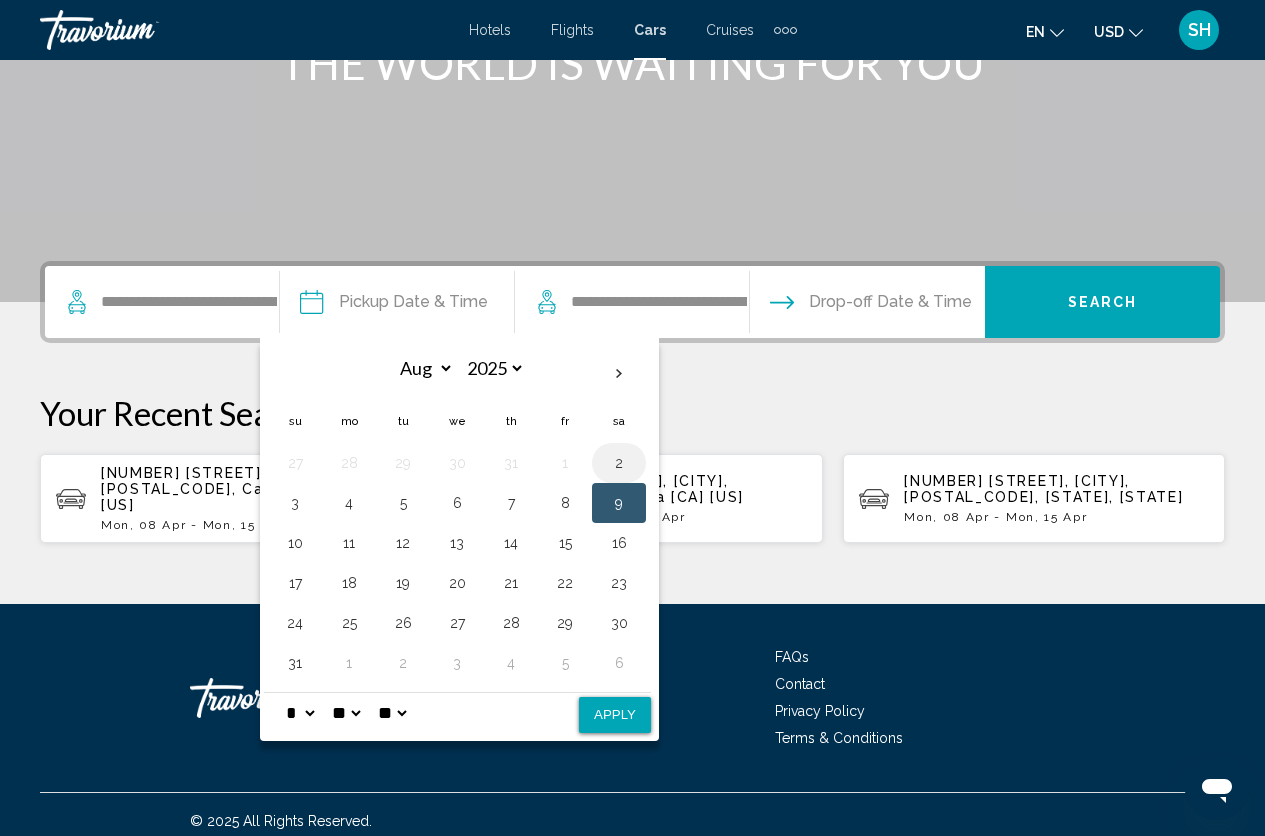 click on "2" at bounding box center [619, 463] 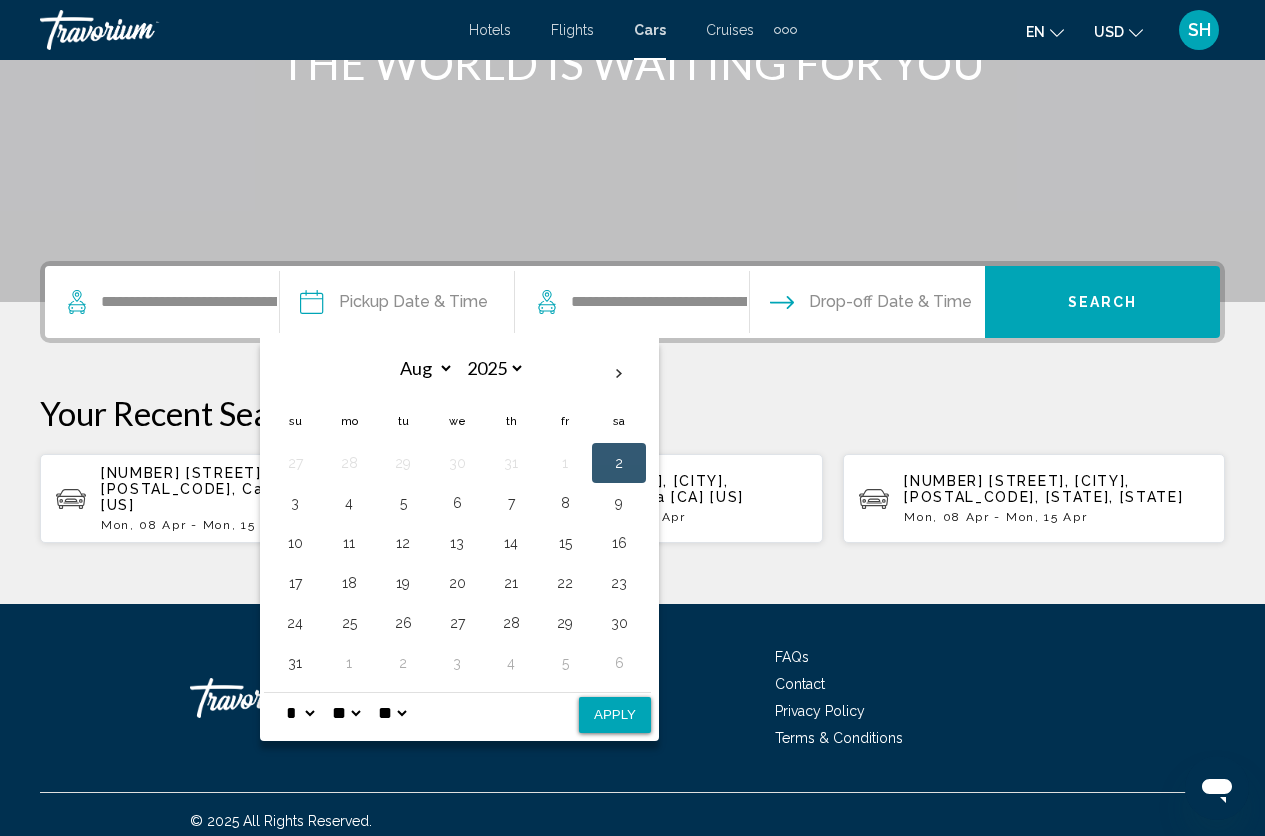 click on "Drop-off Date & Time" at bounding box center (890, 302) 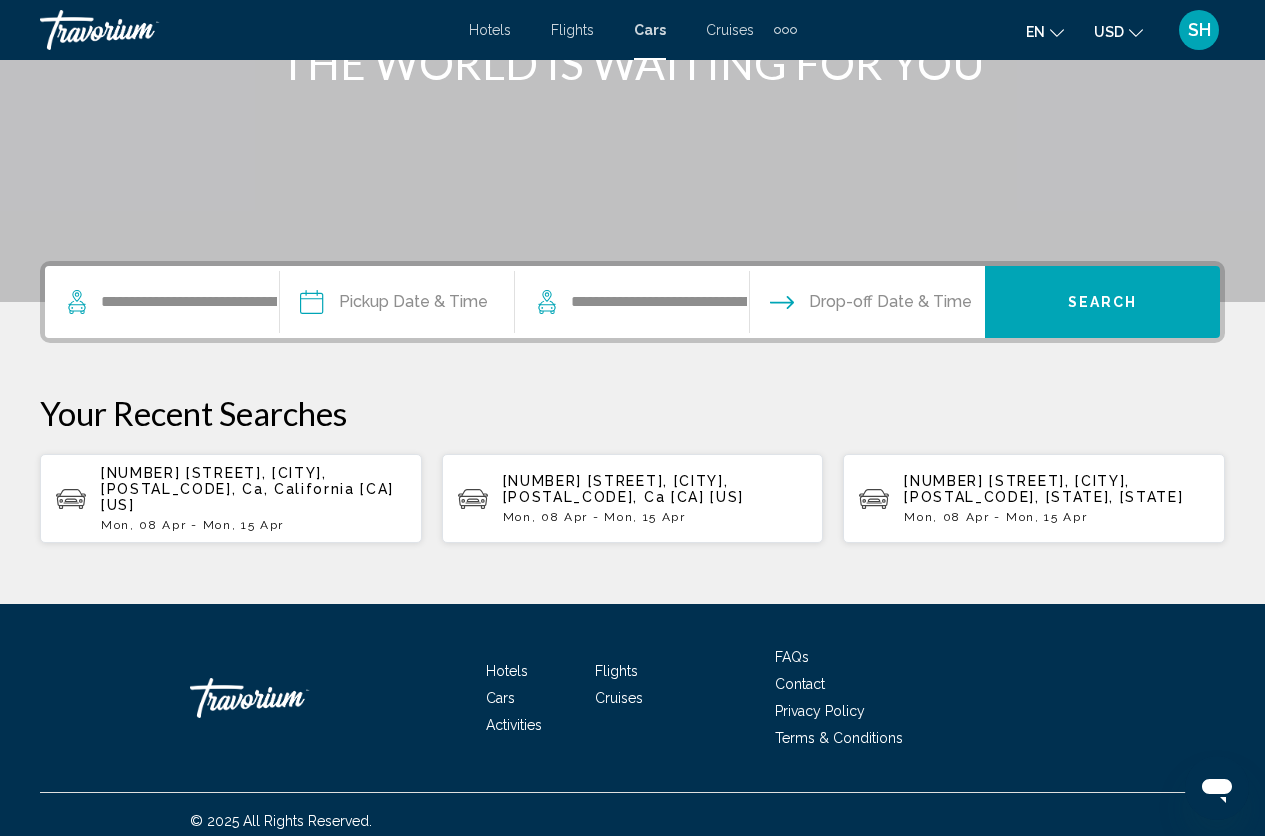 click on "Drop-off Date & Time" at bounding box center (890, 302) 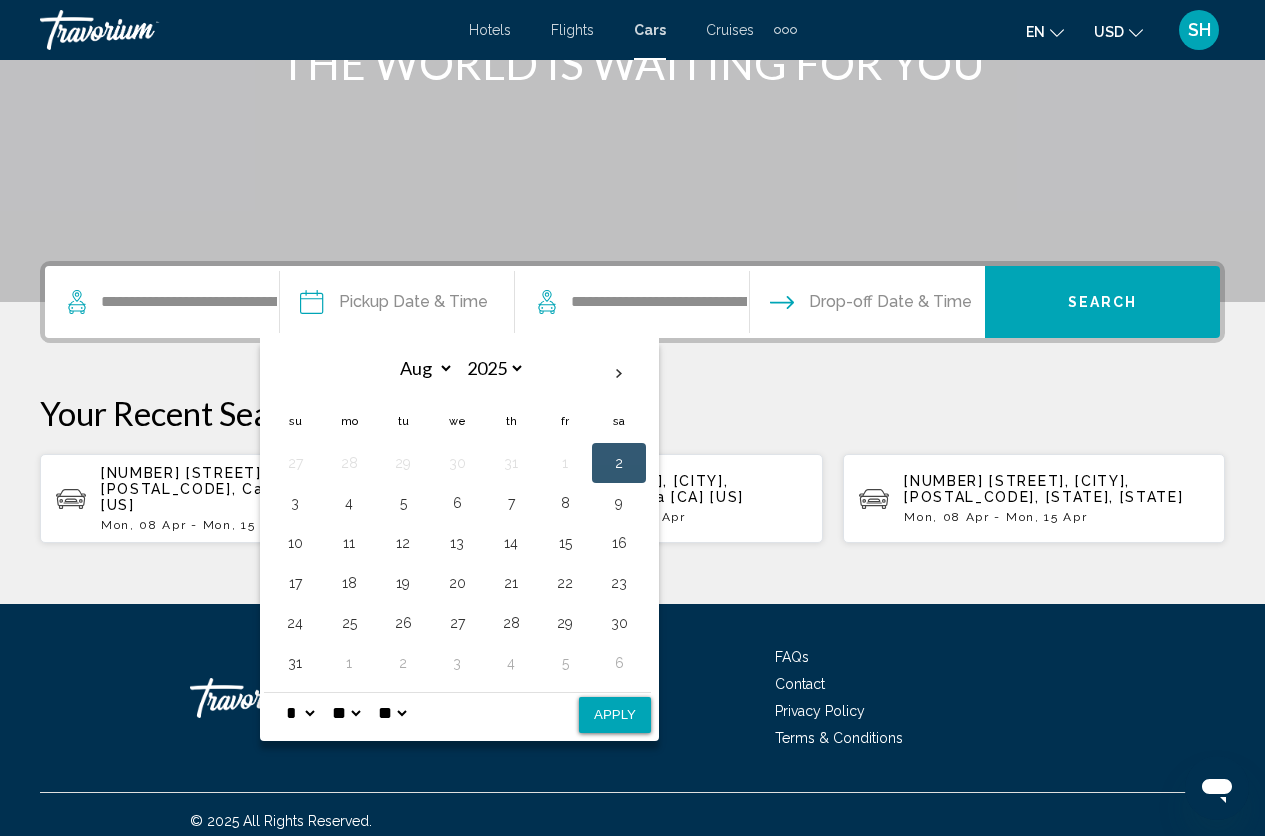 click on "2" at bounding box center (619, 463) 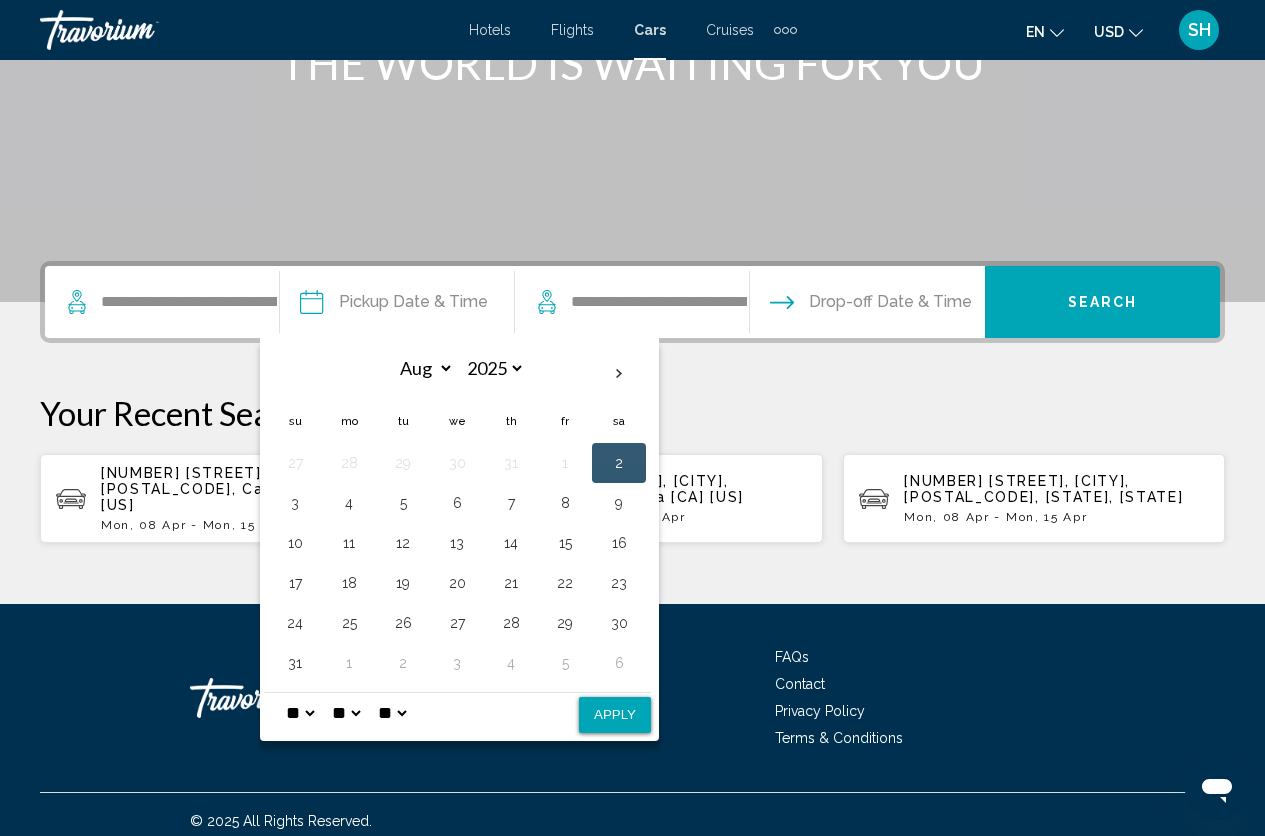 select on "*" 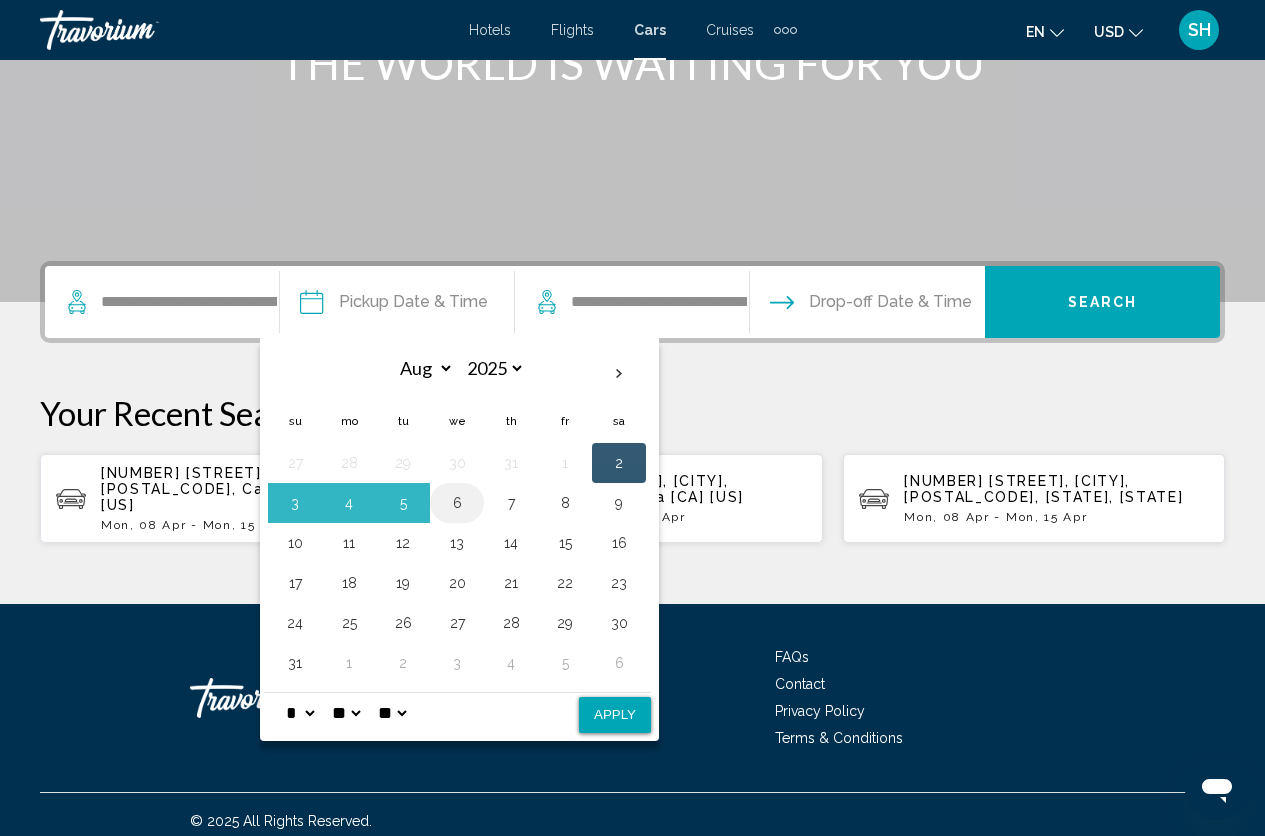 click on "6" at bounding box center [457, 503] 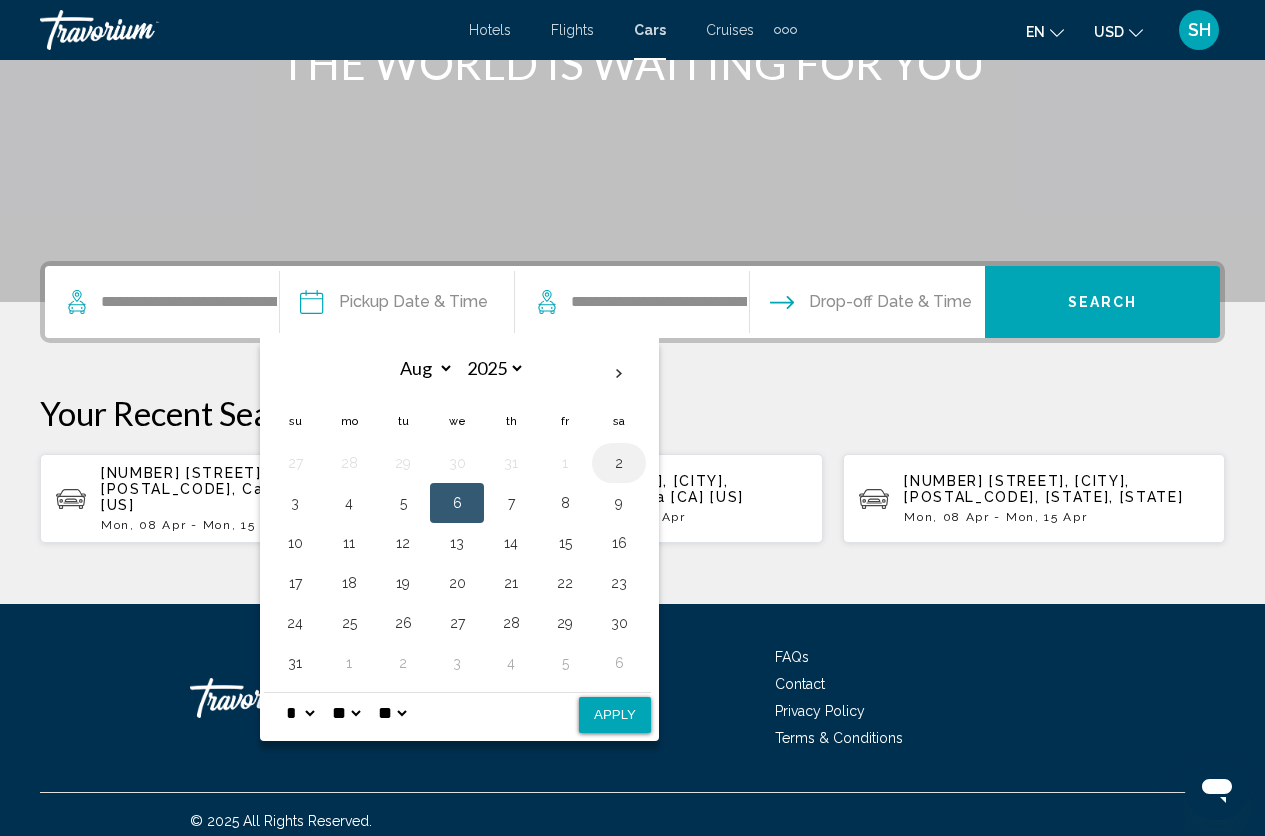 click on "2" at bounding box center (619, 463) 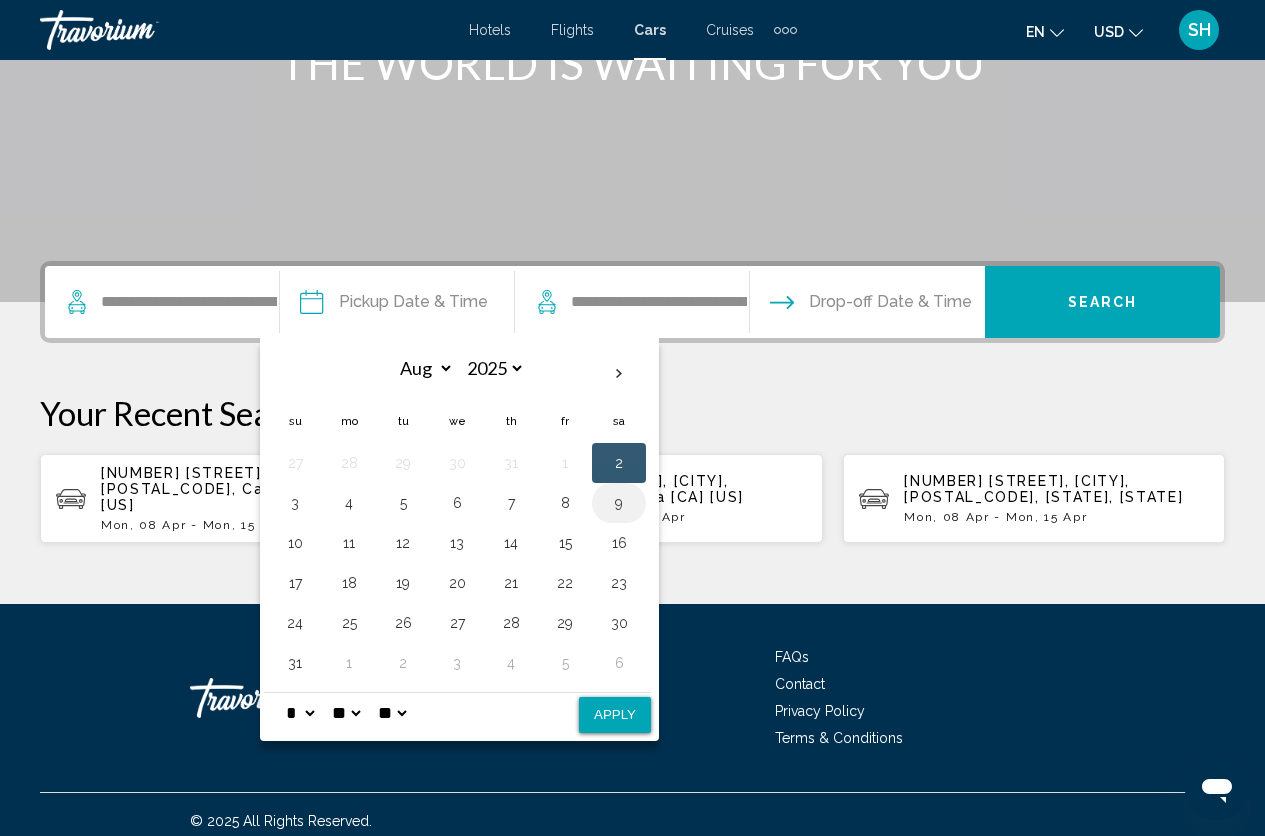 click on "9" at bounding box center (619, 503) 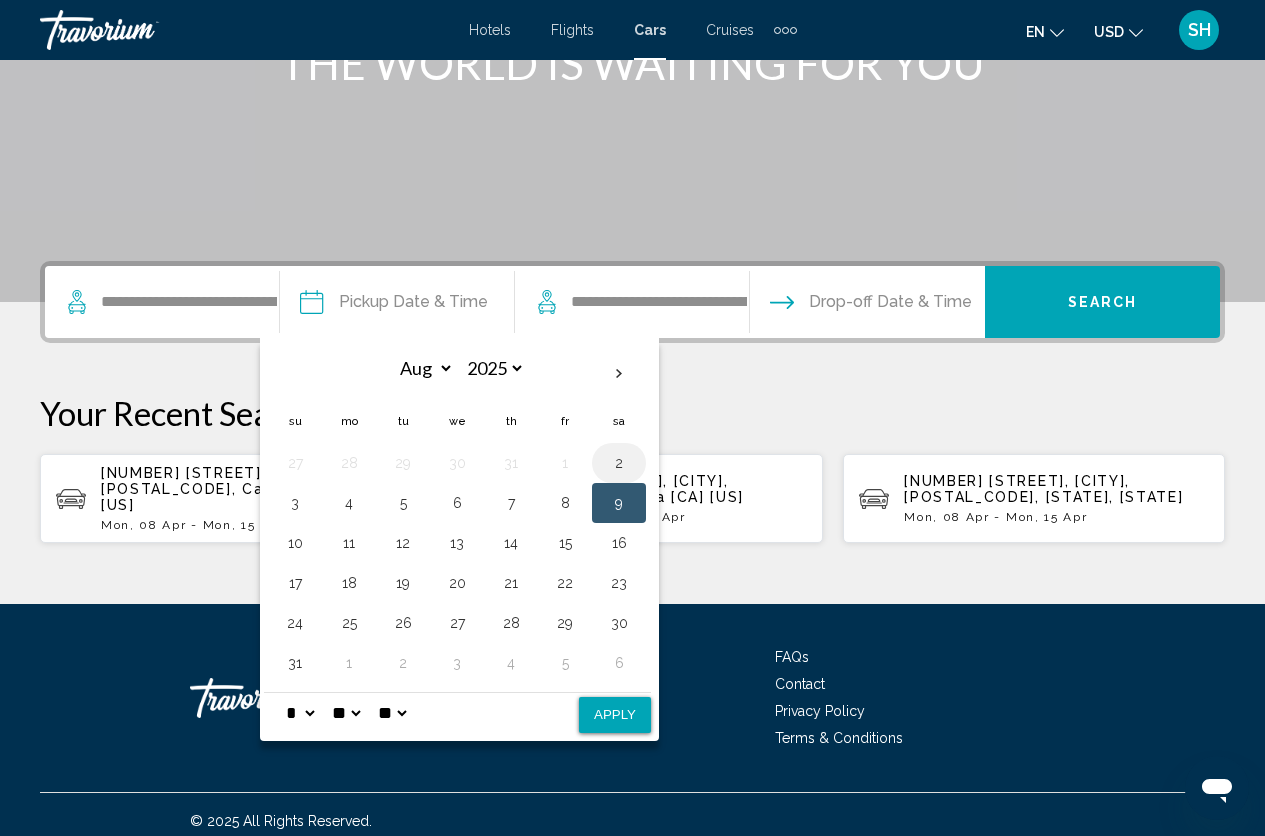 click on "2" at bounding box center [619, 463] 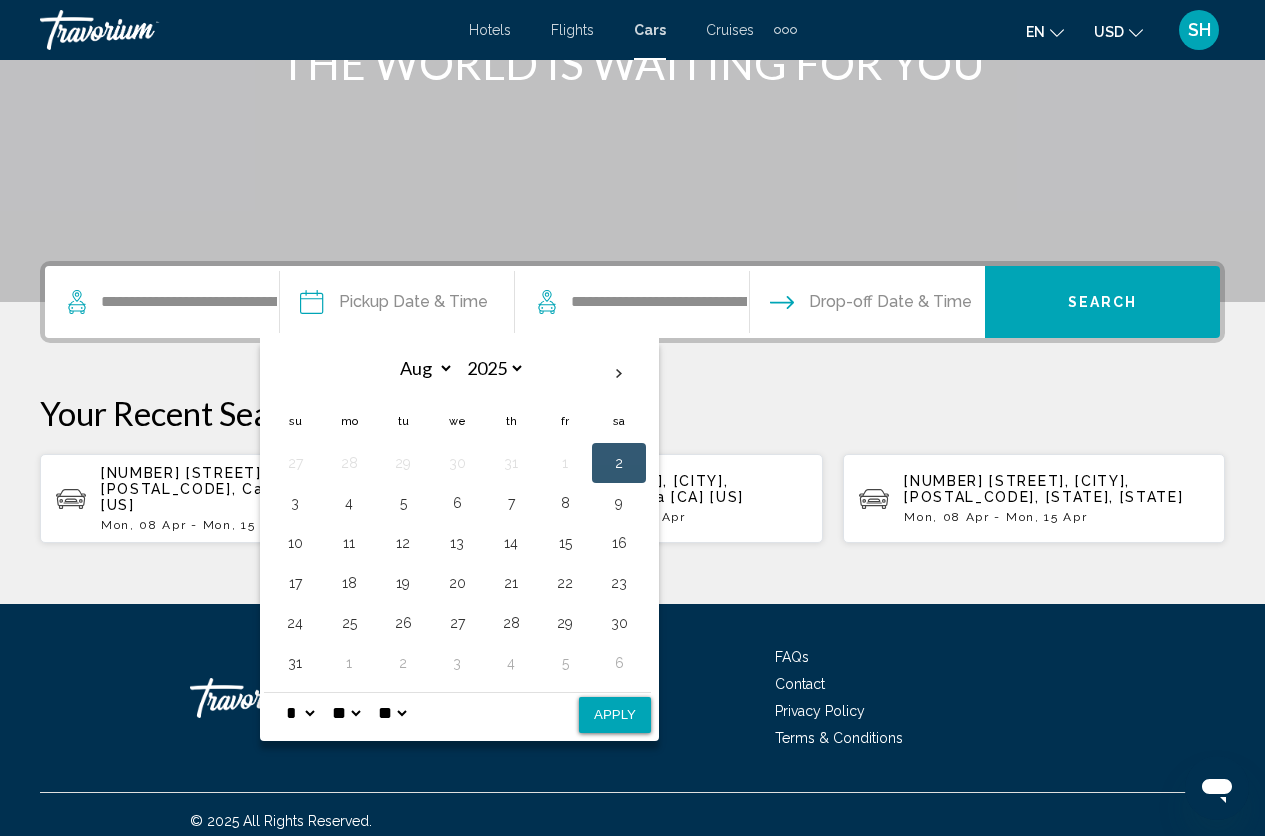 click on "Apply" at bounding box center [615, 715] 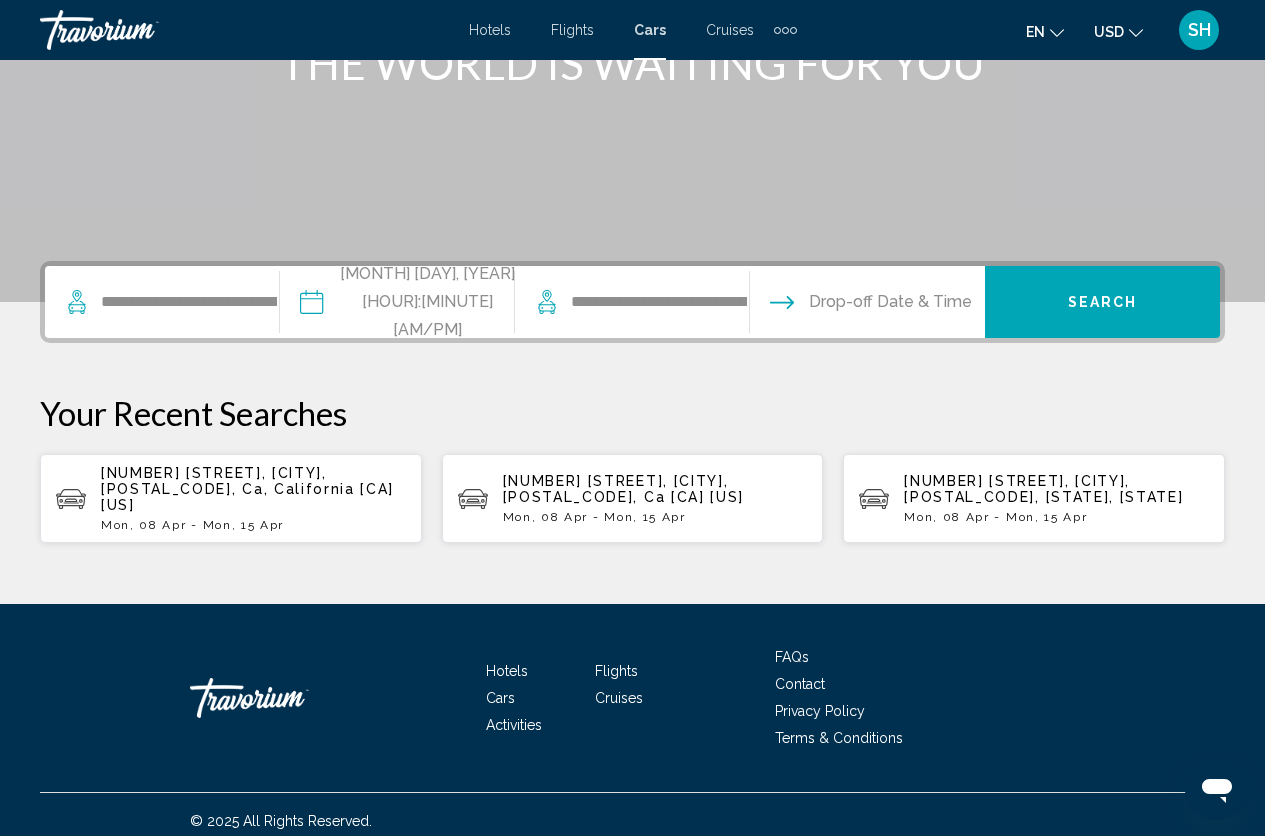 click at bounding box center [866, 305] 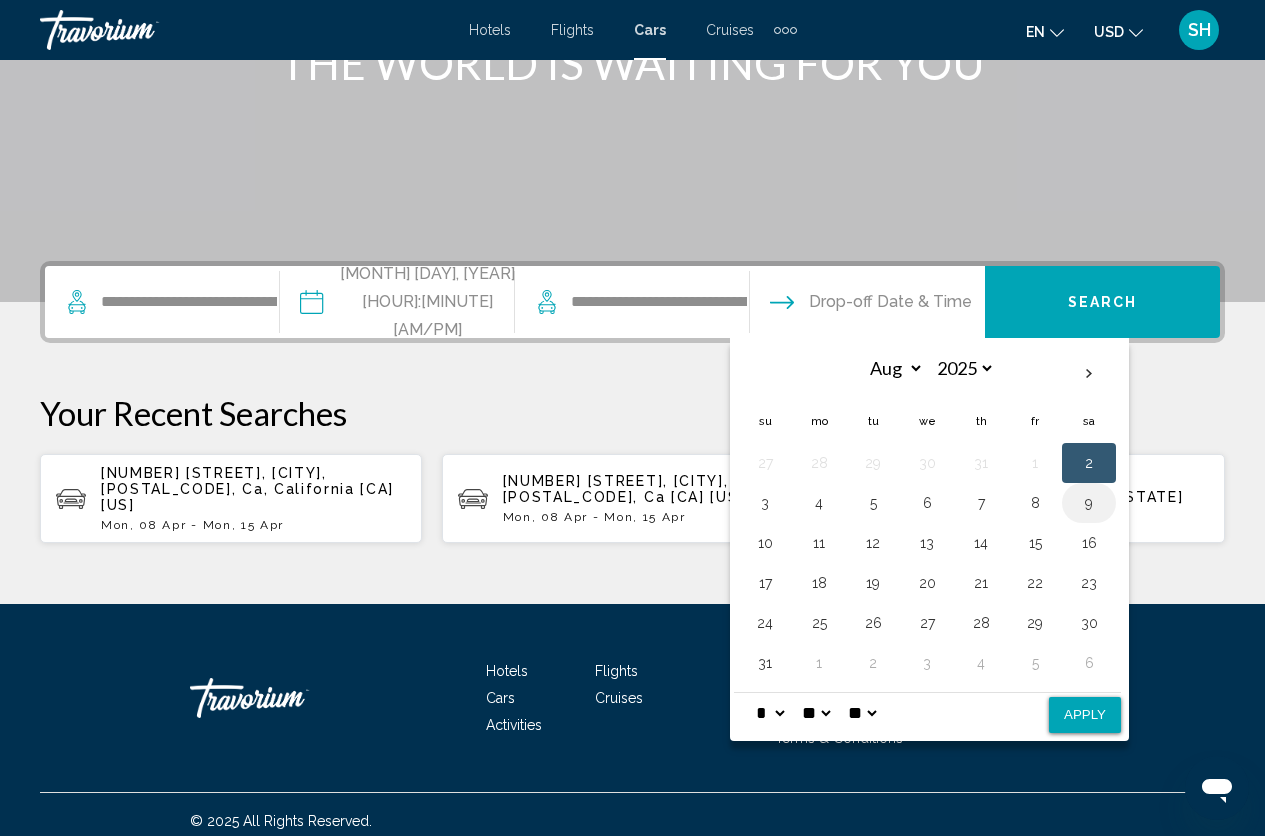 click on "9" at bounding box center [1089, 503] 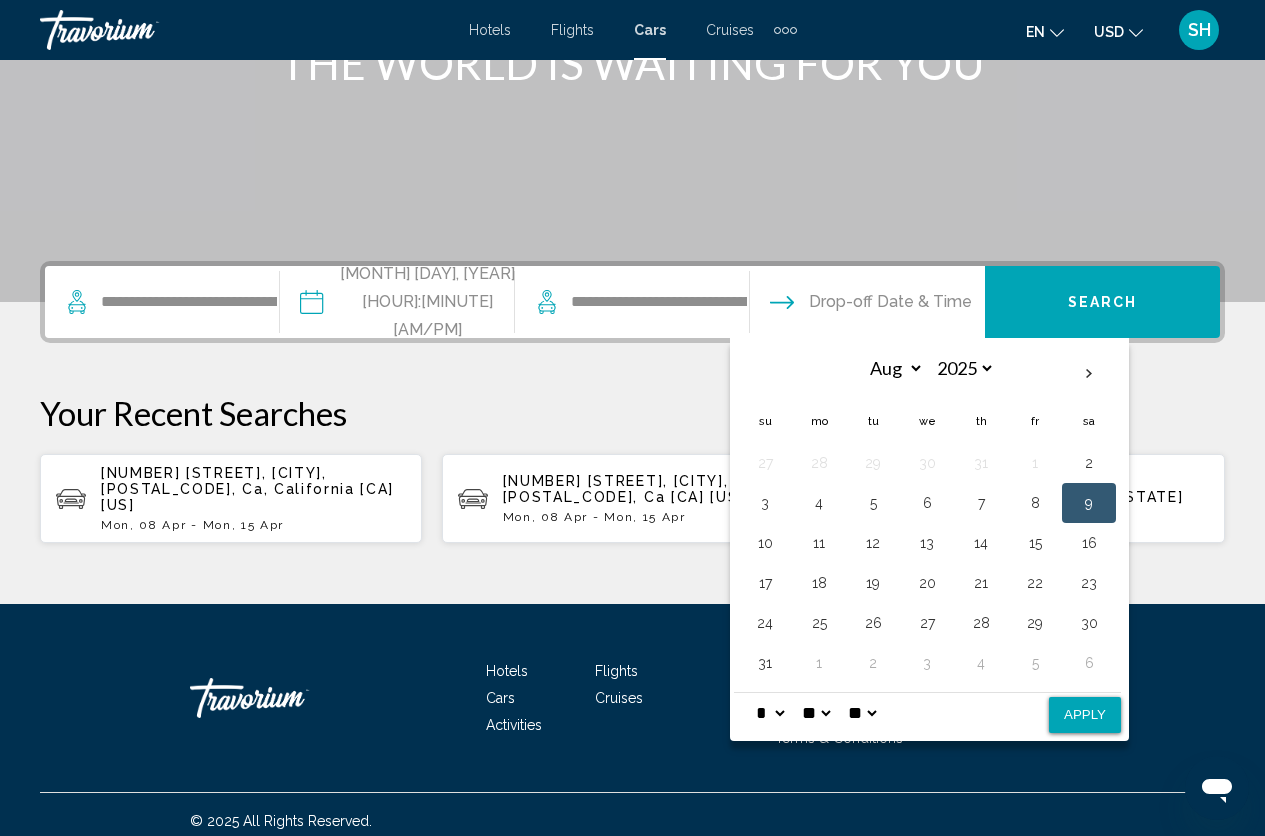click on "Apply" at bounding box center [1085, 715] 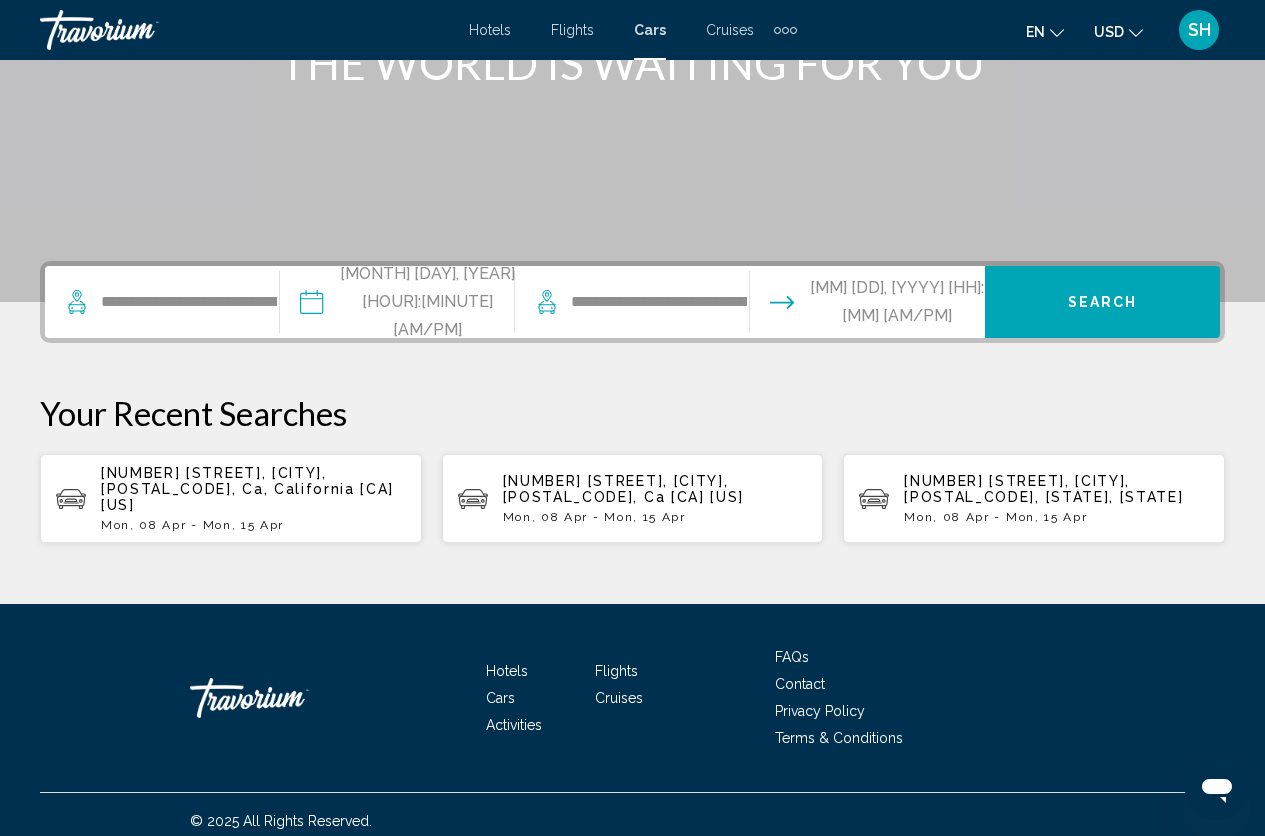 type on "**********" 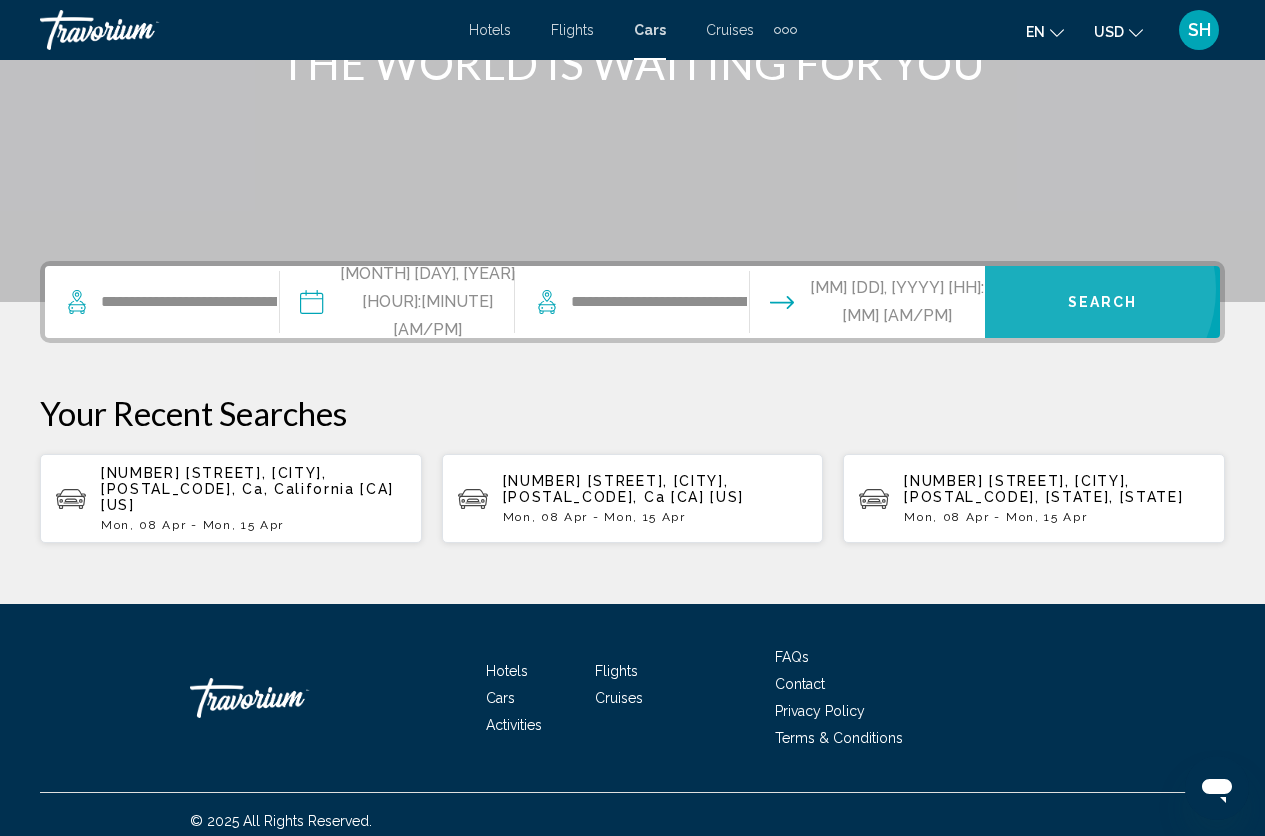 click on "Search" at bounding box center (1102, 302) 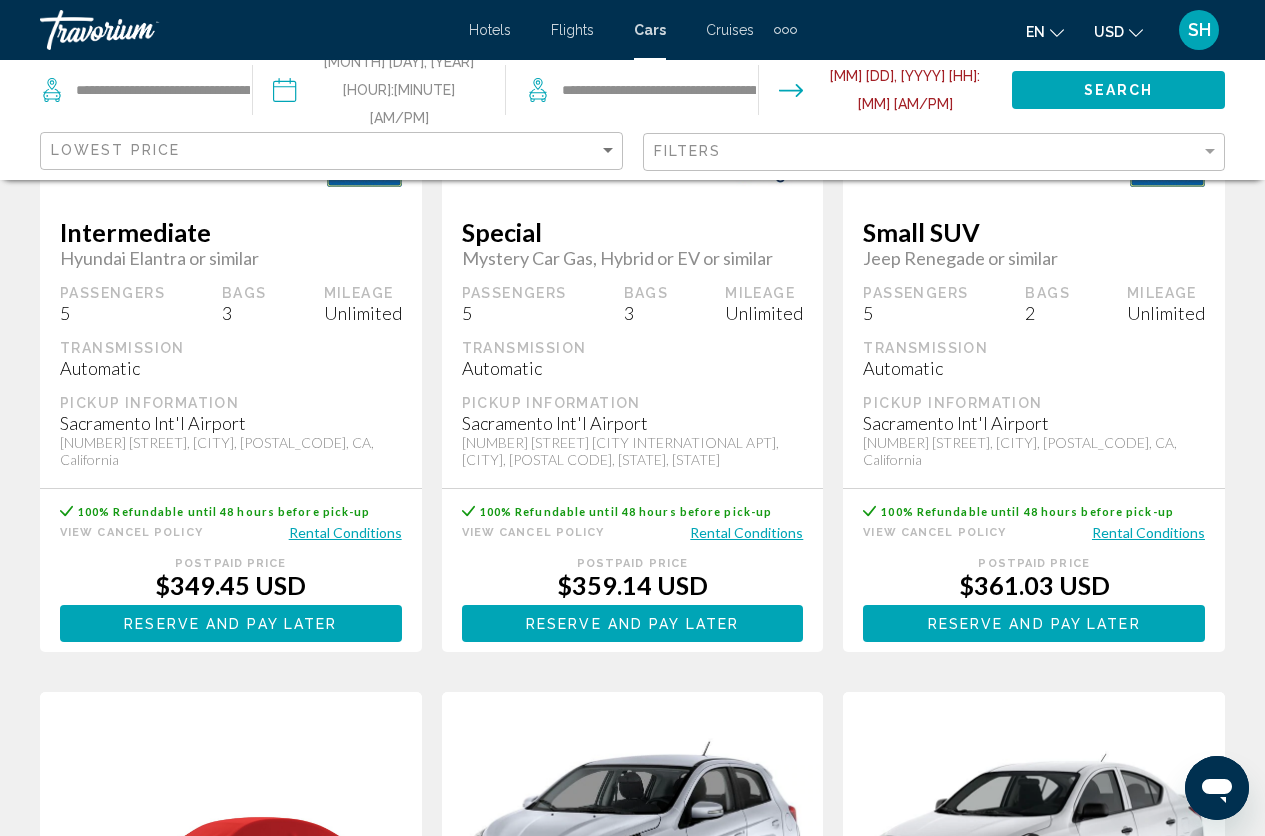 scroll, scrollTop: 346, scrollLeft: 0, axis: vertical 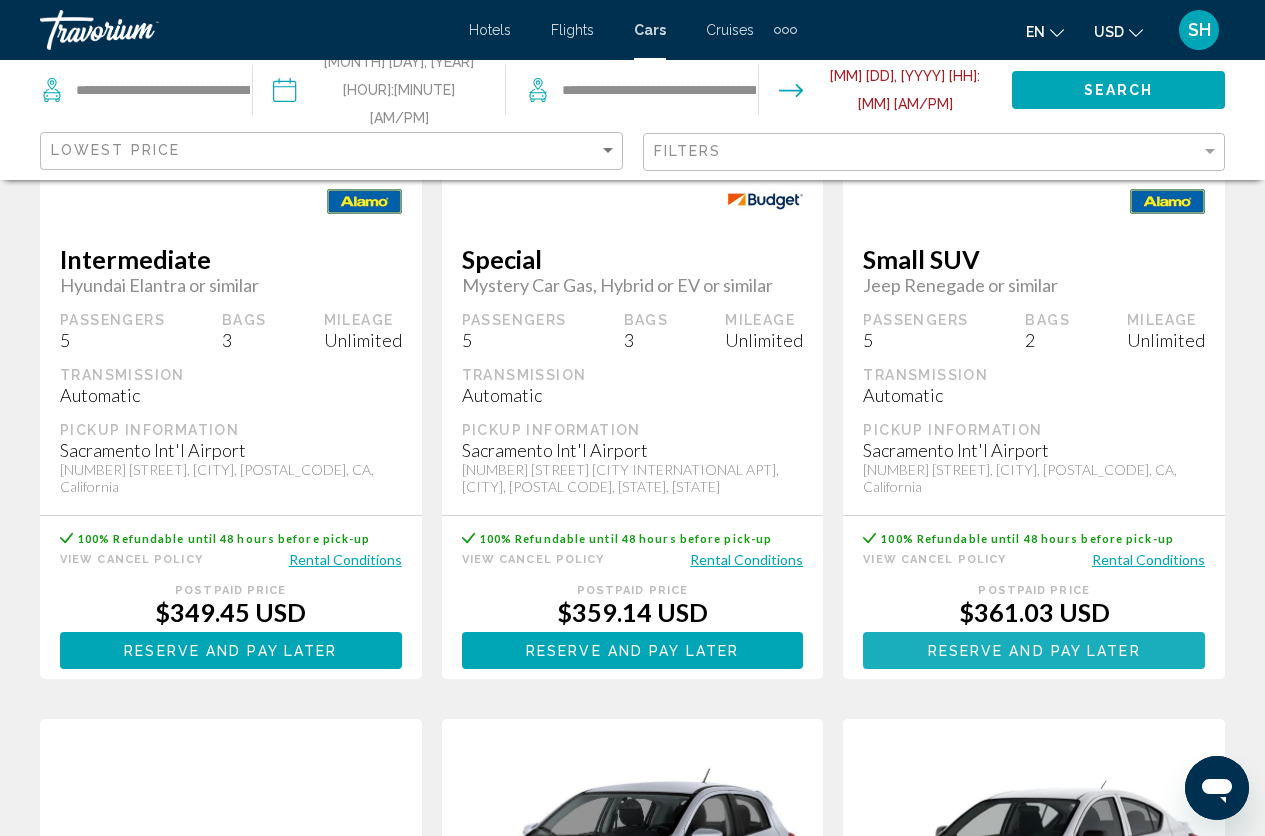 click on "Reserve and pay later" at bounding box center [230, 651] 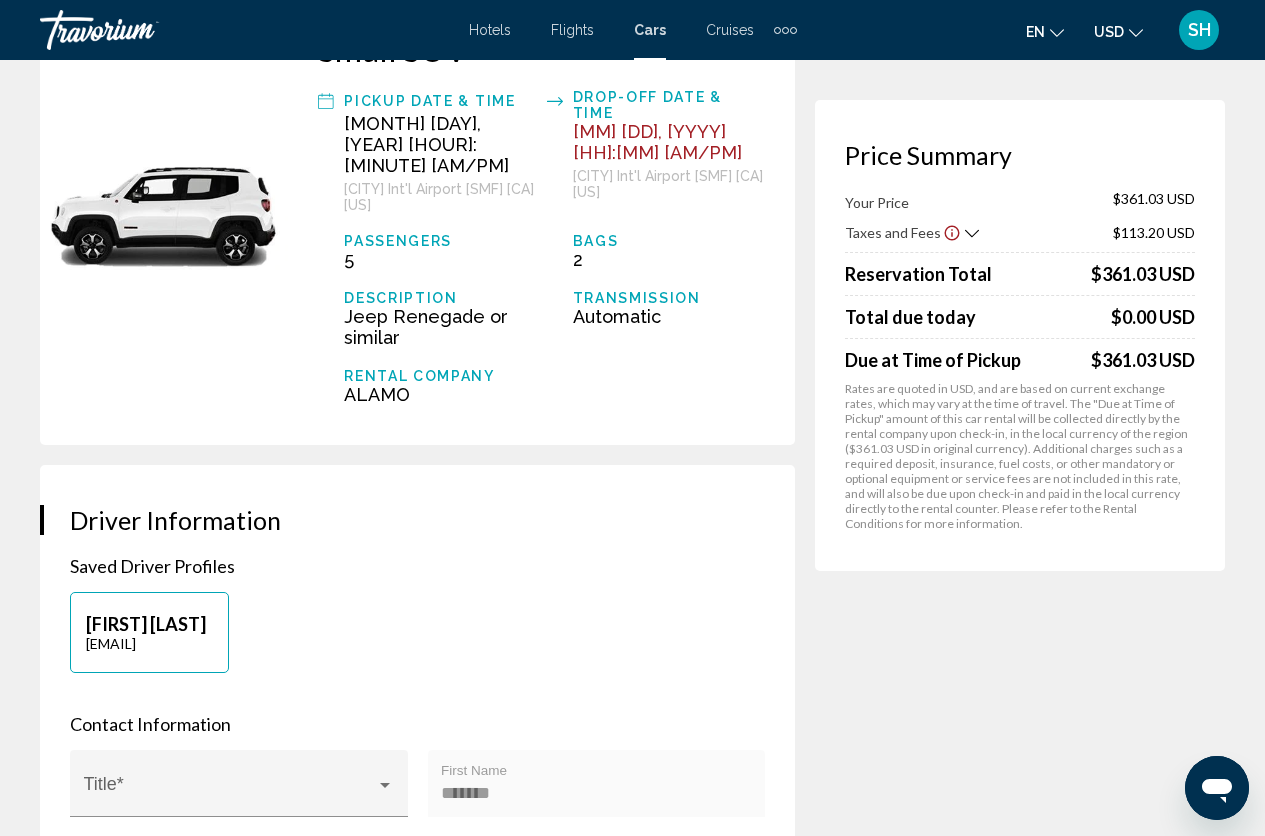 scroll, scrollTop: 0, scrollLeft: 0, axis: both 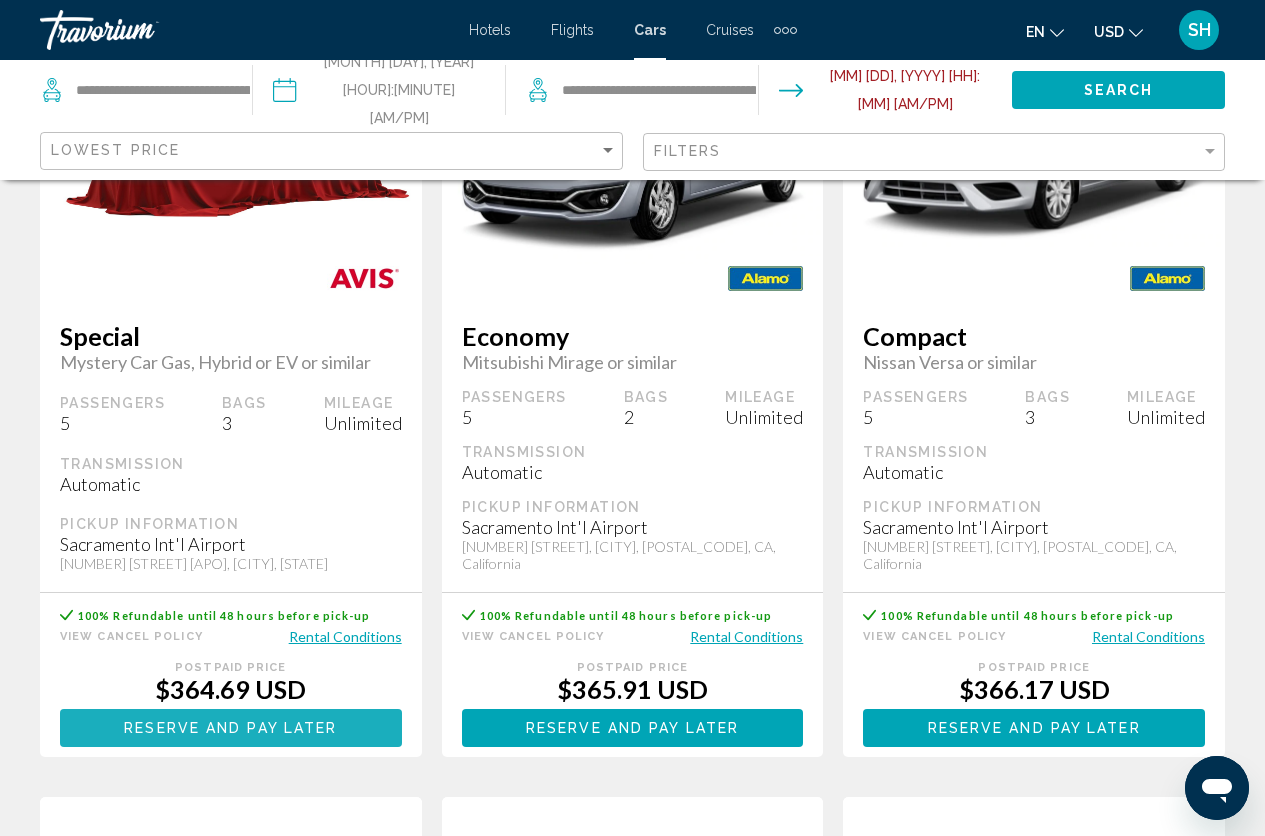 click on "Reserve and pay later" at bounding box center [230, -87] 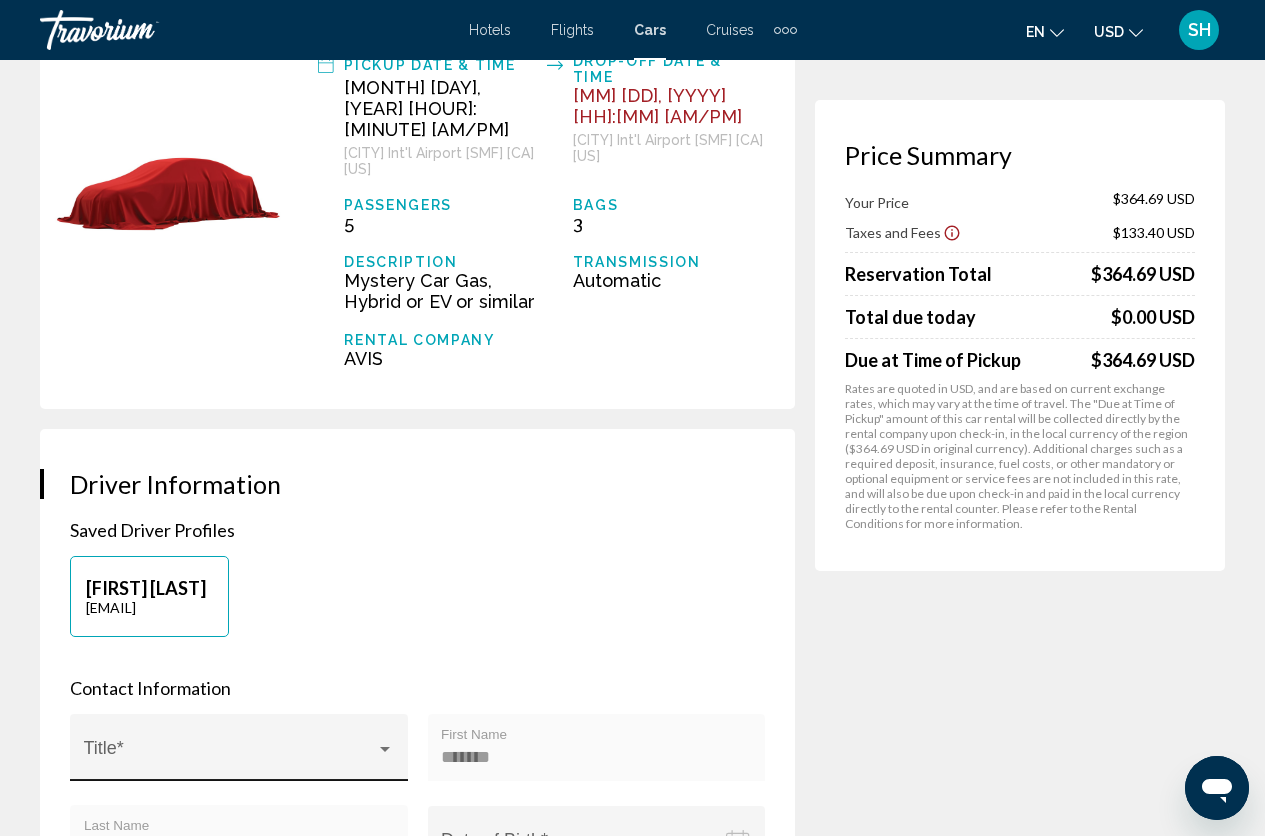 scroll, scrollTop: 555, scrollLeft: 0, axis: vertical 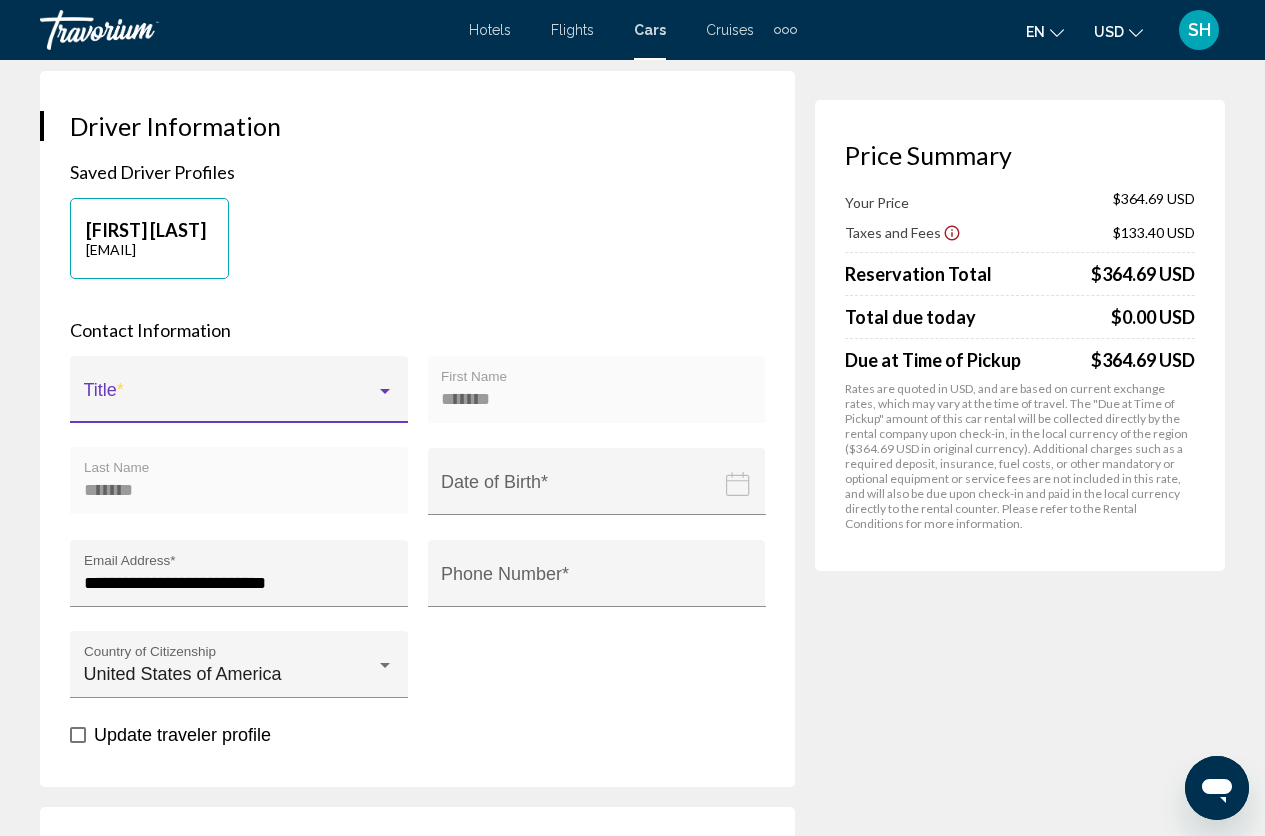 click at bounding box center (385, 391) 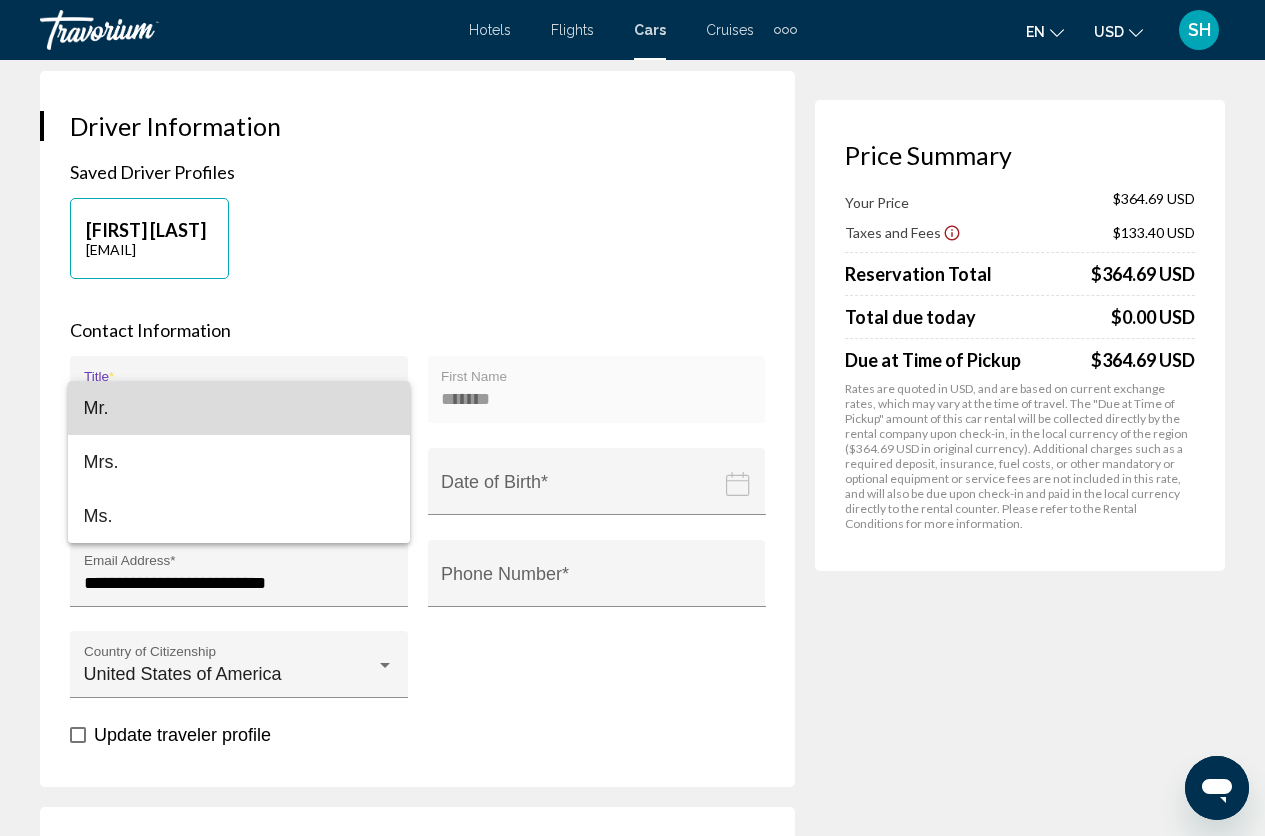 click on "Mr." at bounding box center (239, 408) 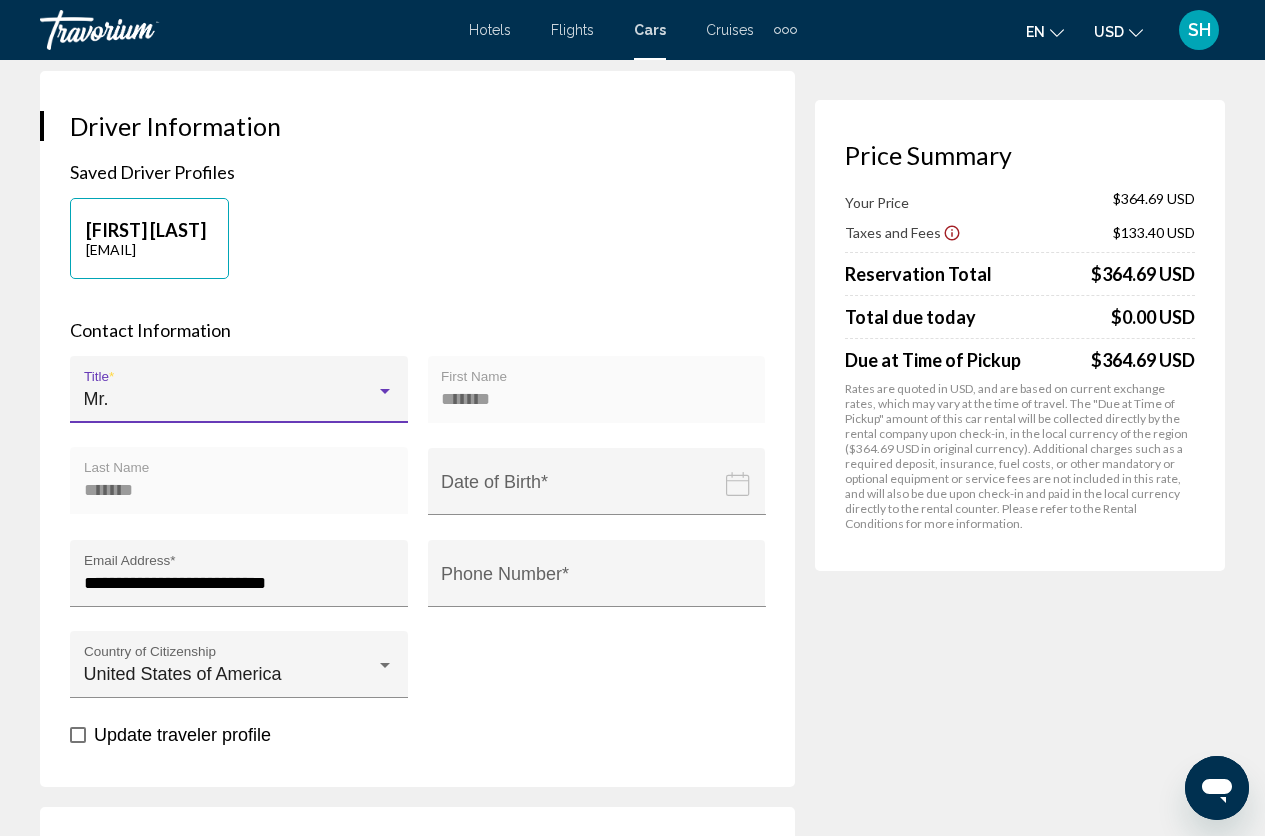click at bounding box center [385, 391] 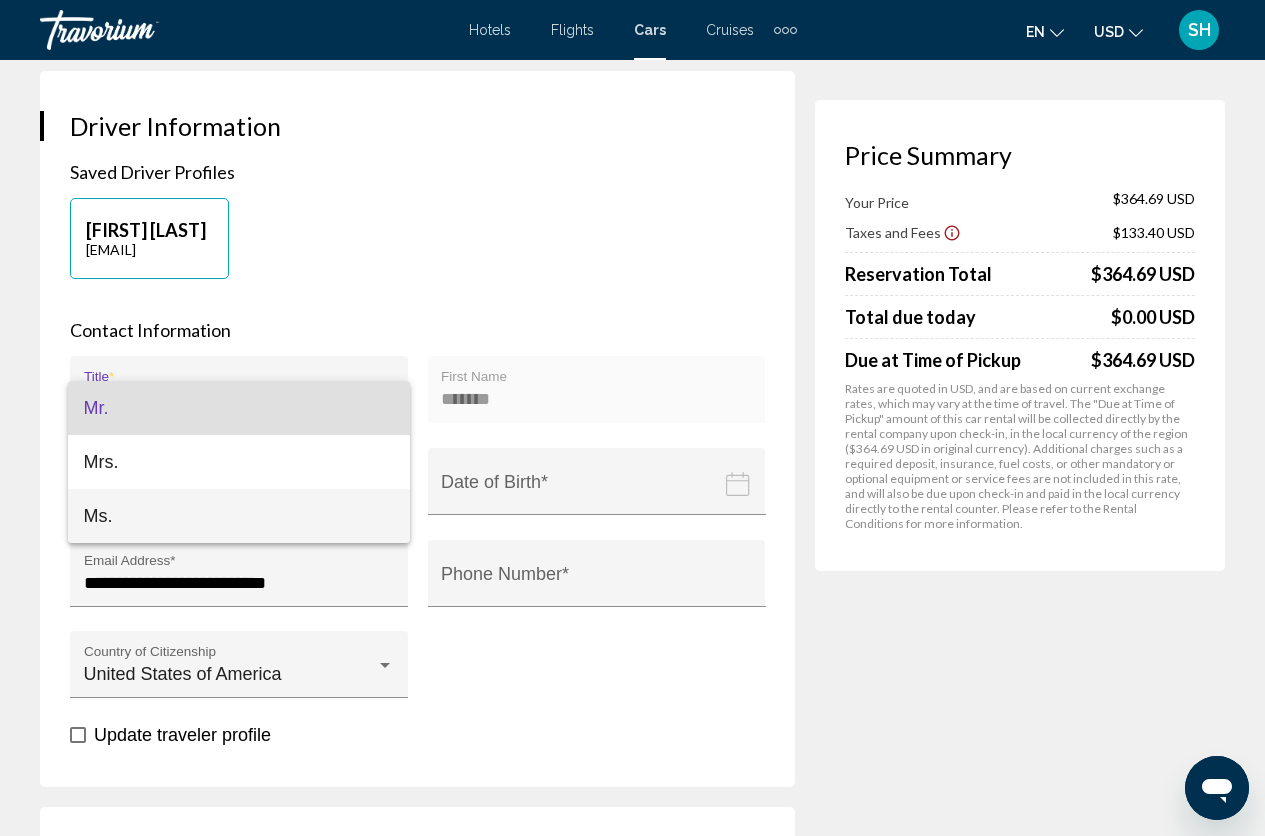 click on "Ms." at bounding box center (239, 516) 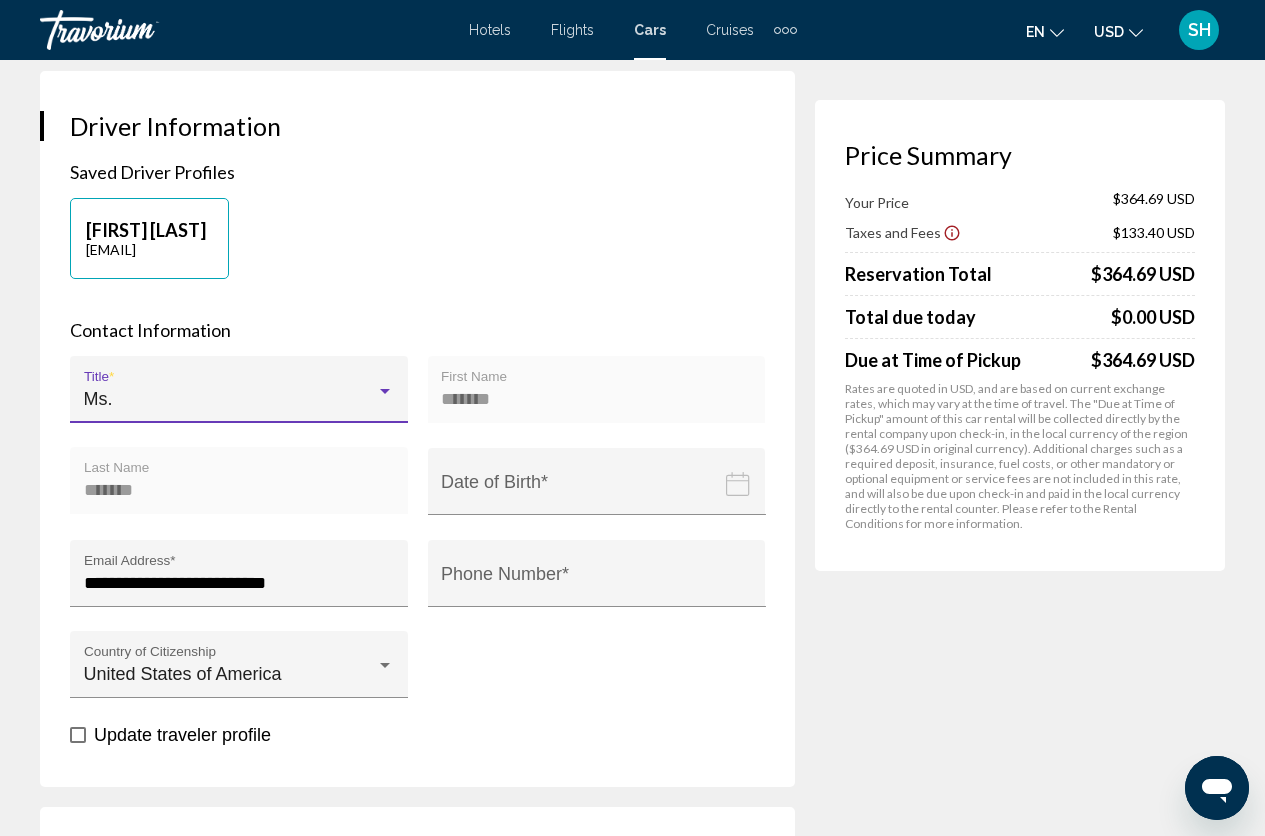 click at bounding box center [601, 496] 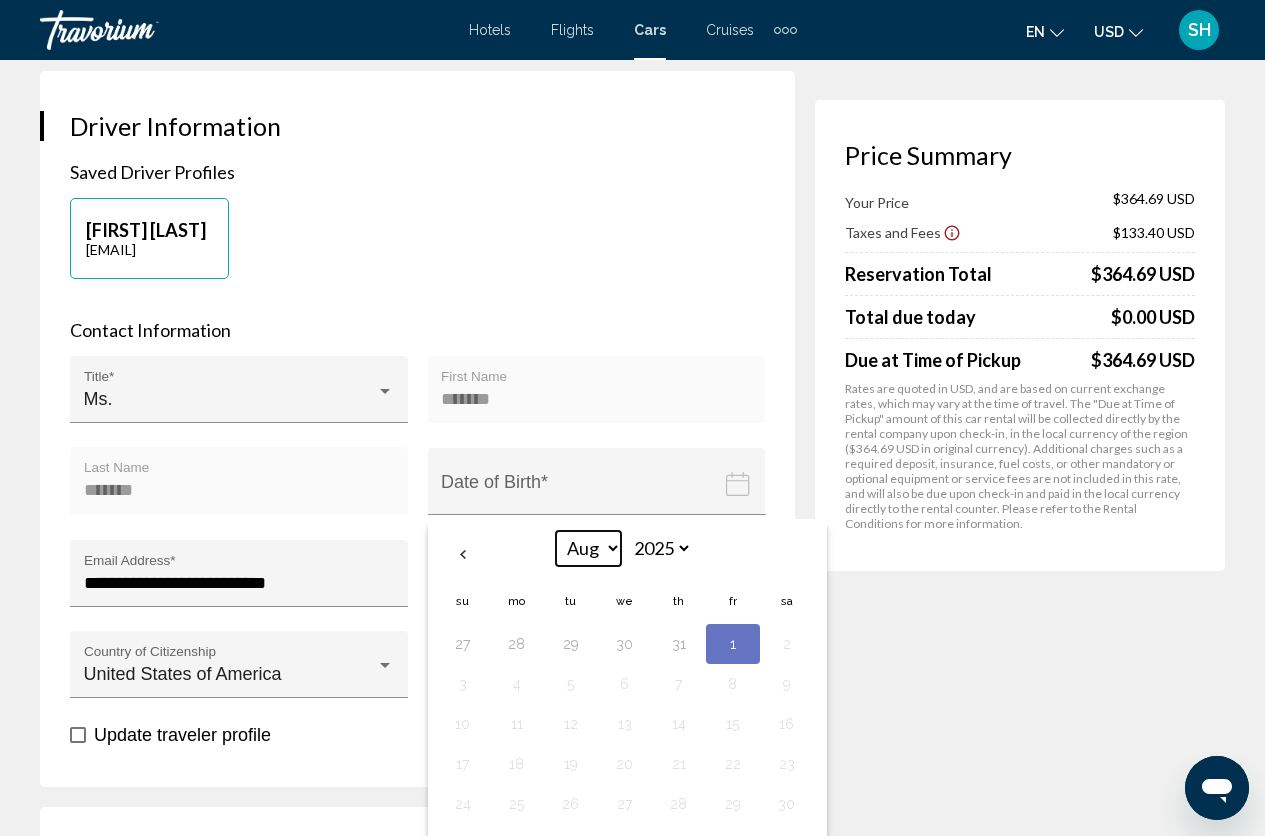 select on "*" 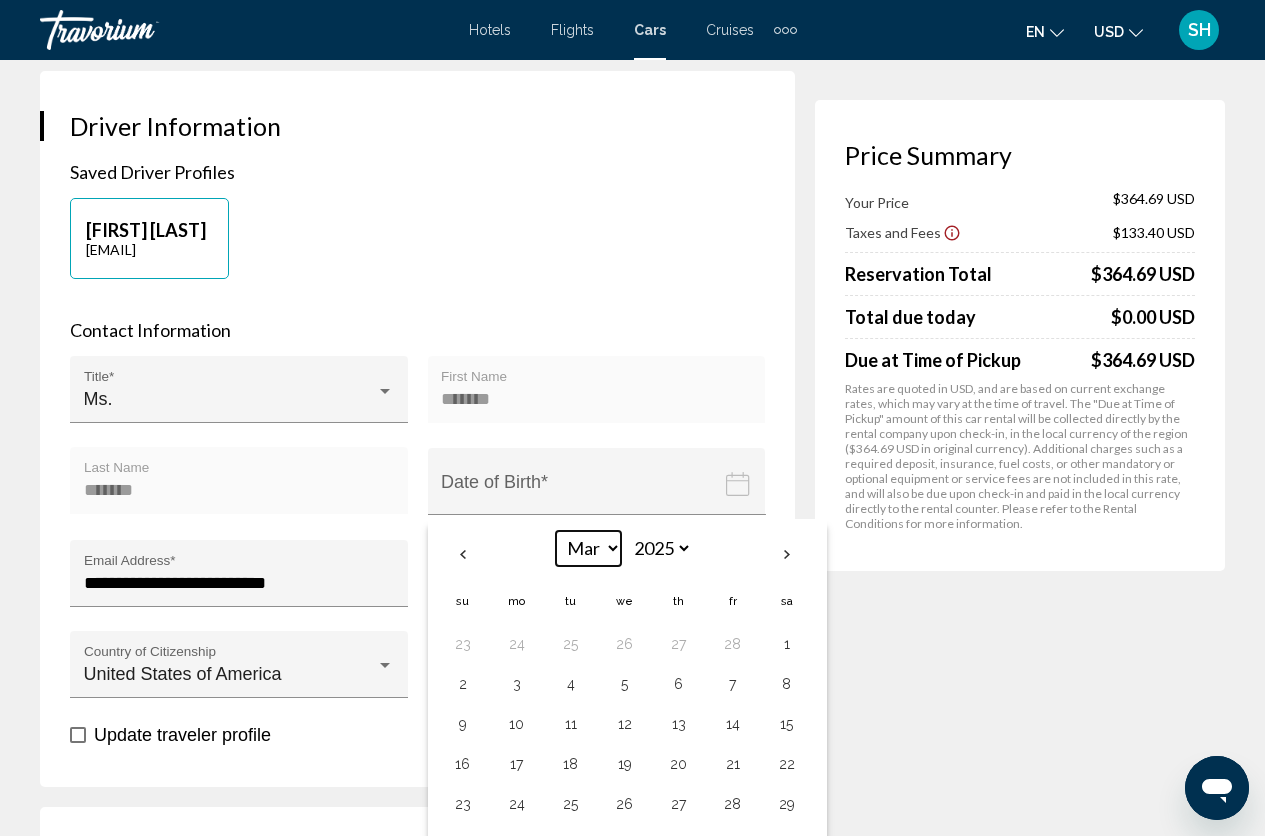 scroll, scrollTop: 748, scrollLeft: 0, axis: vertical 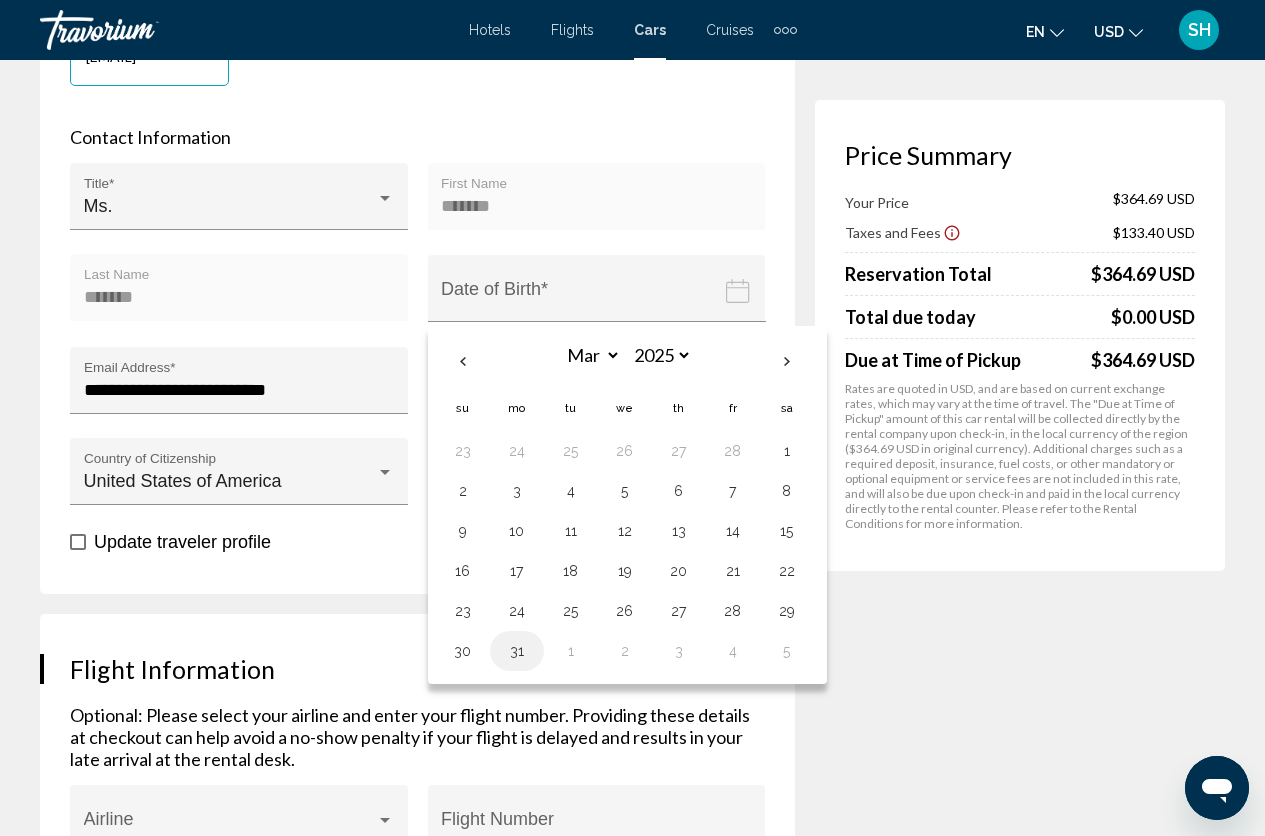click on "31" at bounding box center [517, 651] 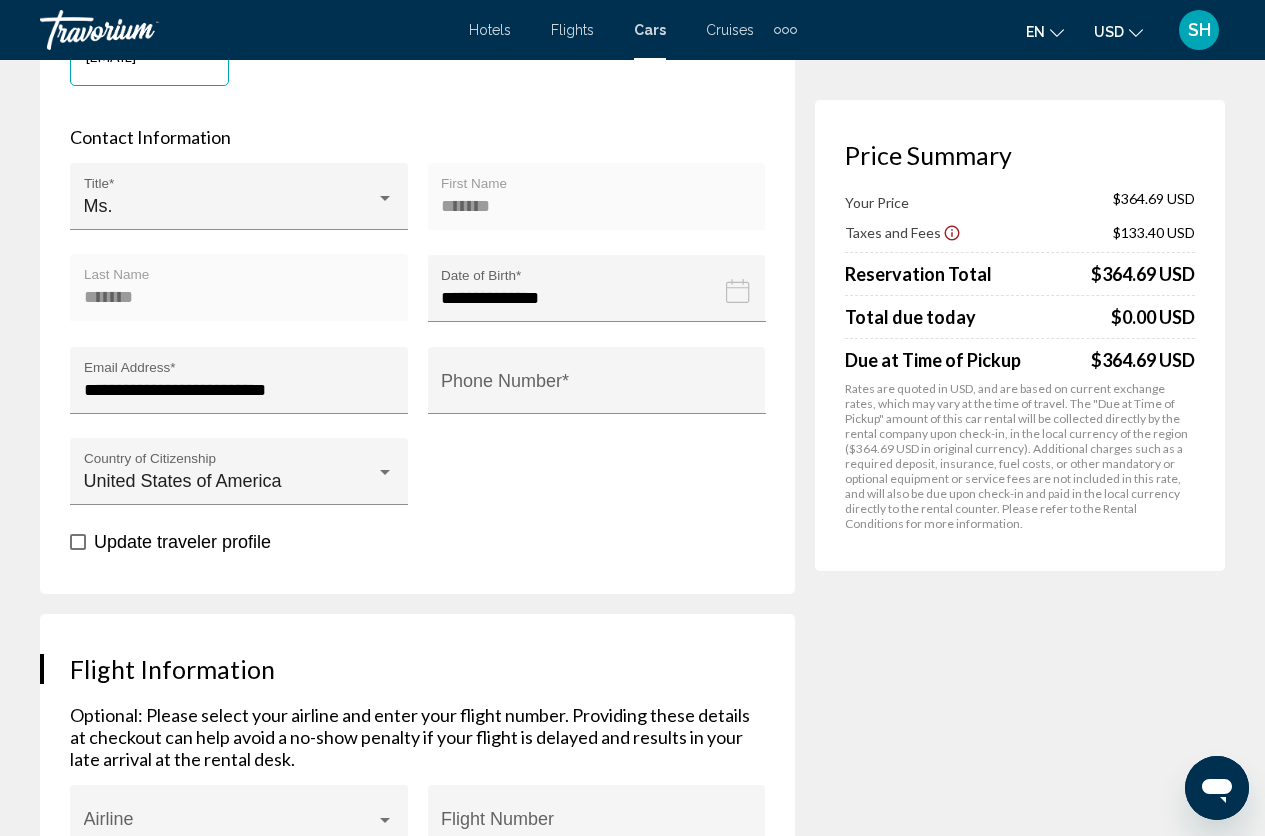 click on "**********" at bounding box center (601, 303) 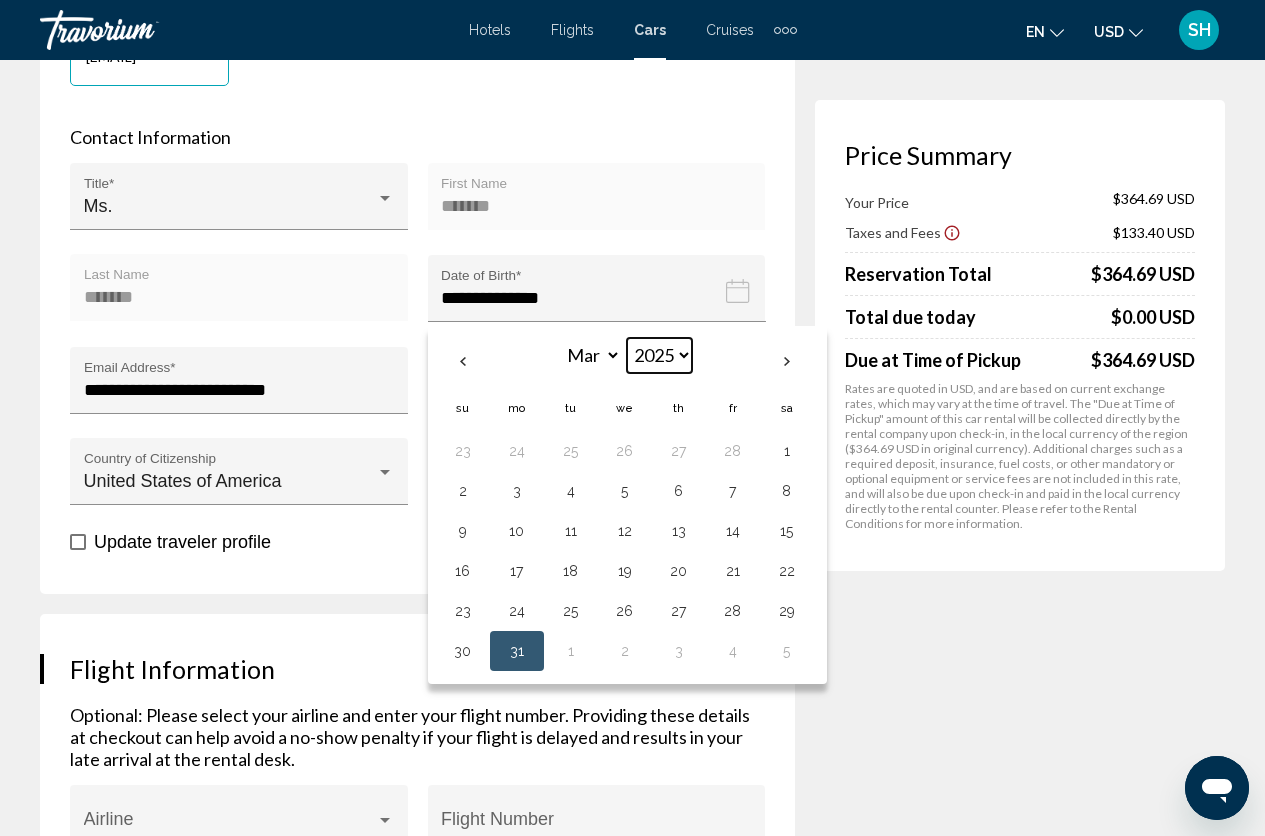 select on "****" 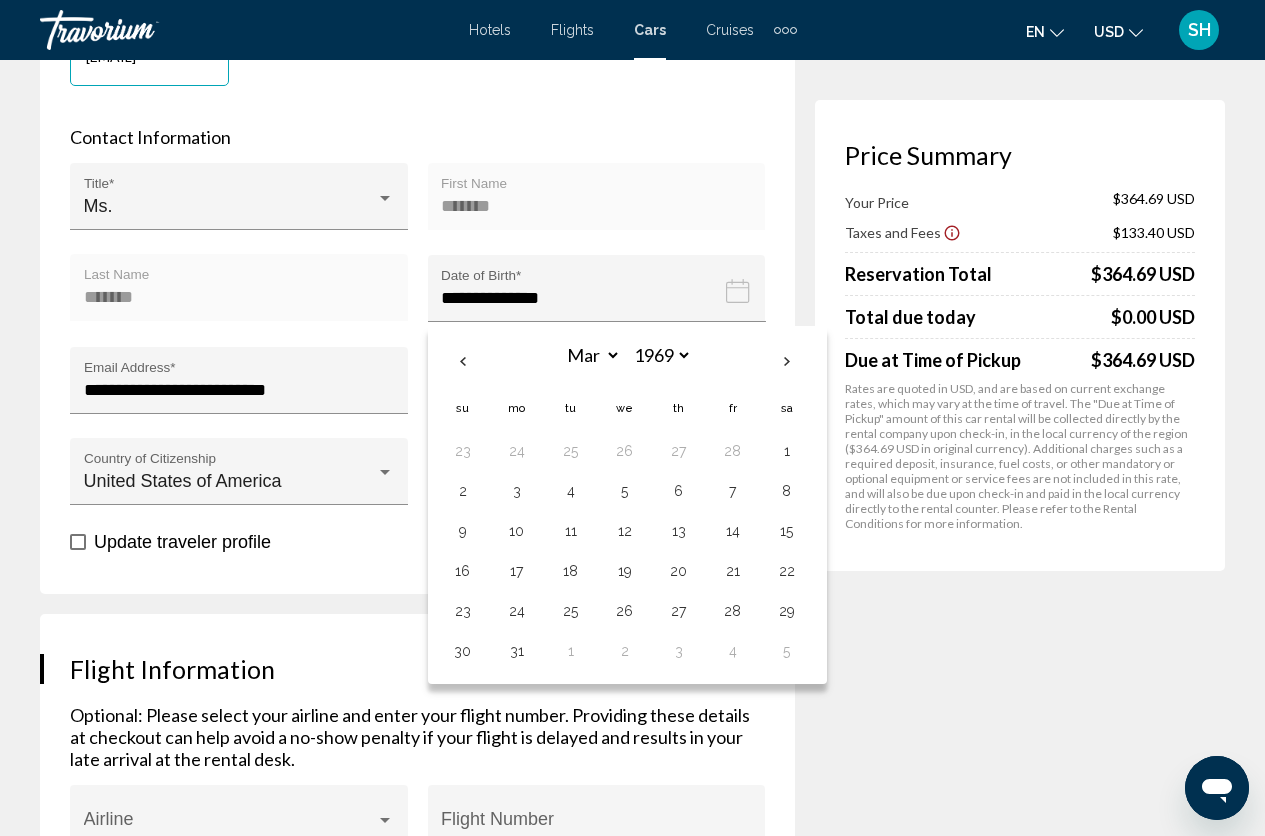 click on "**********" at bounding box center (417, 236) 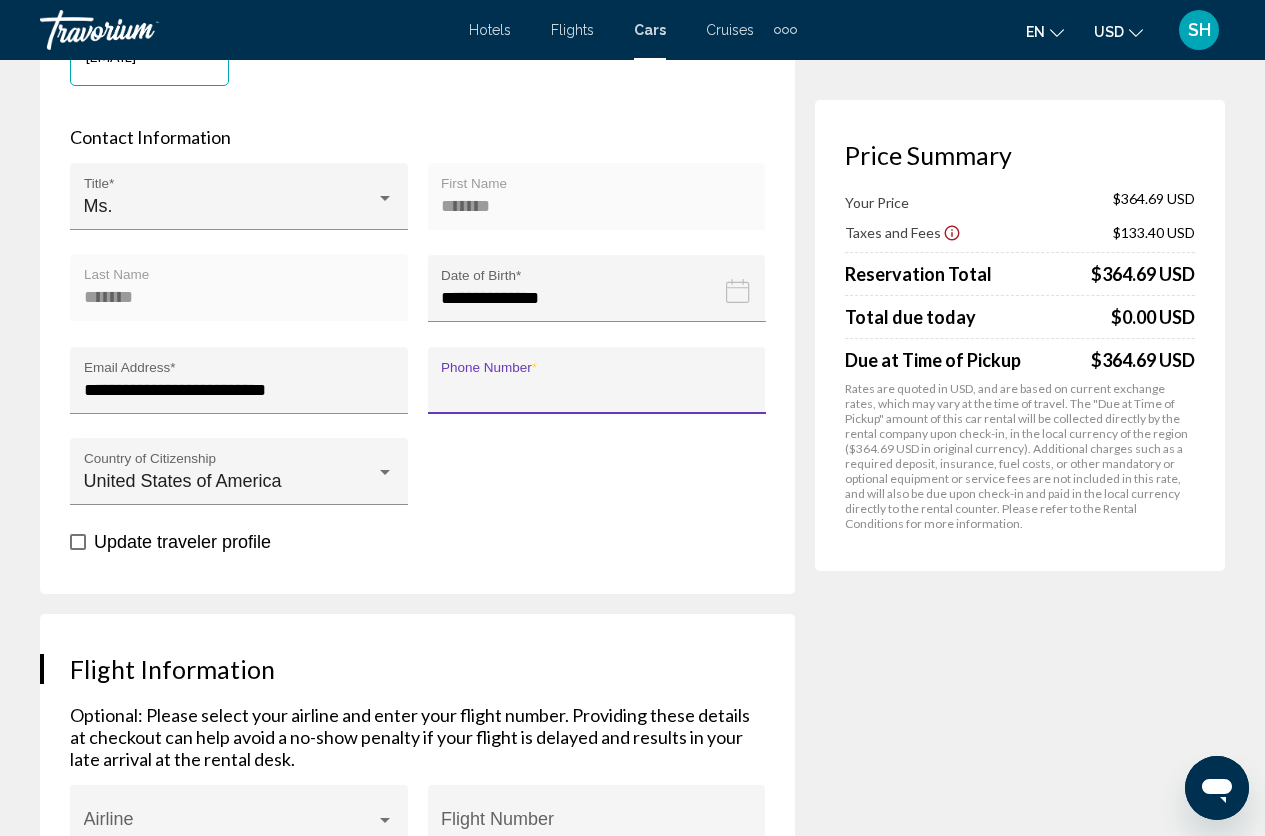 click on "Phone Number  *" at bounding box center [596, 390] 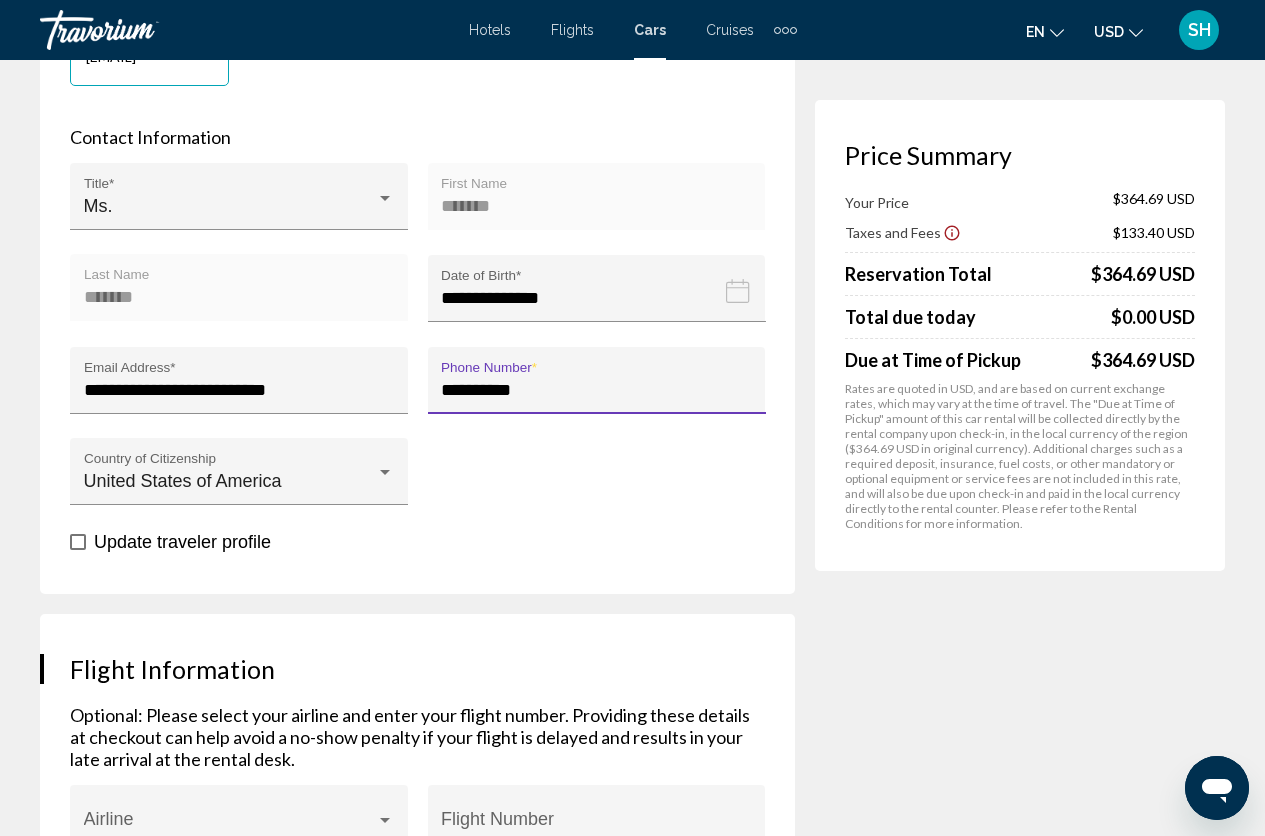 type on "**********" 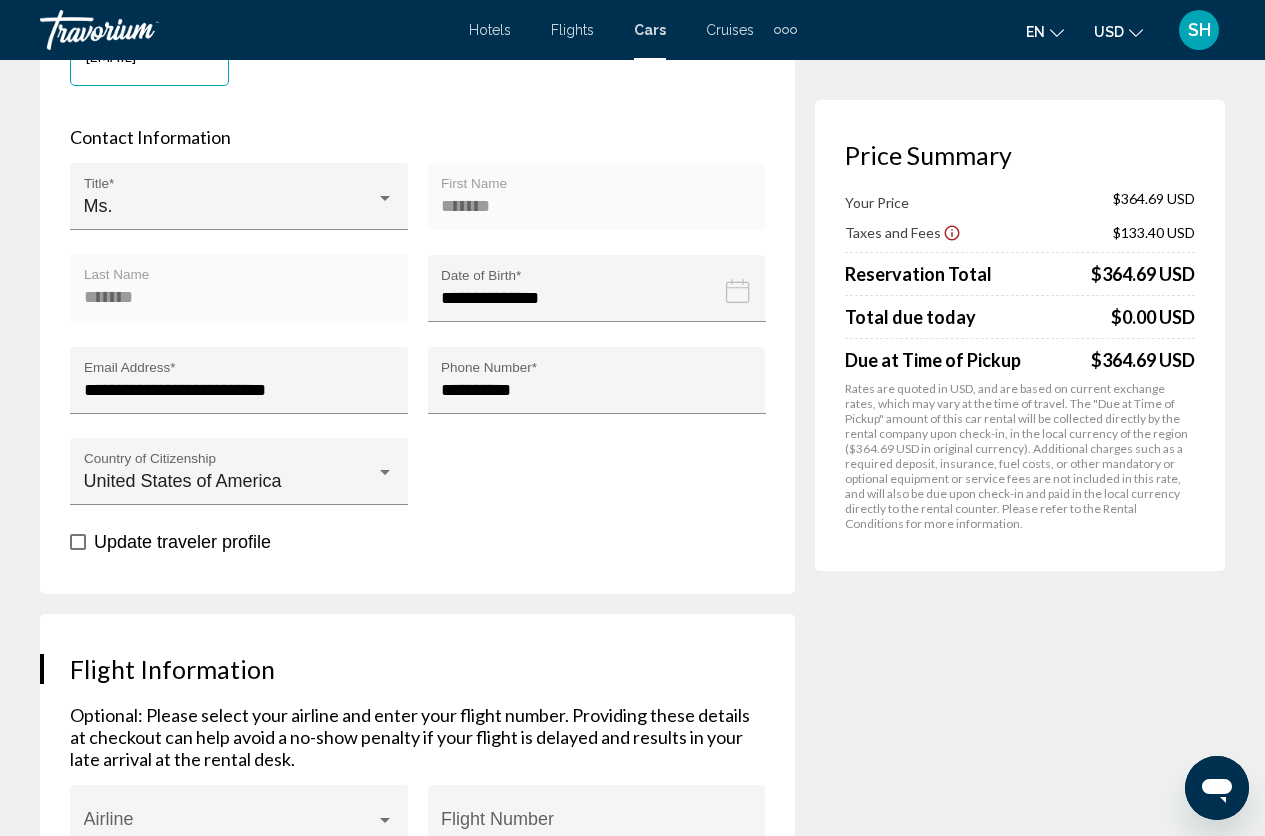 click on "**********" at bounding box center (417, 346) 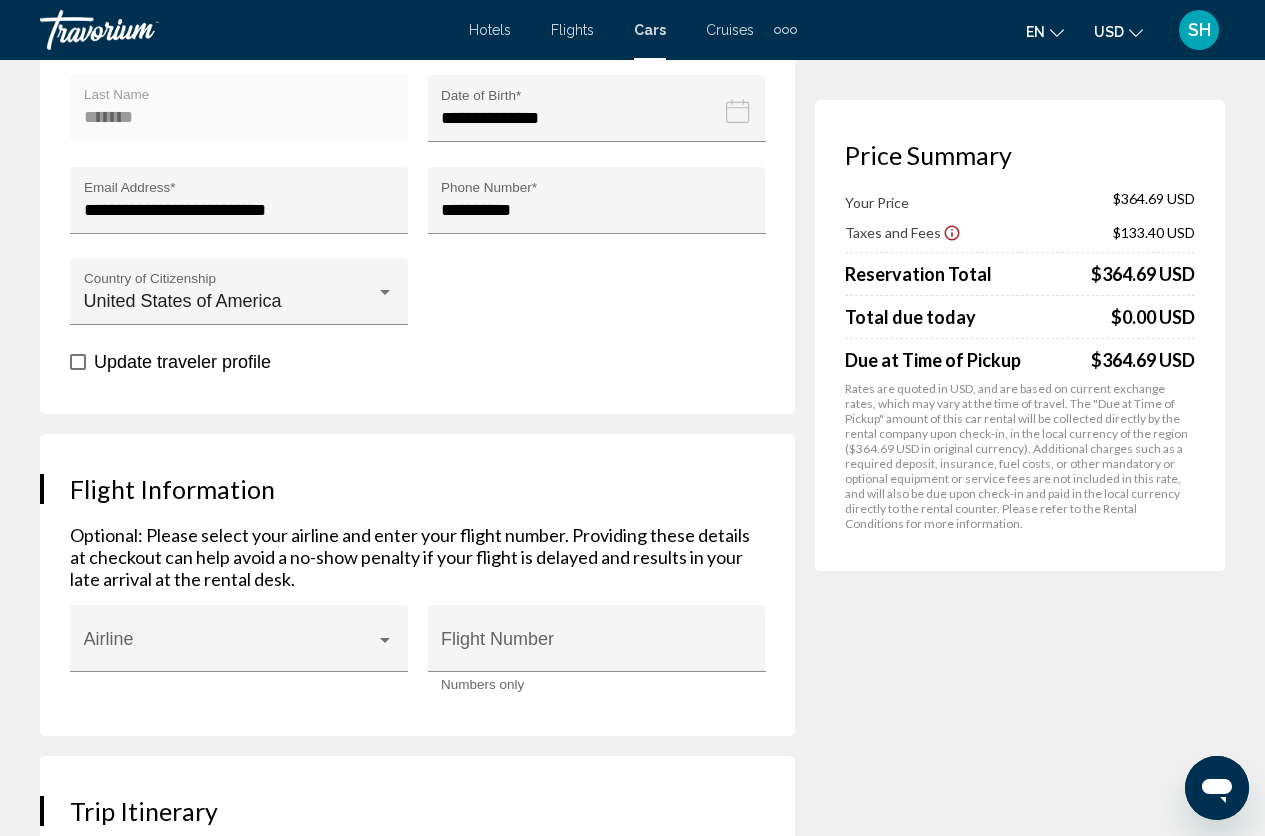 scroll, scrollTop: 1122, scrollLeft: 0, axis: vertical 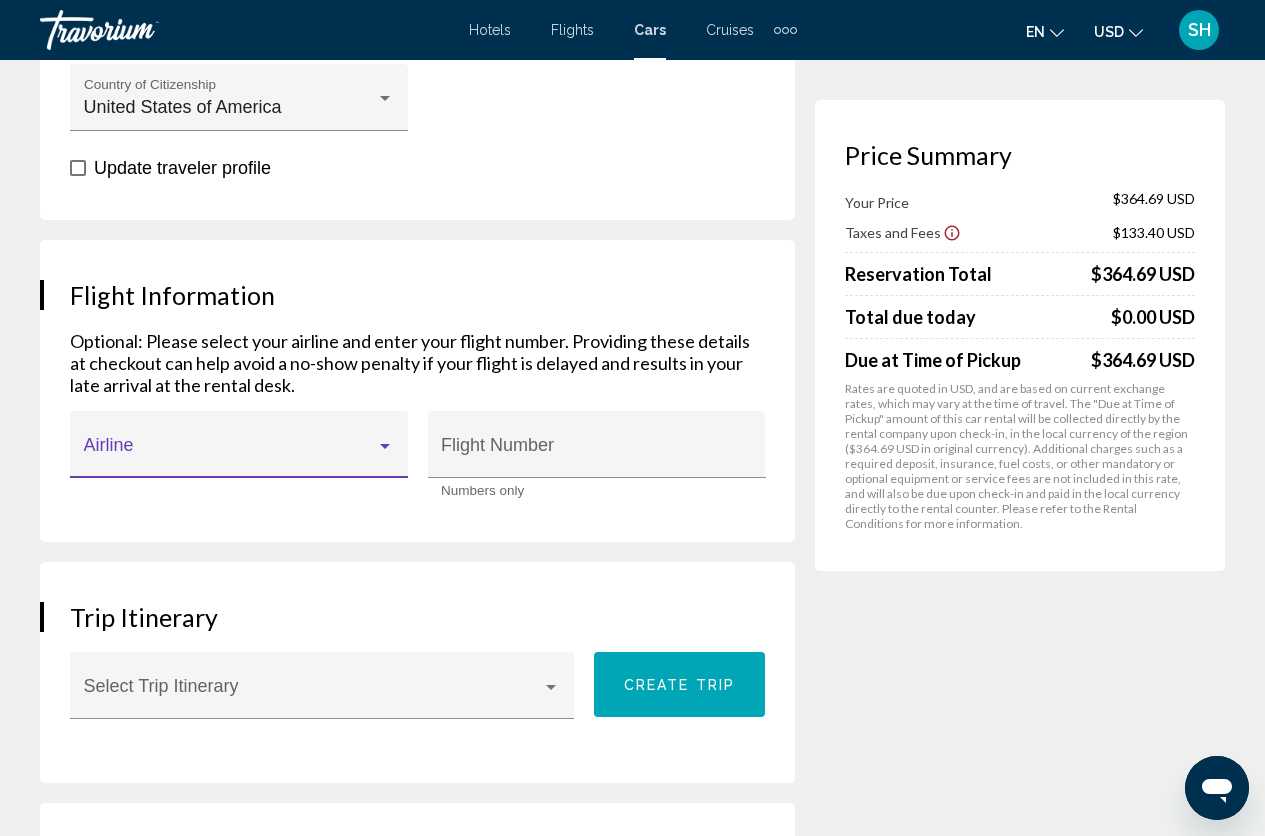 click at bounding box center [230, 454] 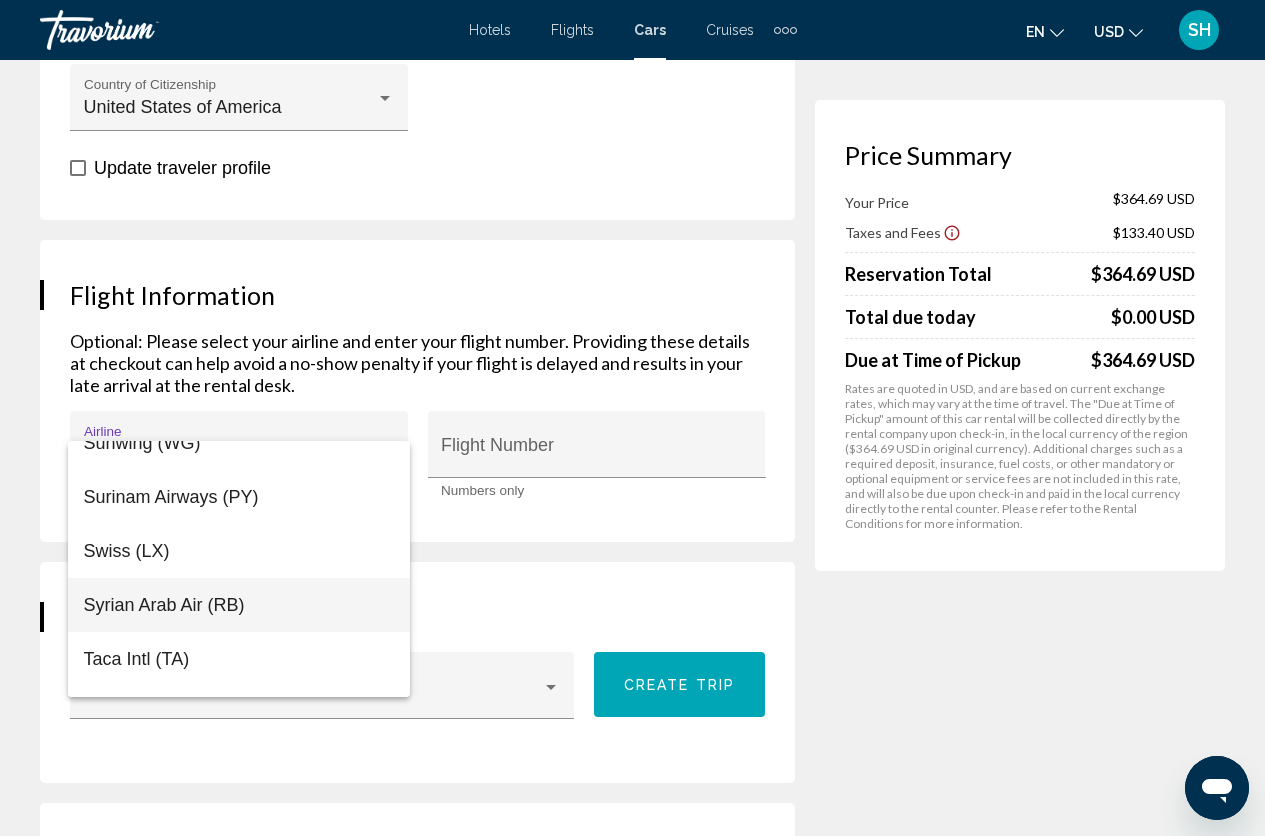 scroll, scrollTop: 13450, scrollLeft: 0, axis: vertical 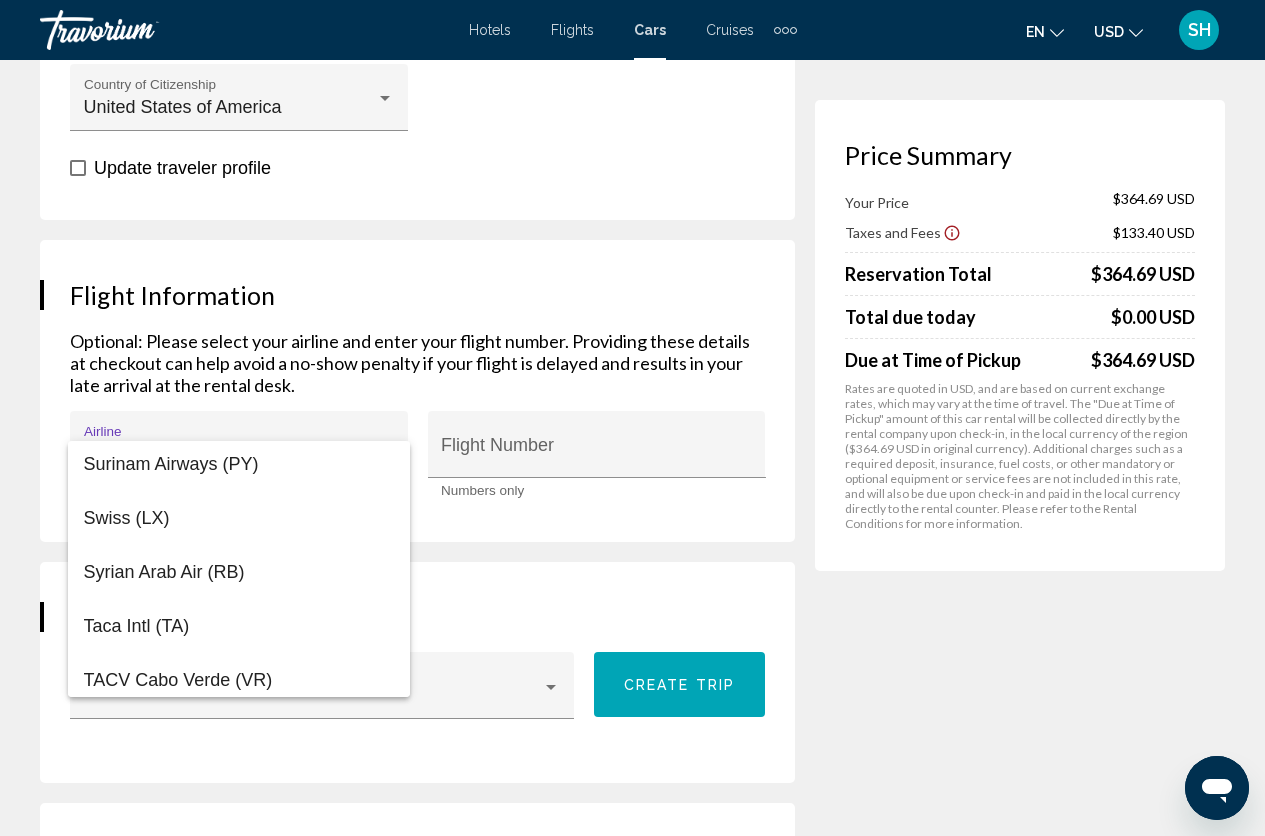click at bounding box center [632, 418] 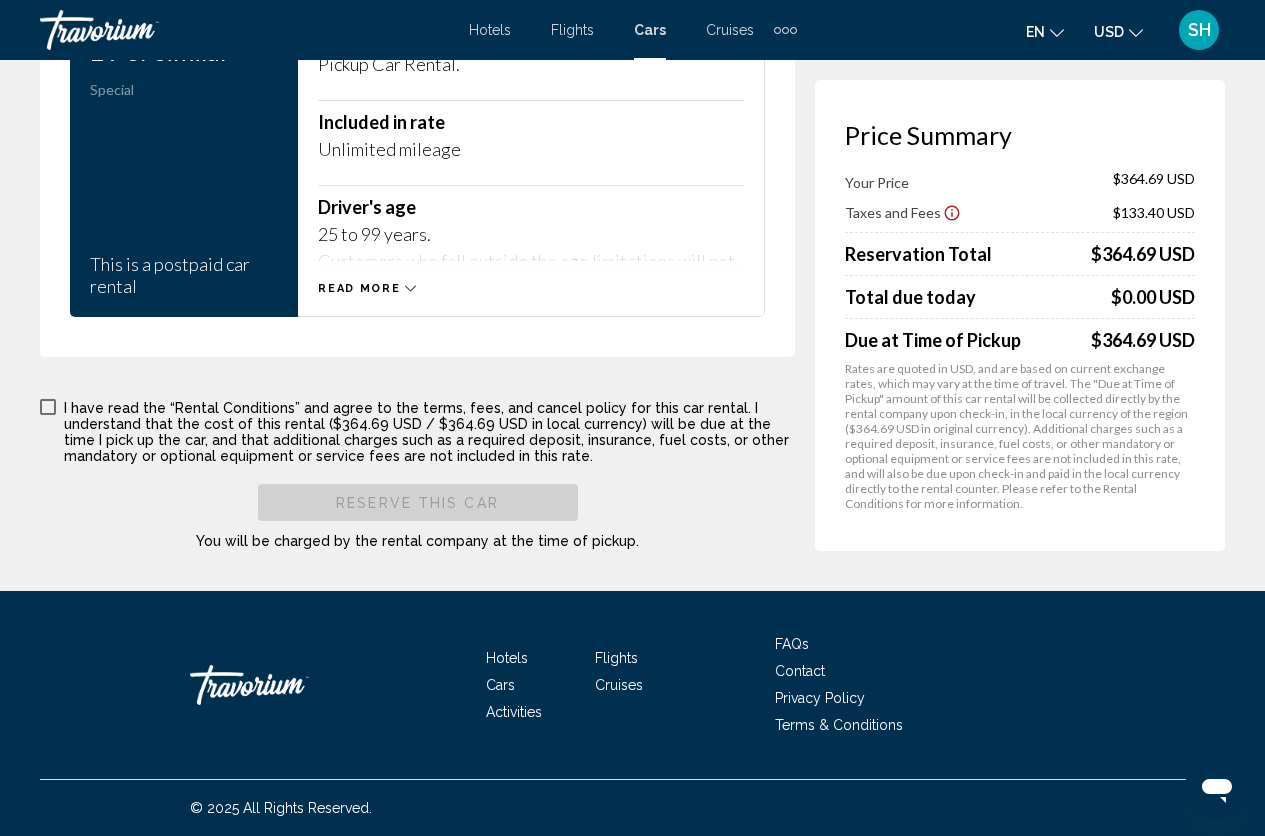 scroll, scrollTop: 2070, scrollLeft: 0, axis: vertical 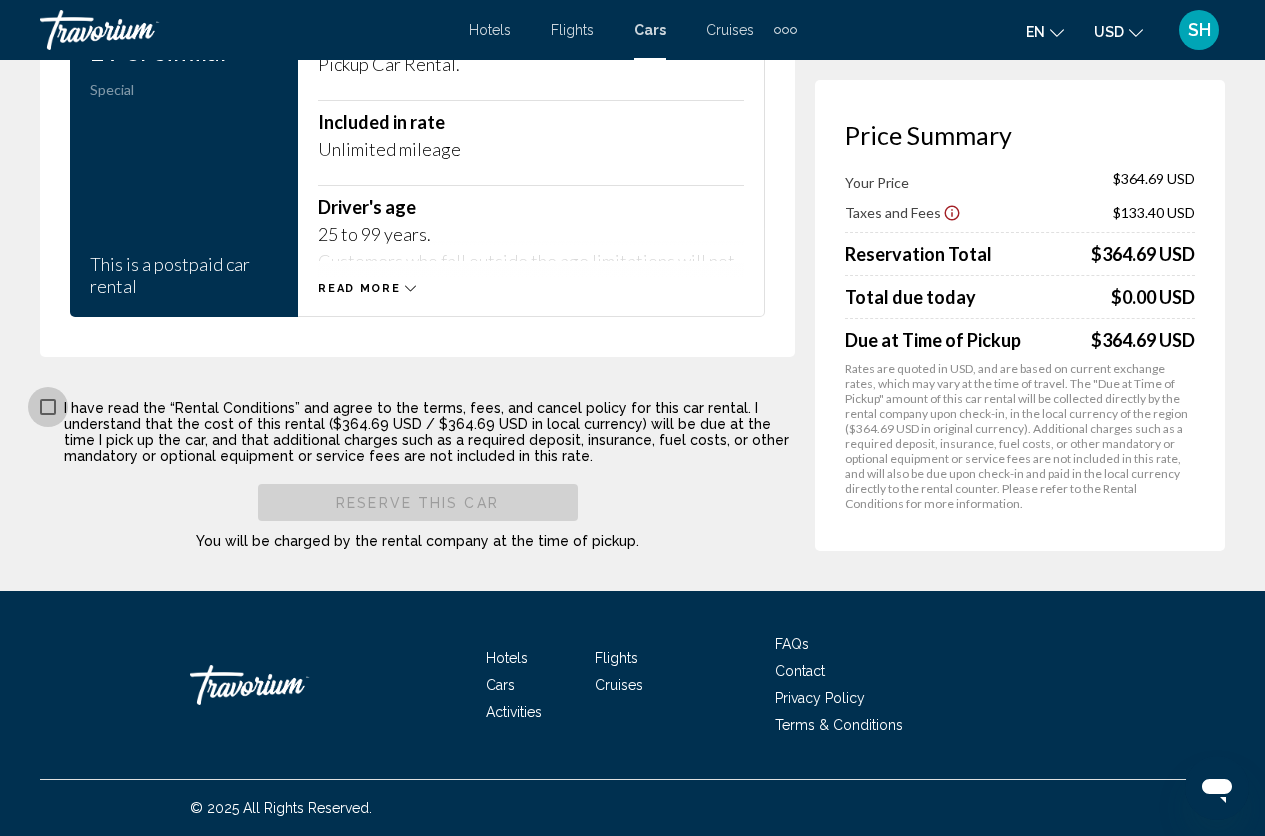 click at bounding box center (48, 407) 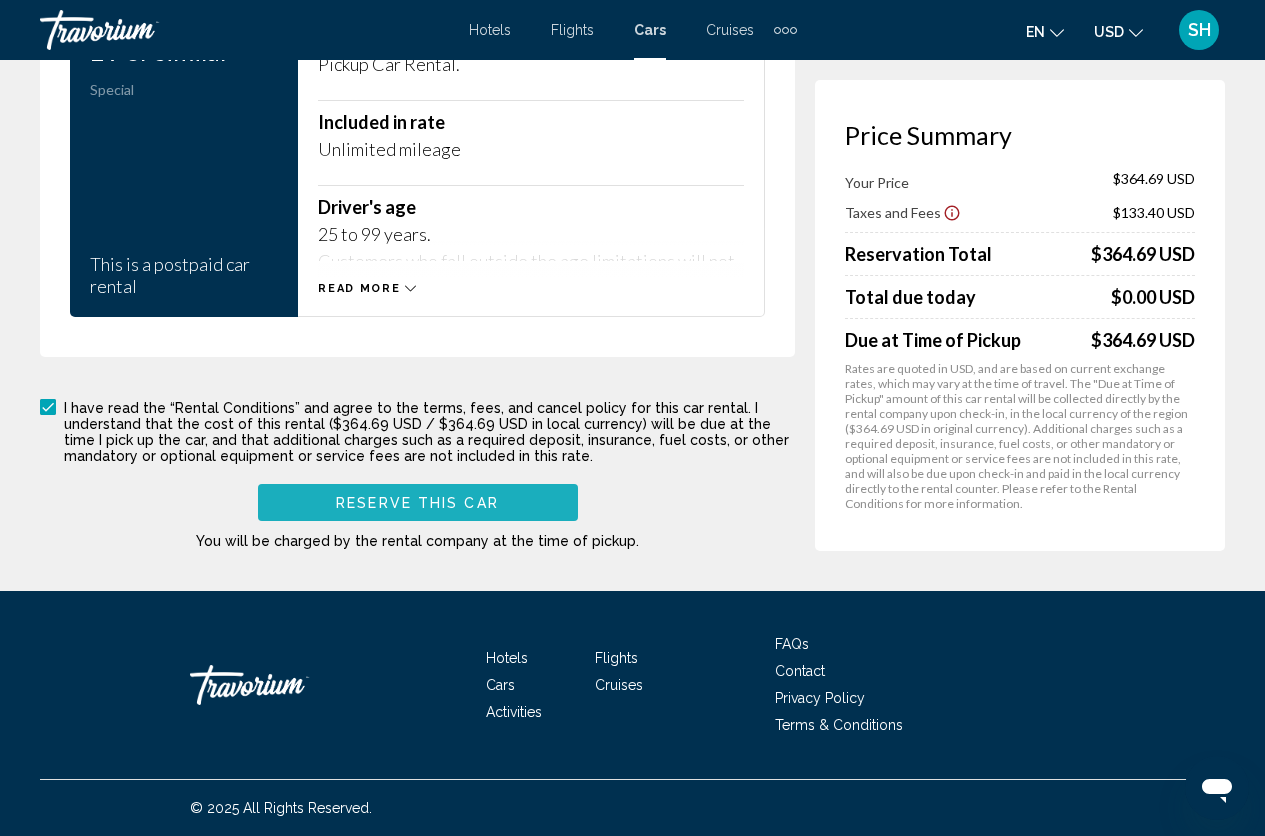 click on "Reserve this car" at bounding box center (417, 503) 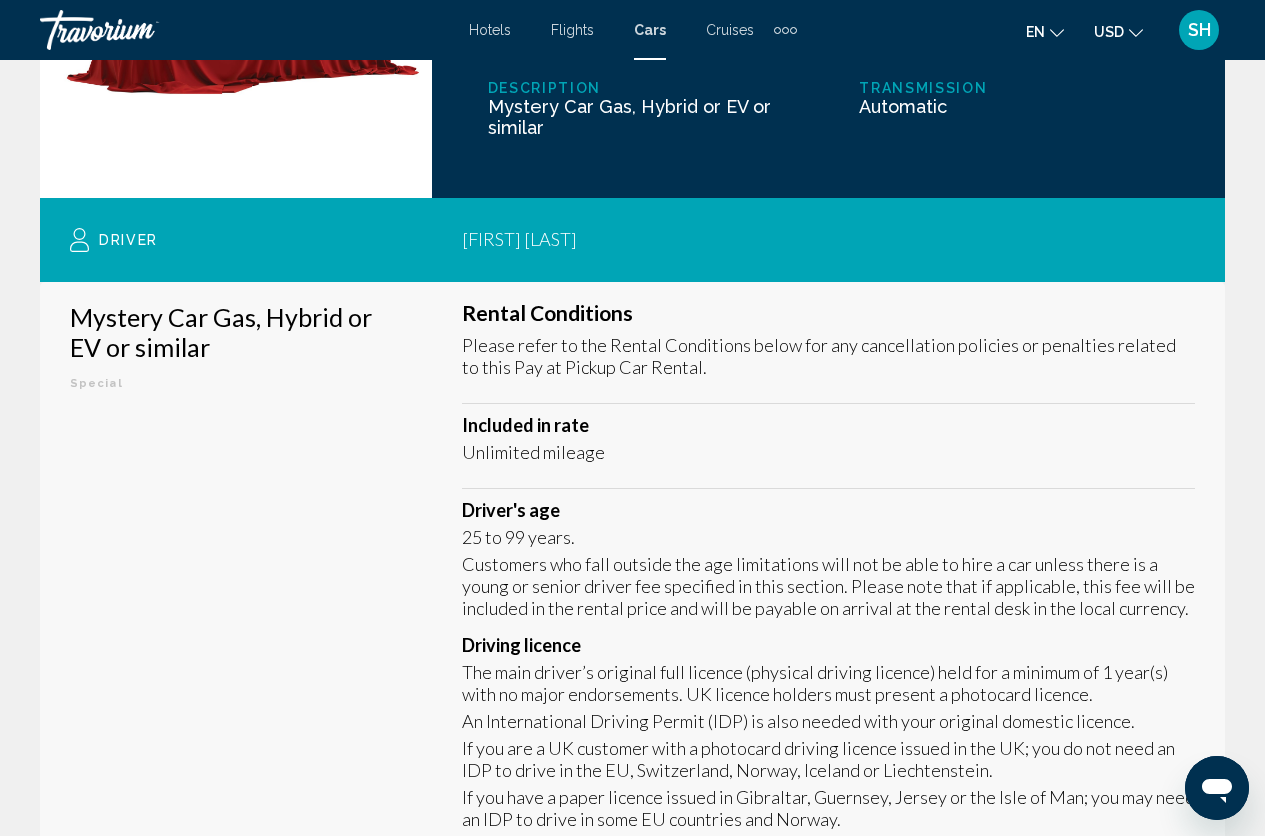 scroll, scrollTop: 0, scrollLeft: 0, axis: both 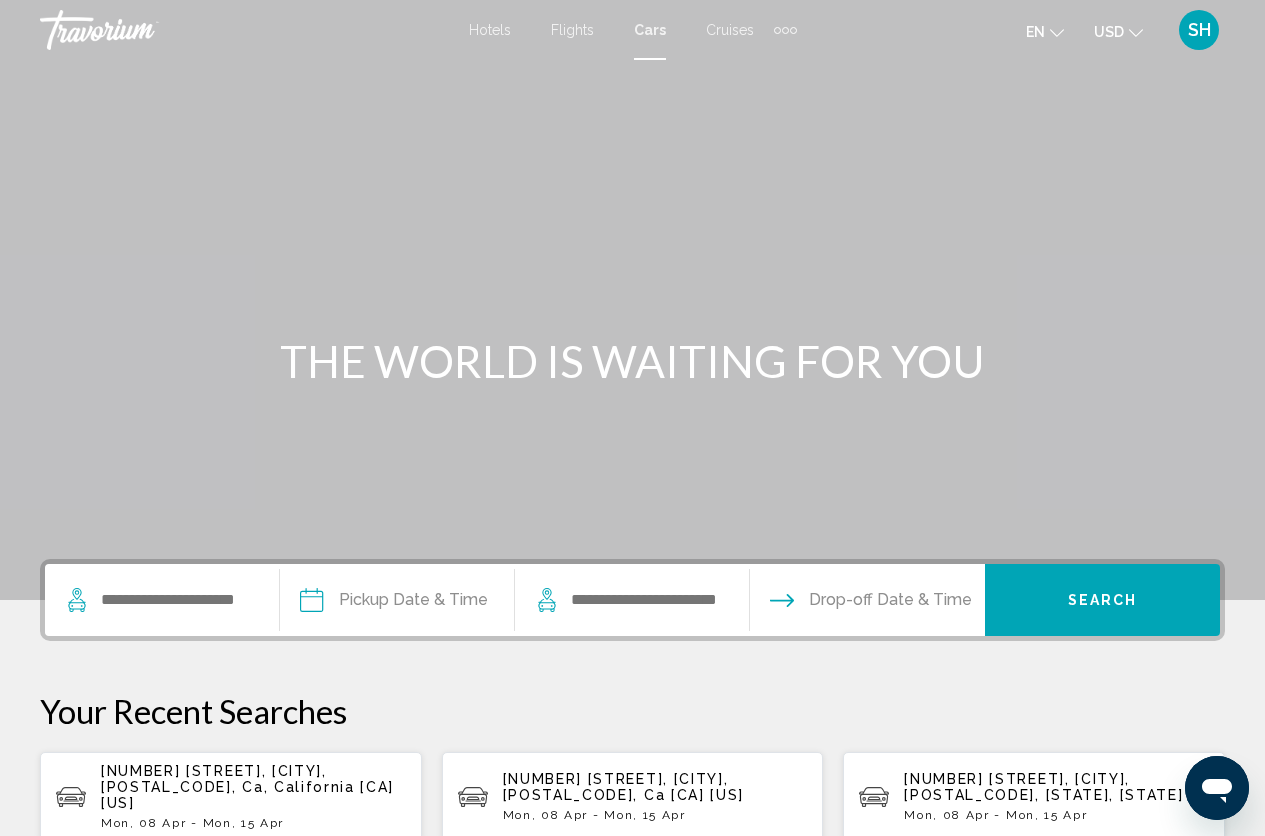 click on "Hotels" at bounding box center [490, 30] 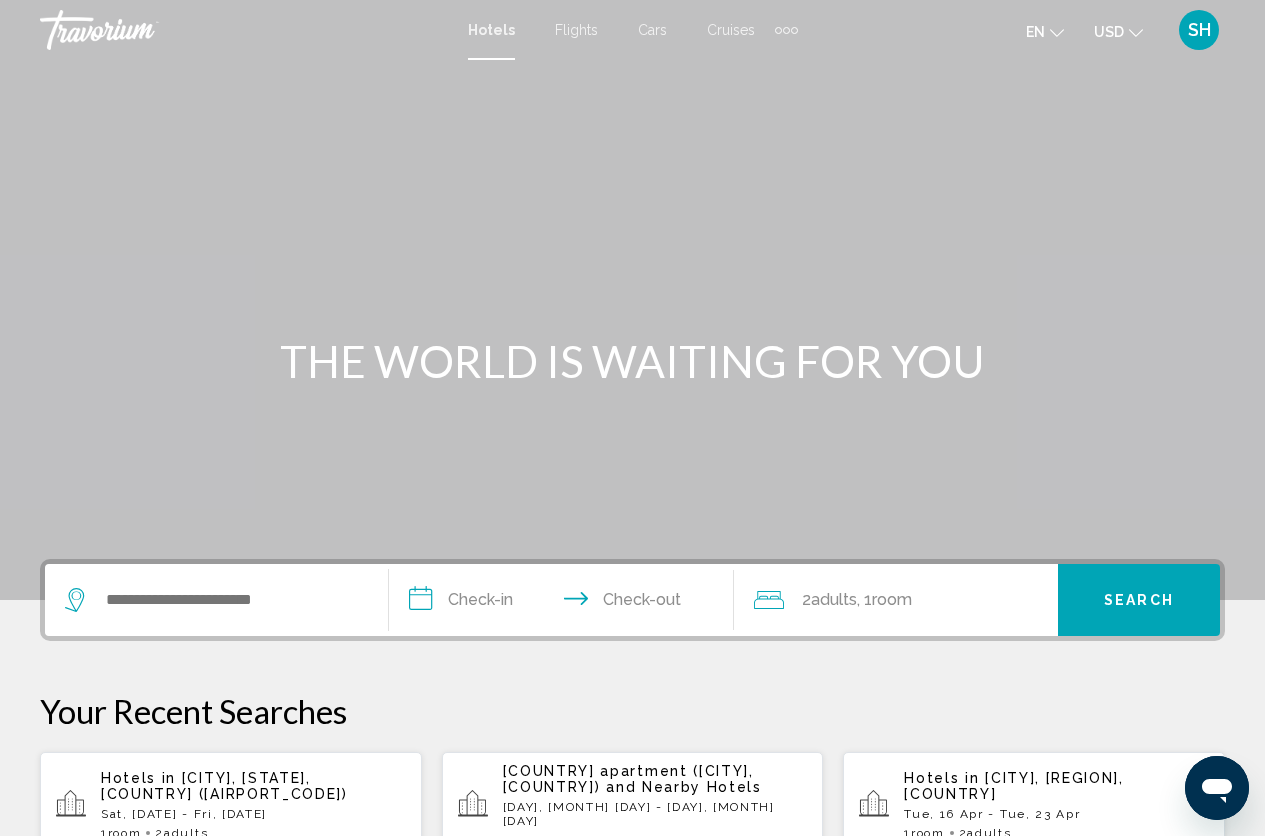 click on "Hotels" at bounding box center (491, 30) 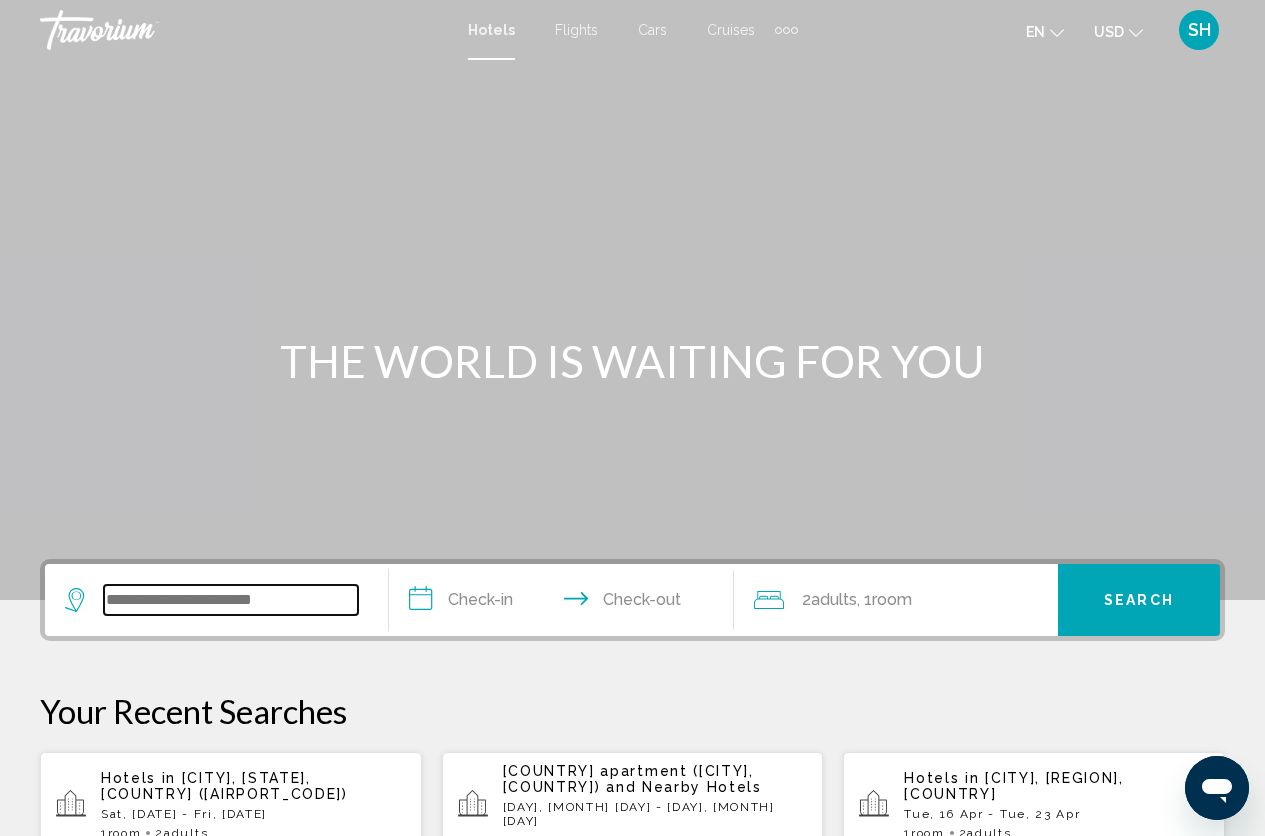 click at bounding box center (231, 600) 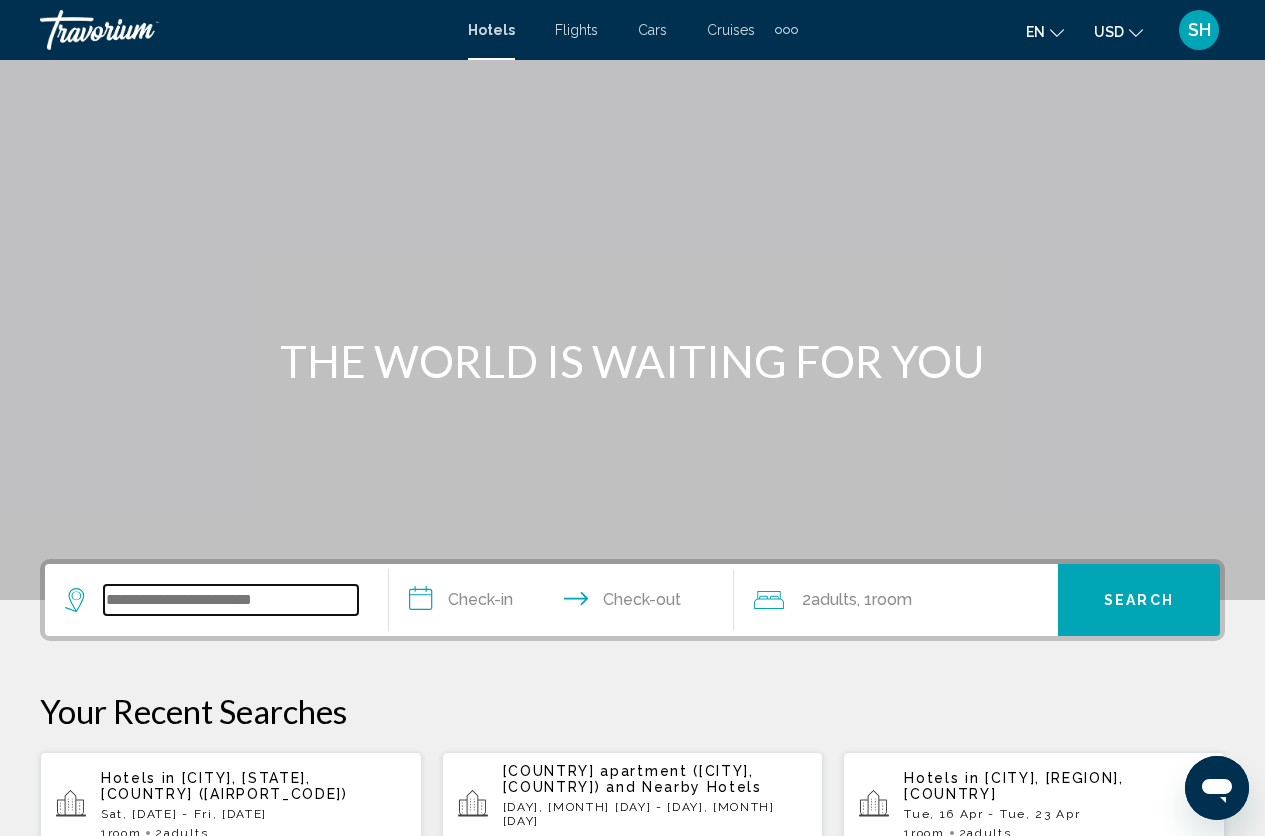 scroll, scrollTop: 494, scrollLeft: 0, axis: vertical 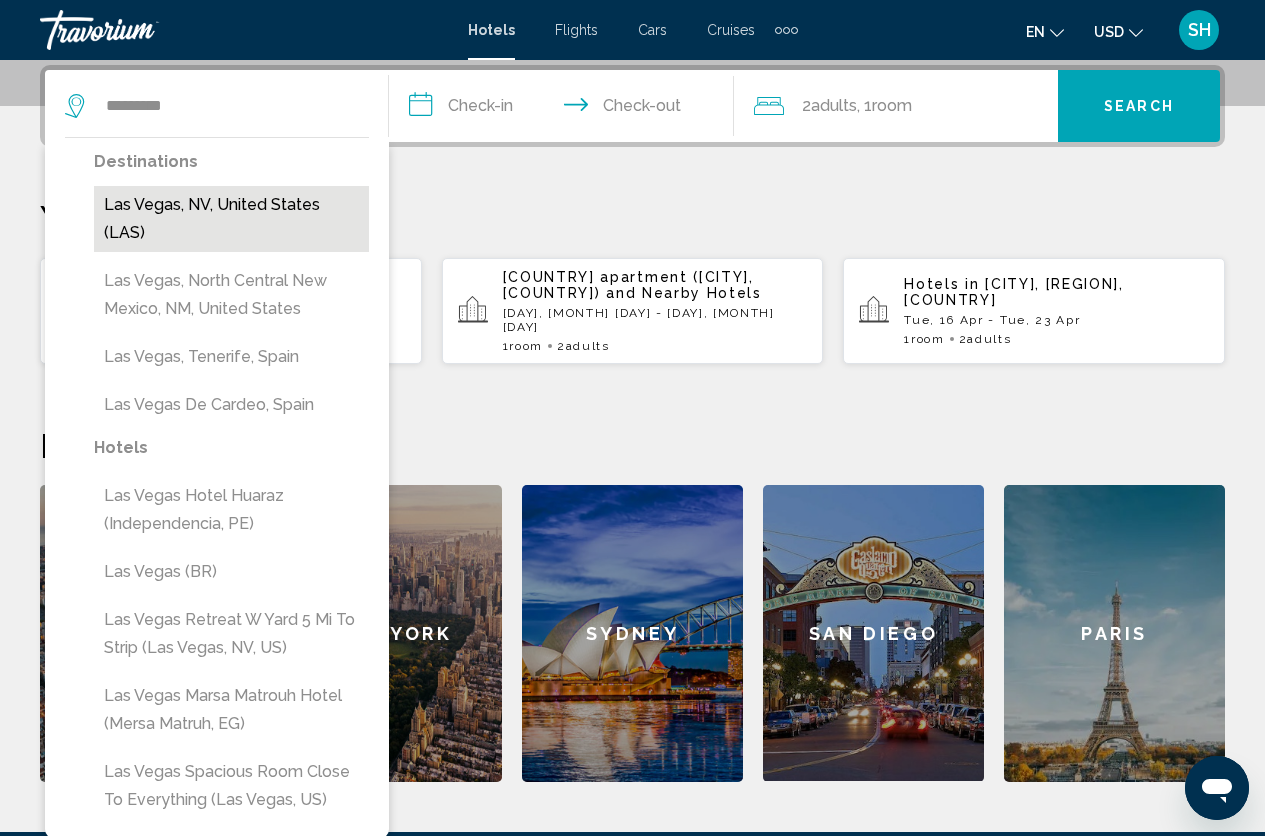 click on "Las Vegas, NV, United States (LAS)" at bounding box center (231, 219) 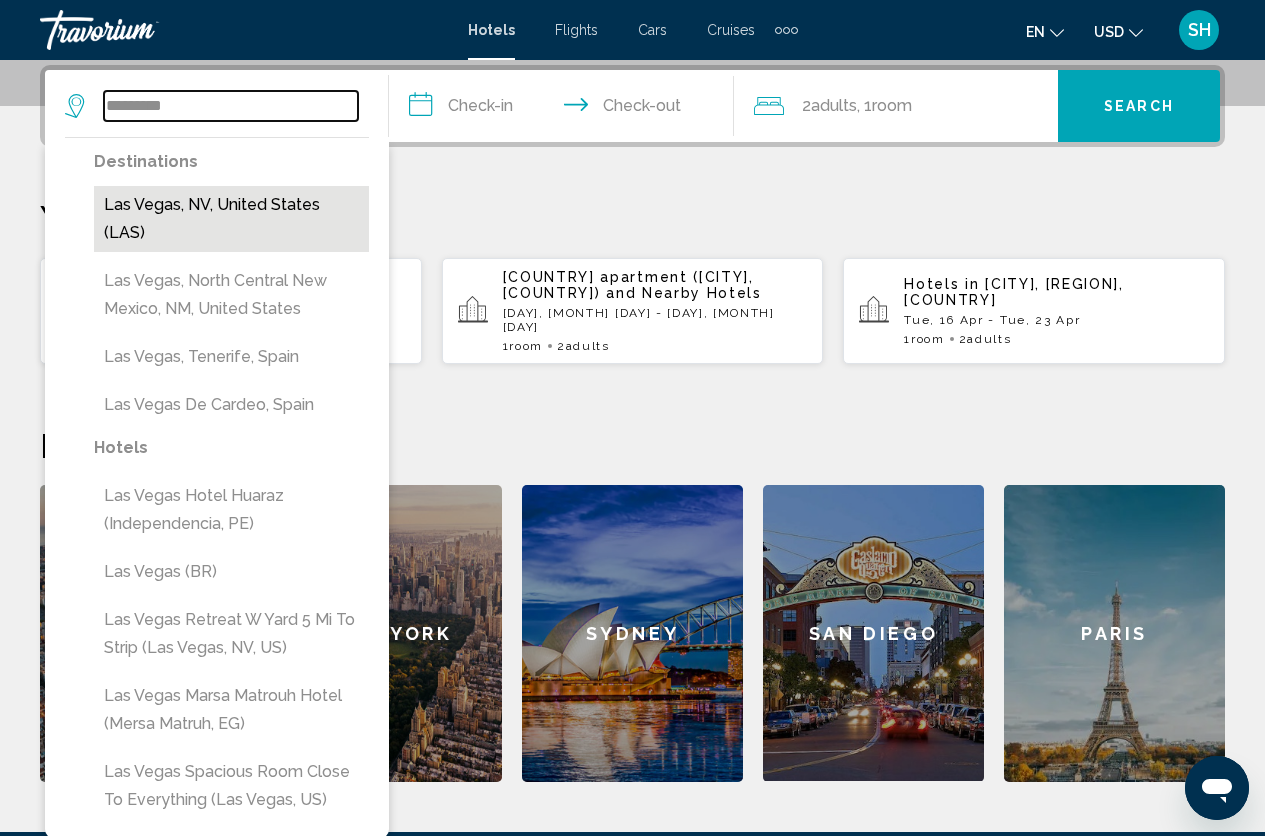 type on "**********" 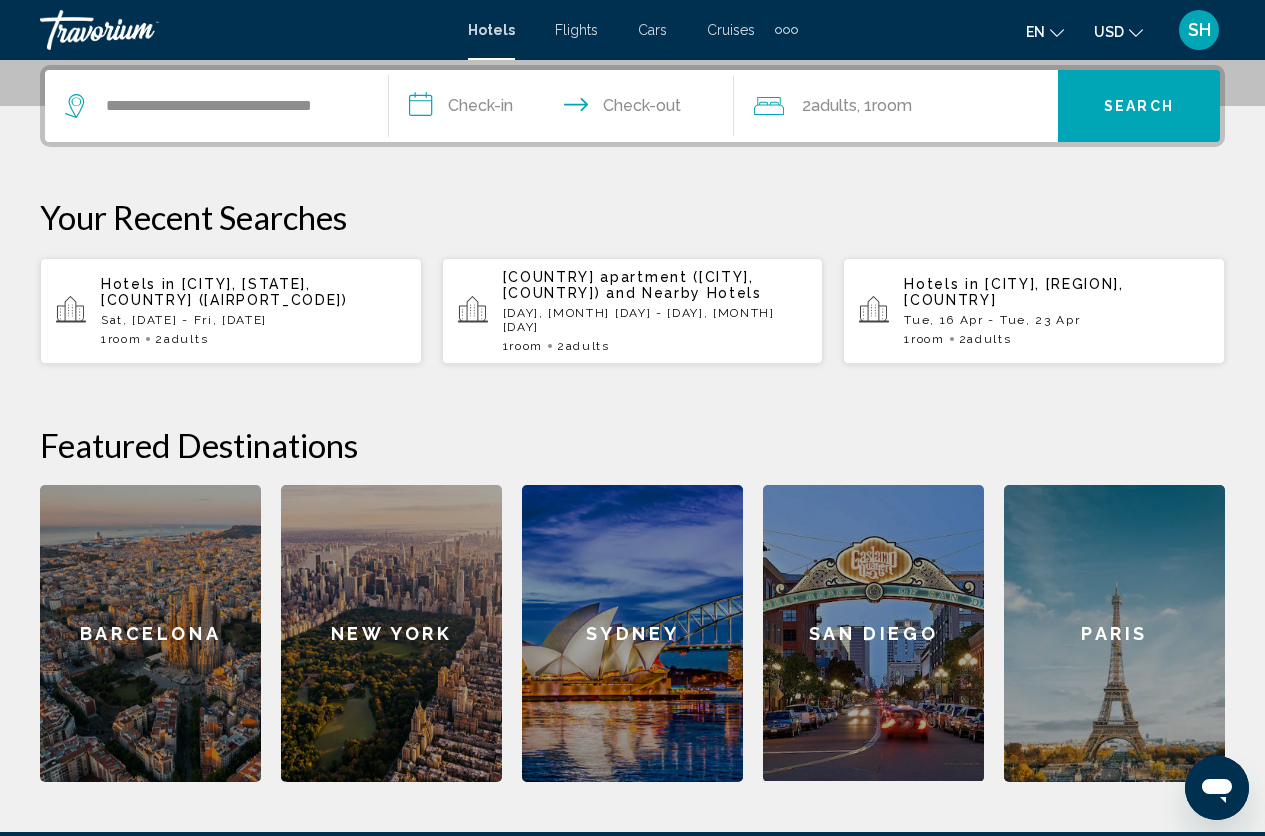 click on "**********" at bounding box center (565, 109) 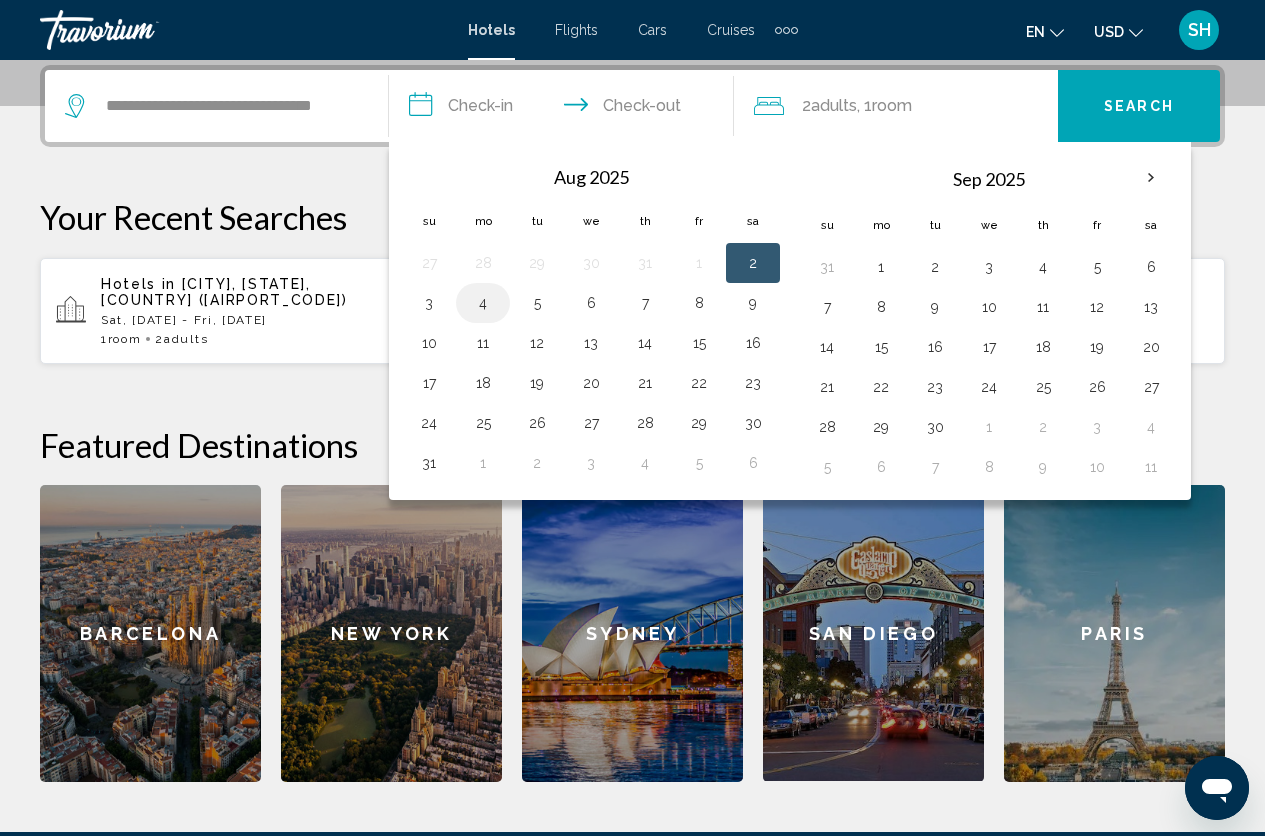 click on "4" at bounding box center (483, 303) 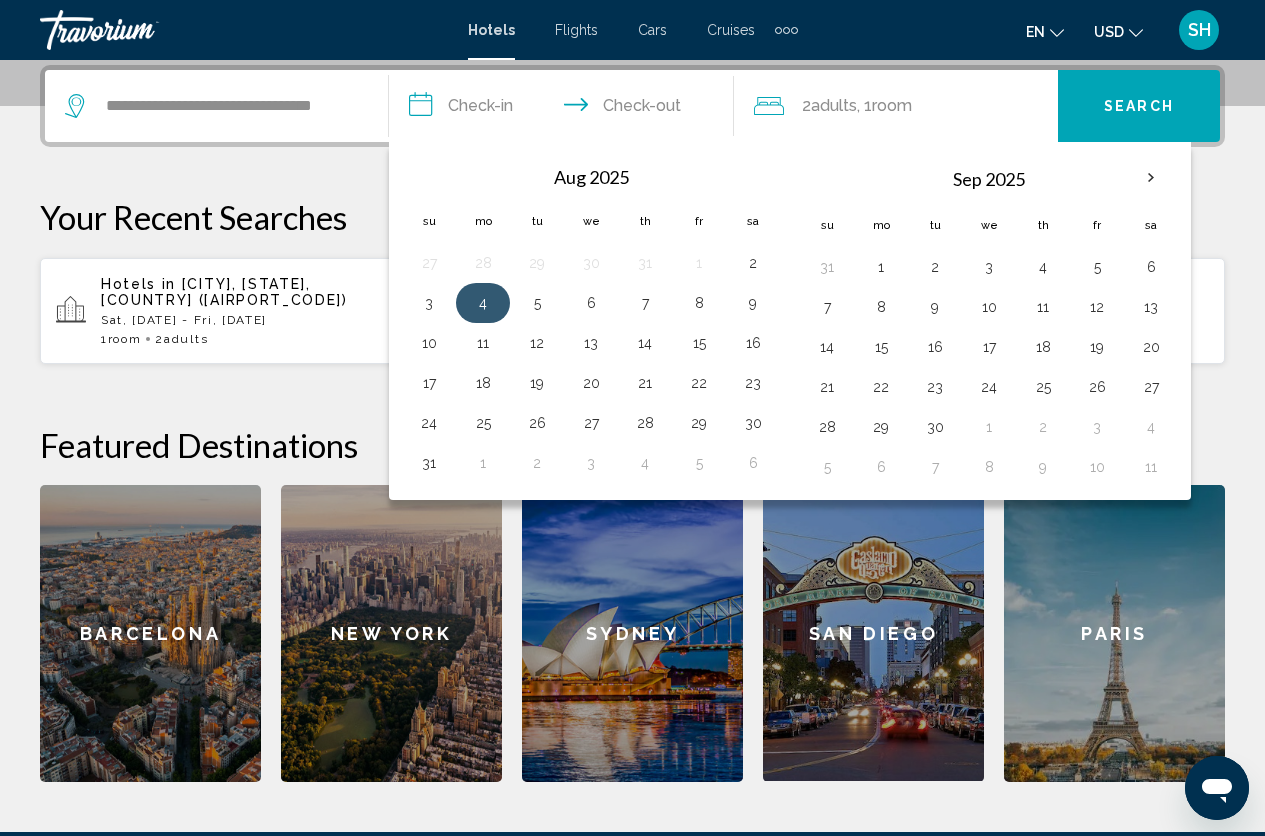 click on "4" at bounding box center [483, 303] 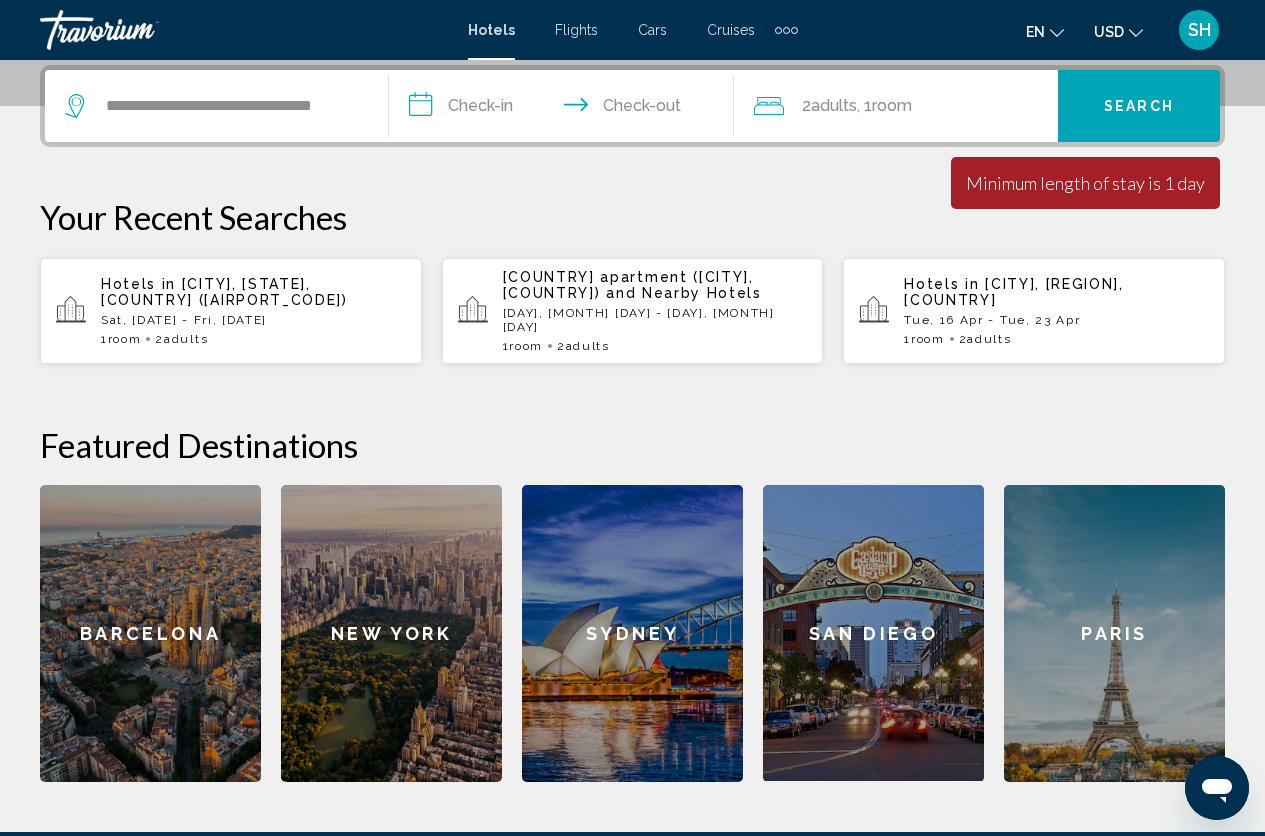 click on "**********" at bounding box center (565, 109) 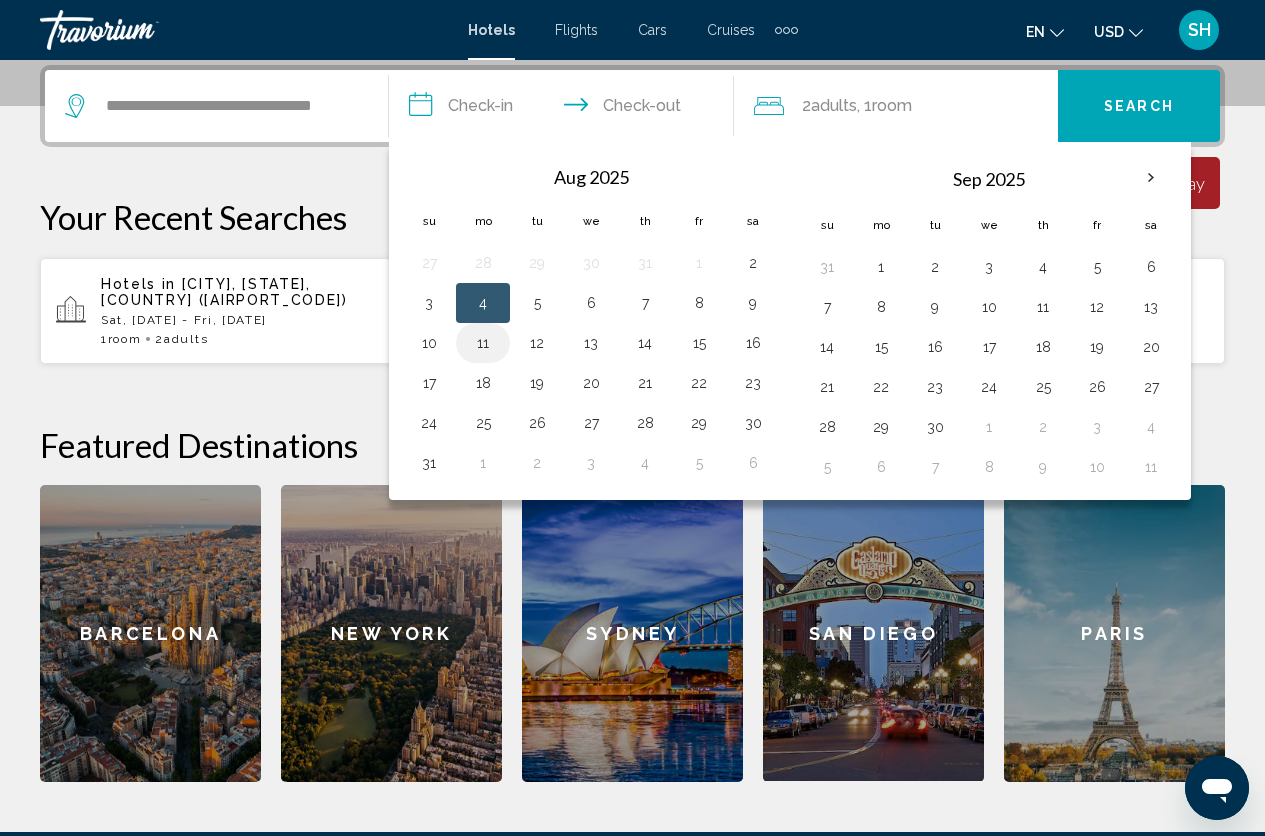 click on "11" at bounding box center [483, 343] 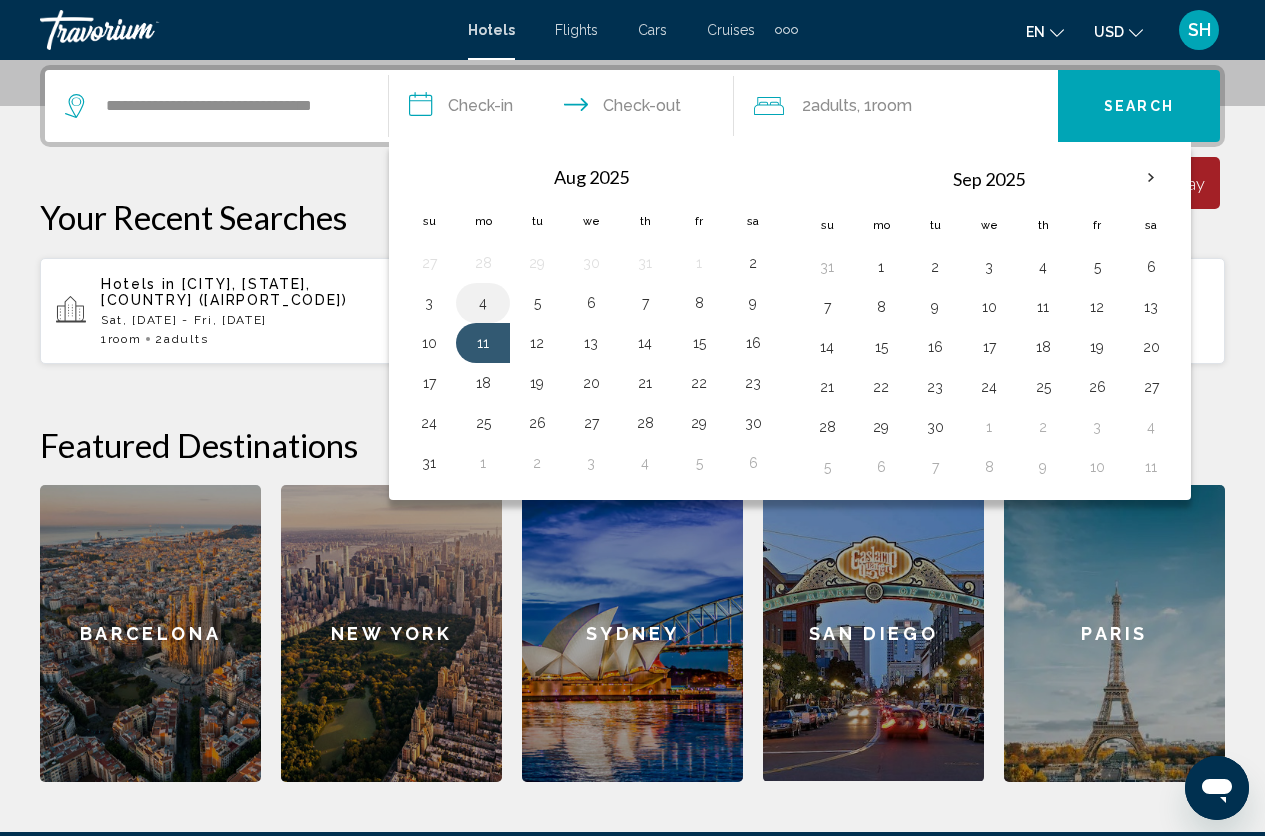 click on "4" at bounding box center [483, 303] 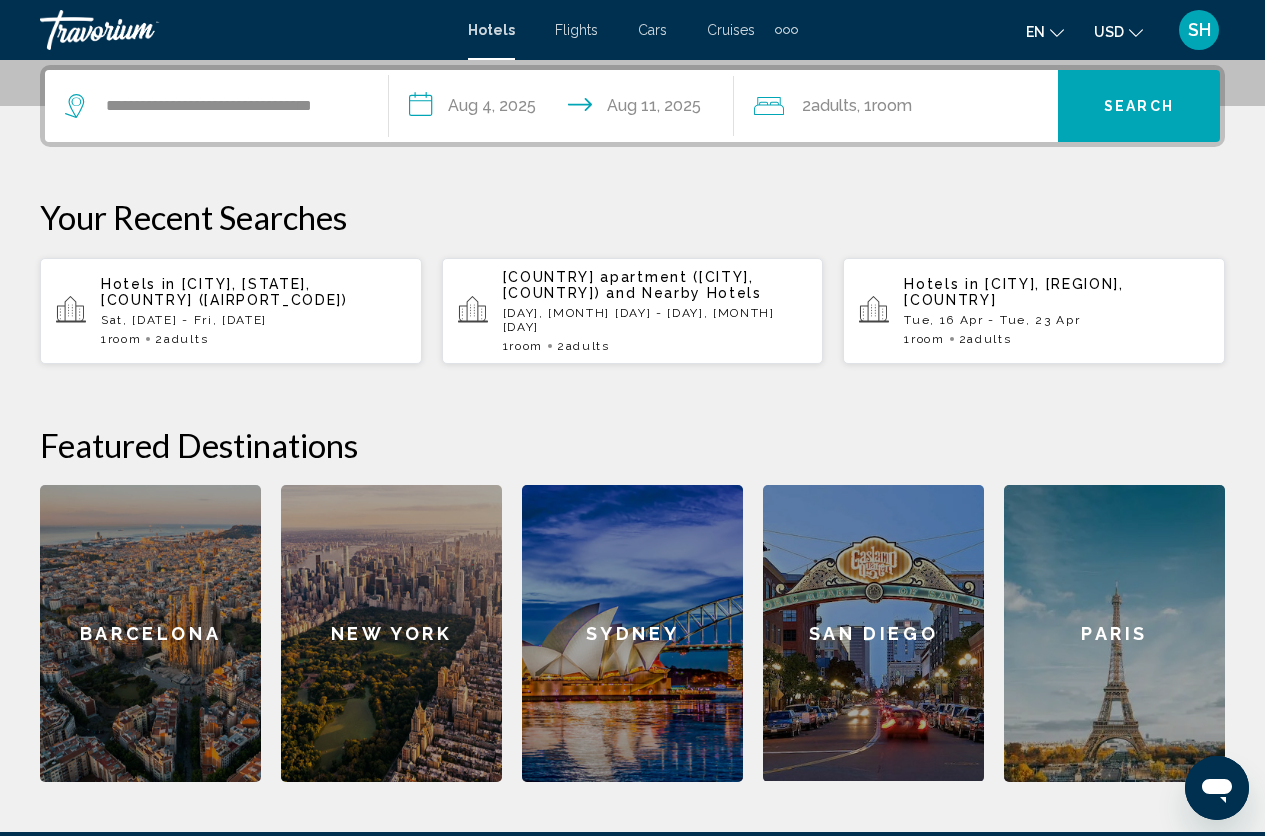 click on "**********" at bounding box center [565, 109] 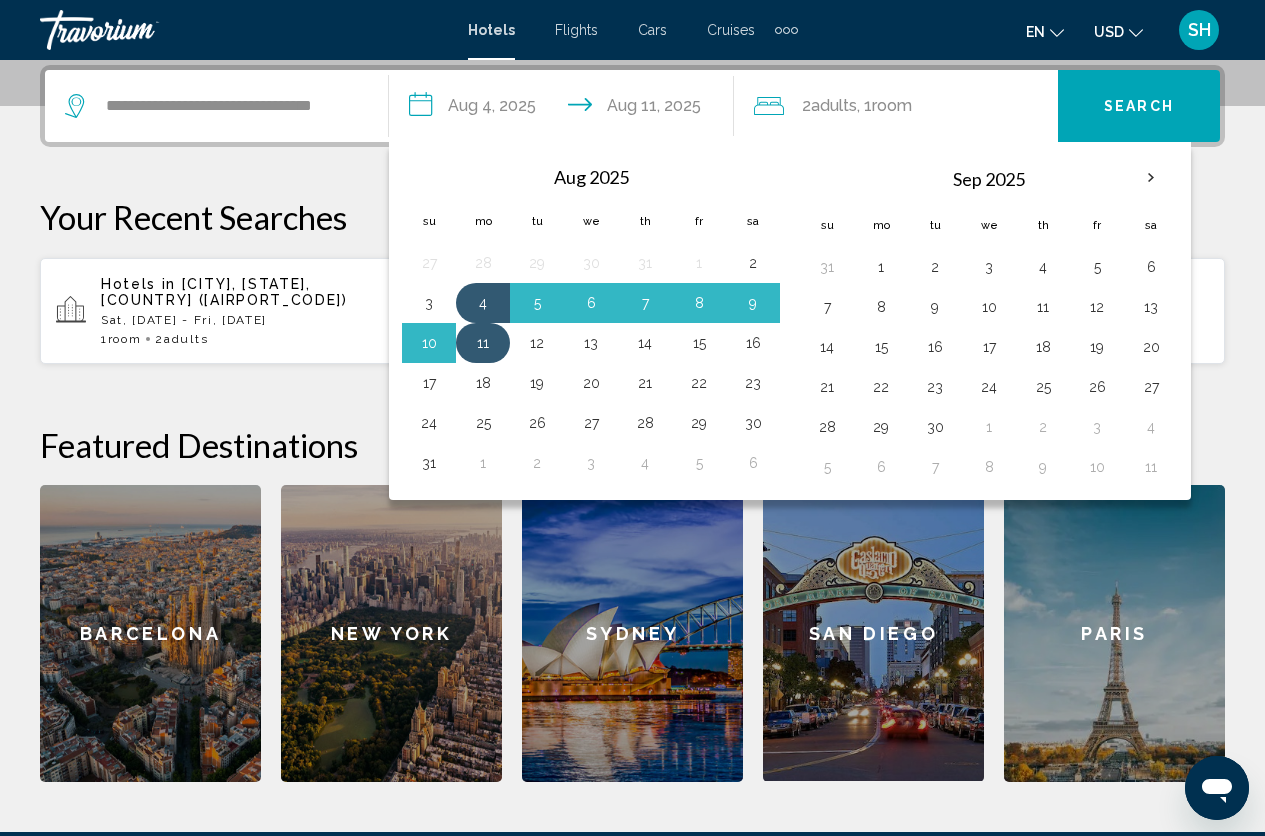 click on "11" at bounding box center (483, 343) 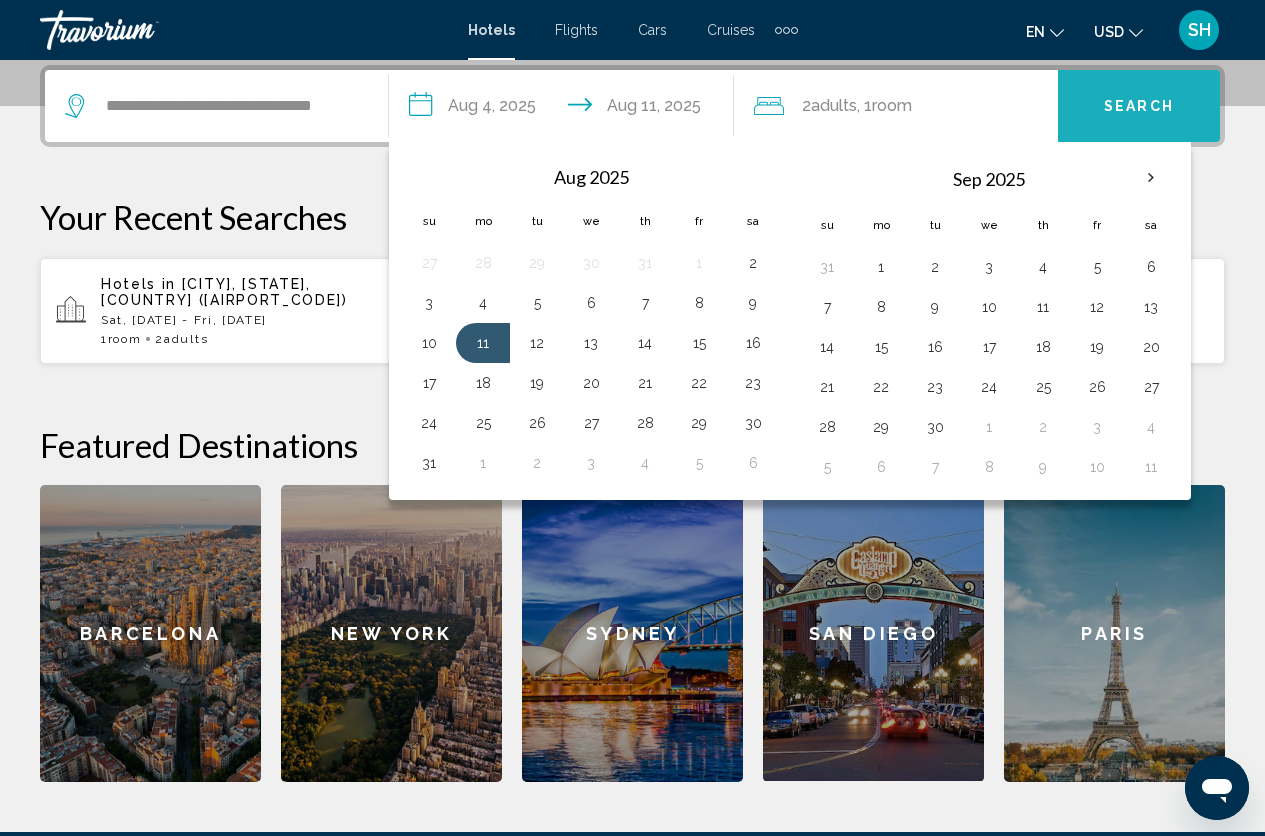 click on "Search" at bounding box center [1139, 106] 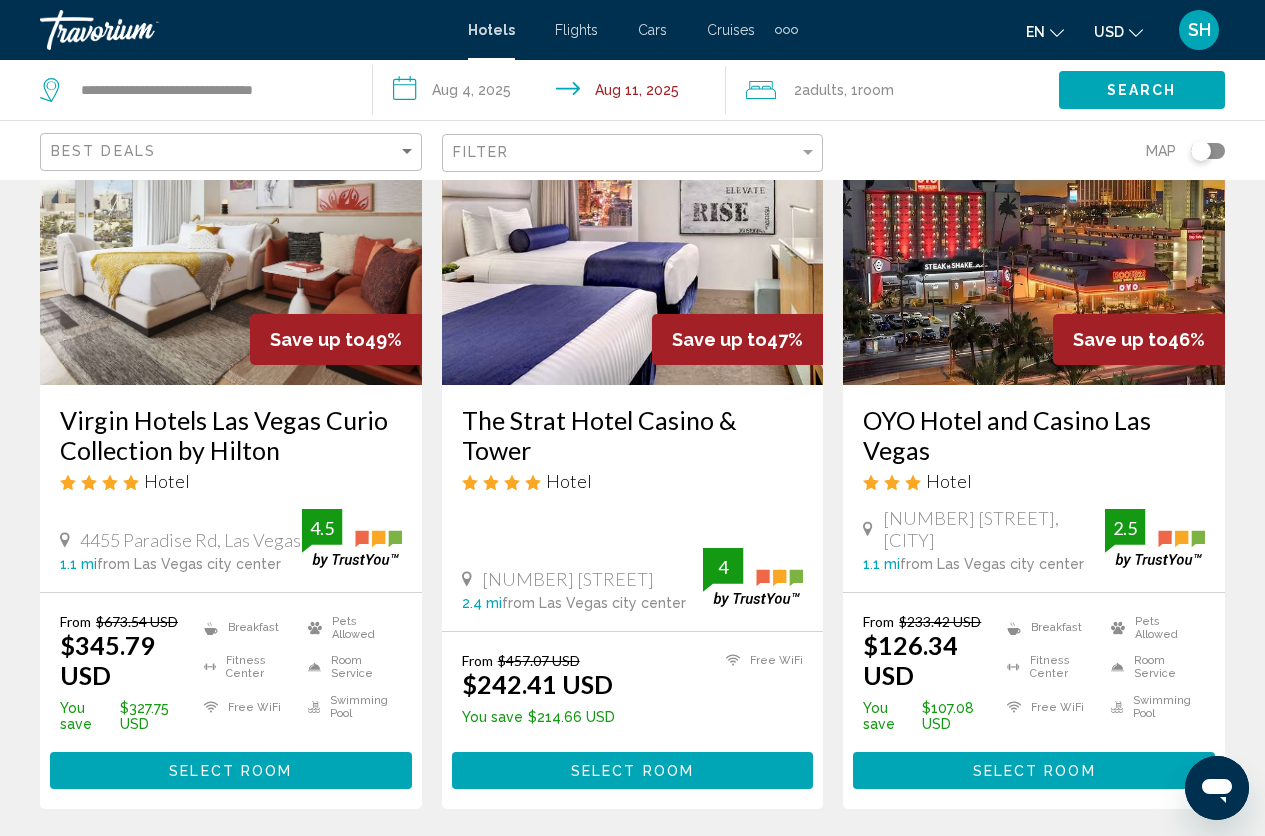 scroll, scrollTop: 169, scrollLeft: 0, axis: vertical 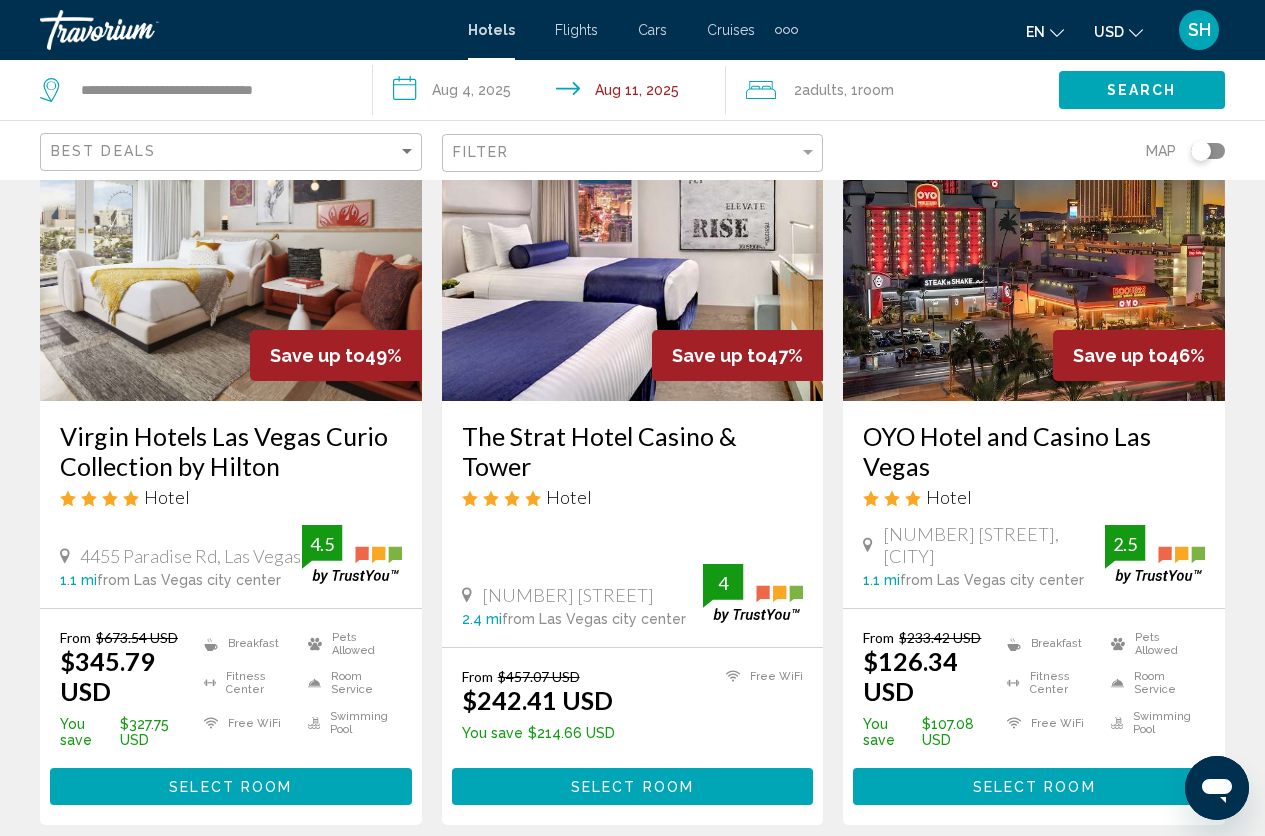 click at bounding box center (1034, 241) 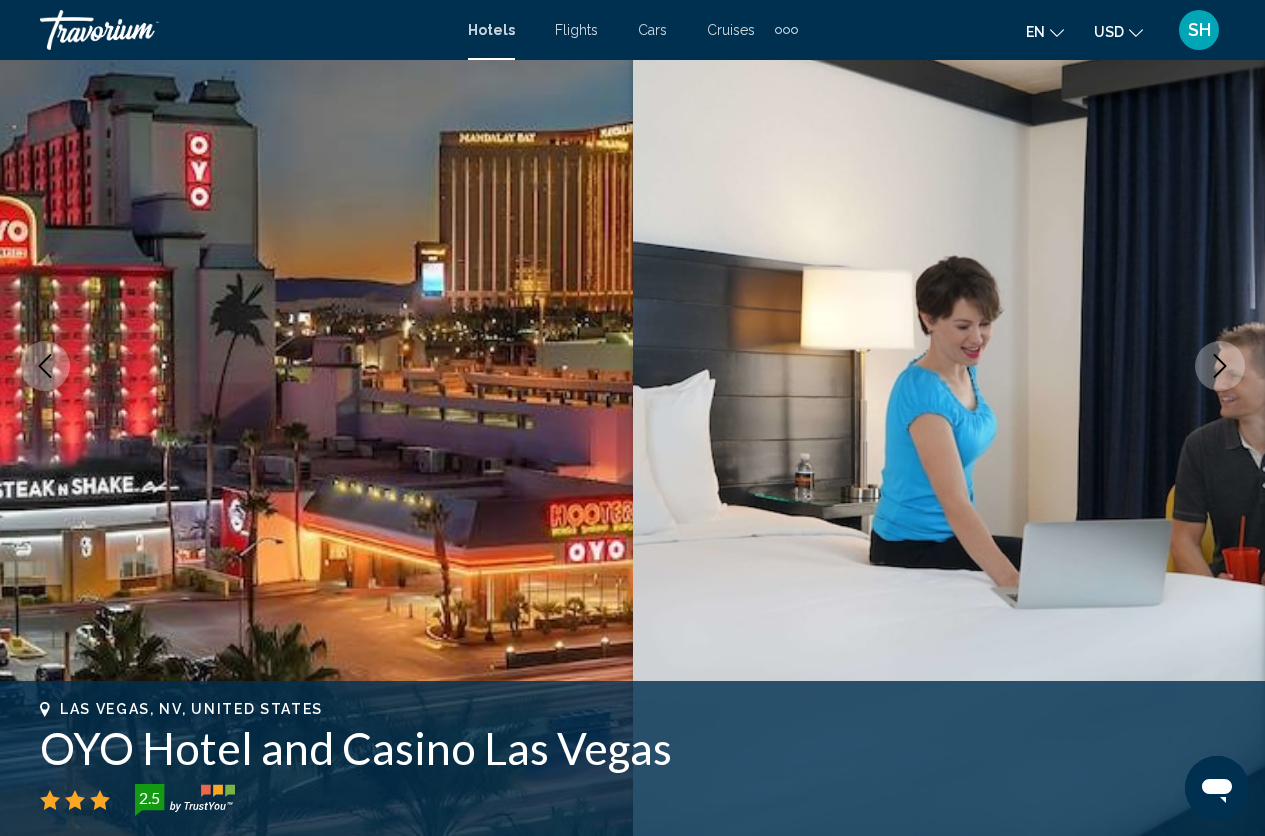 scroll, scrollTop: 0, scrollLeft: 0, axis: both 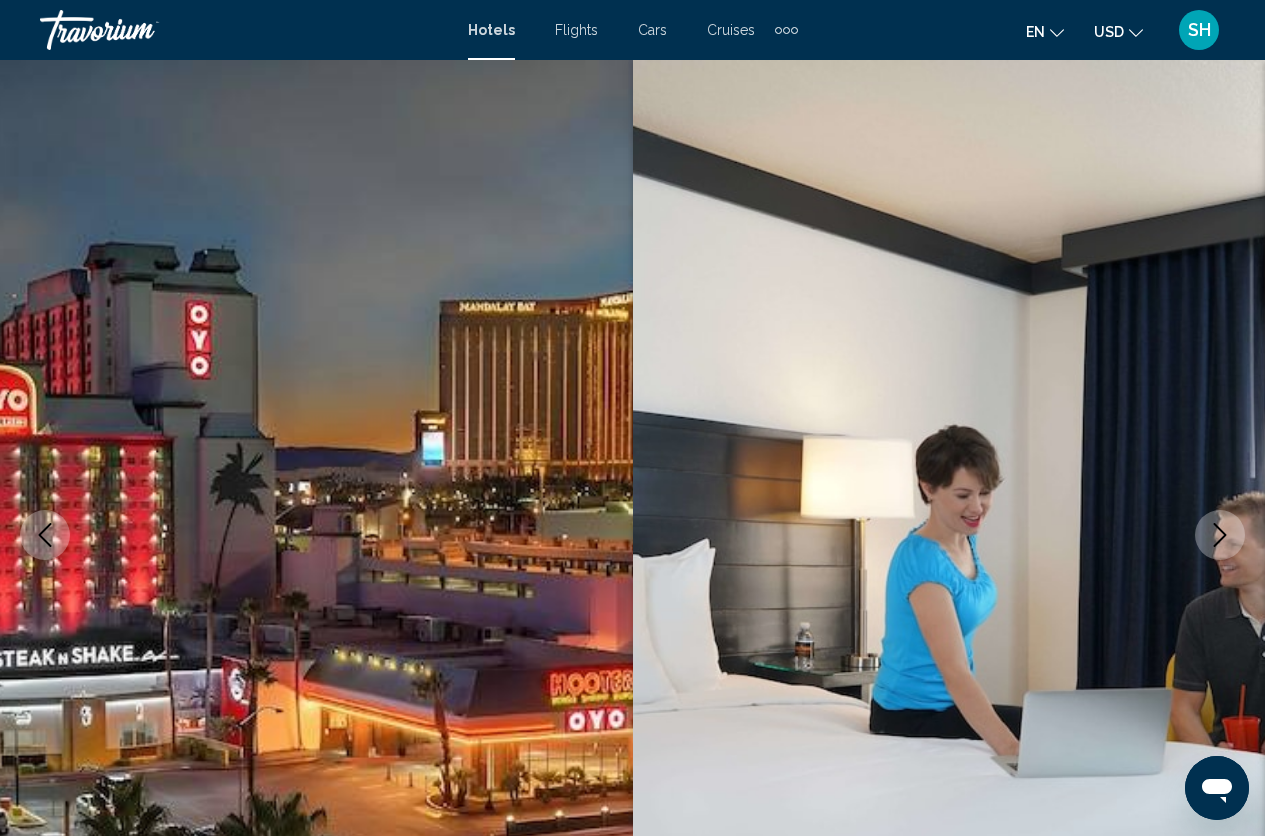 click 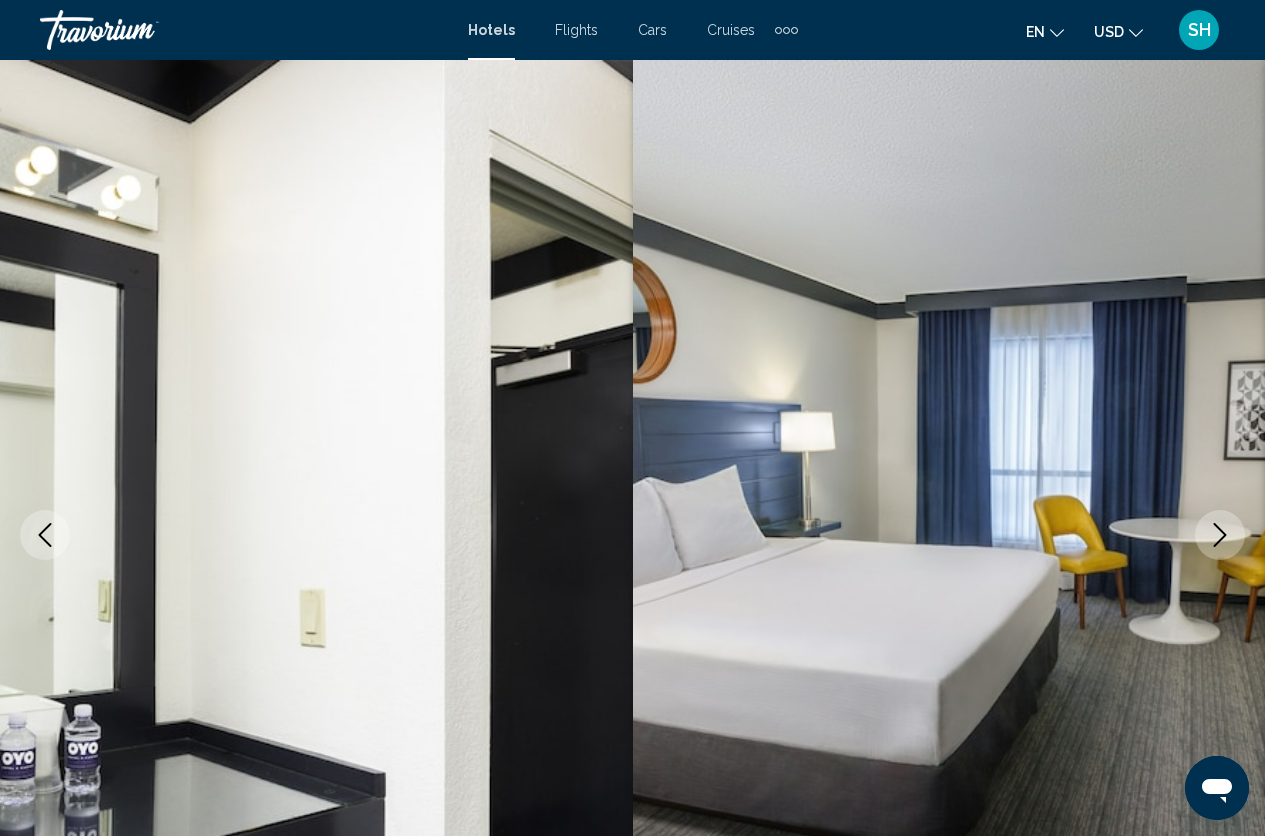 click 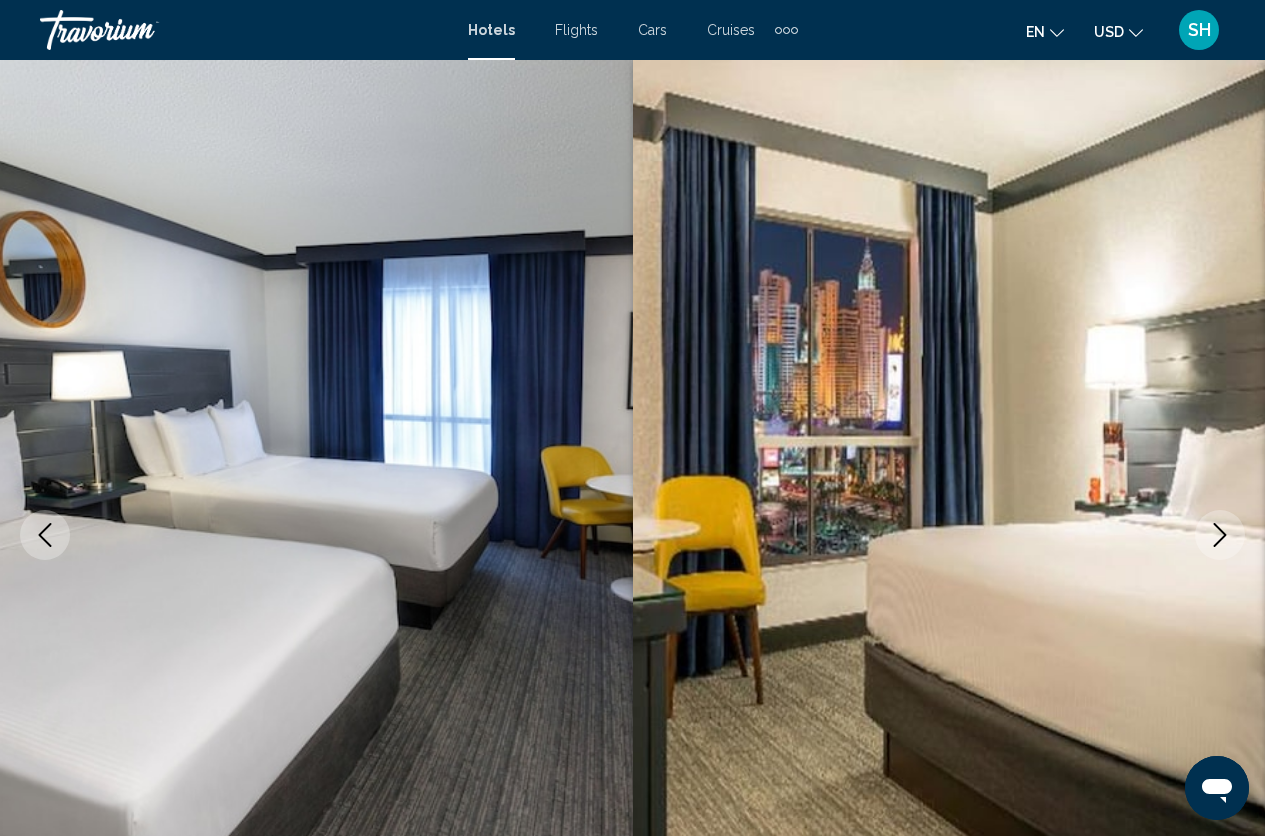 click 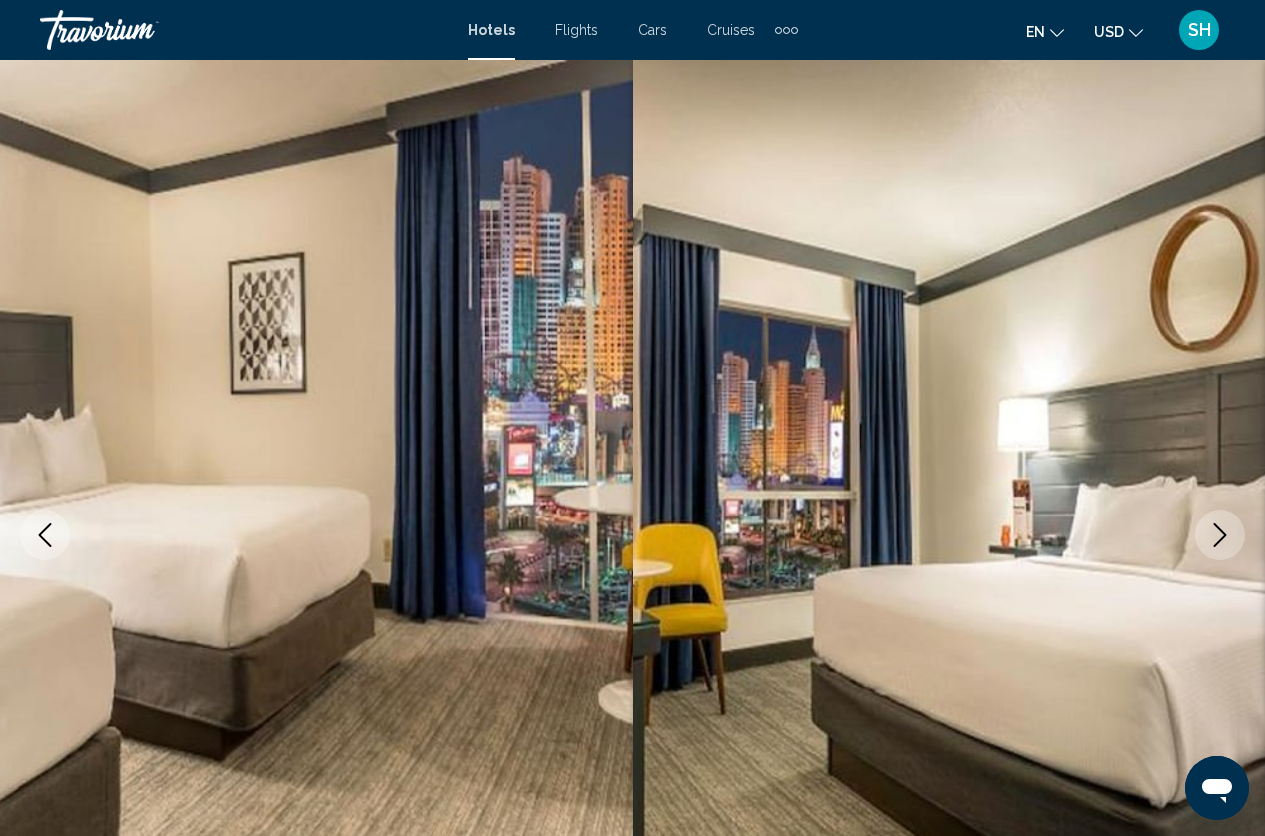 click 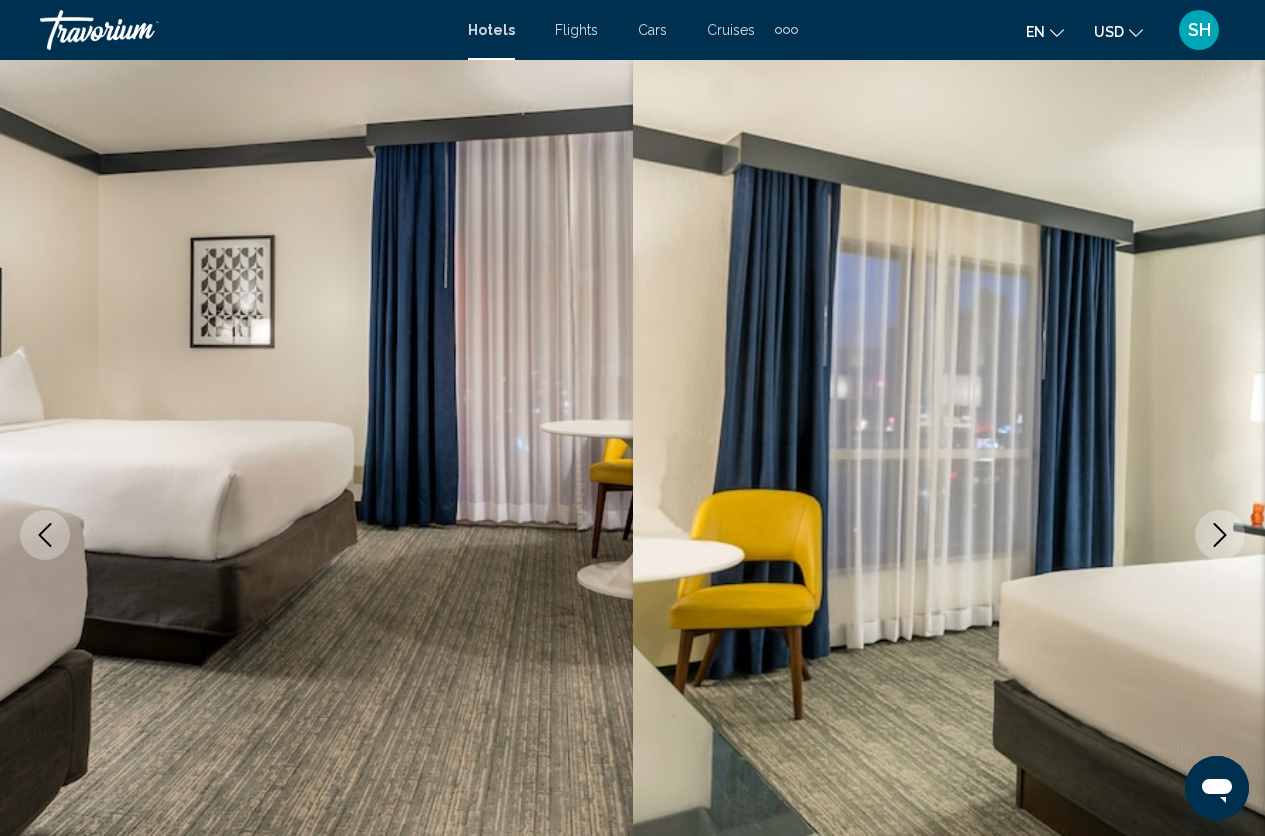 click 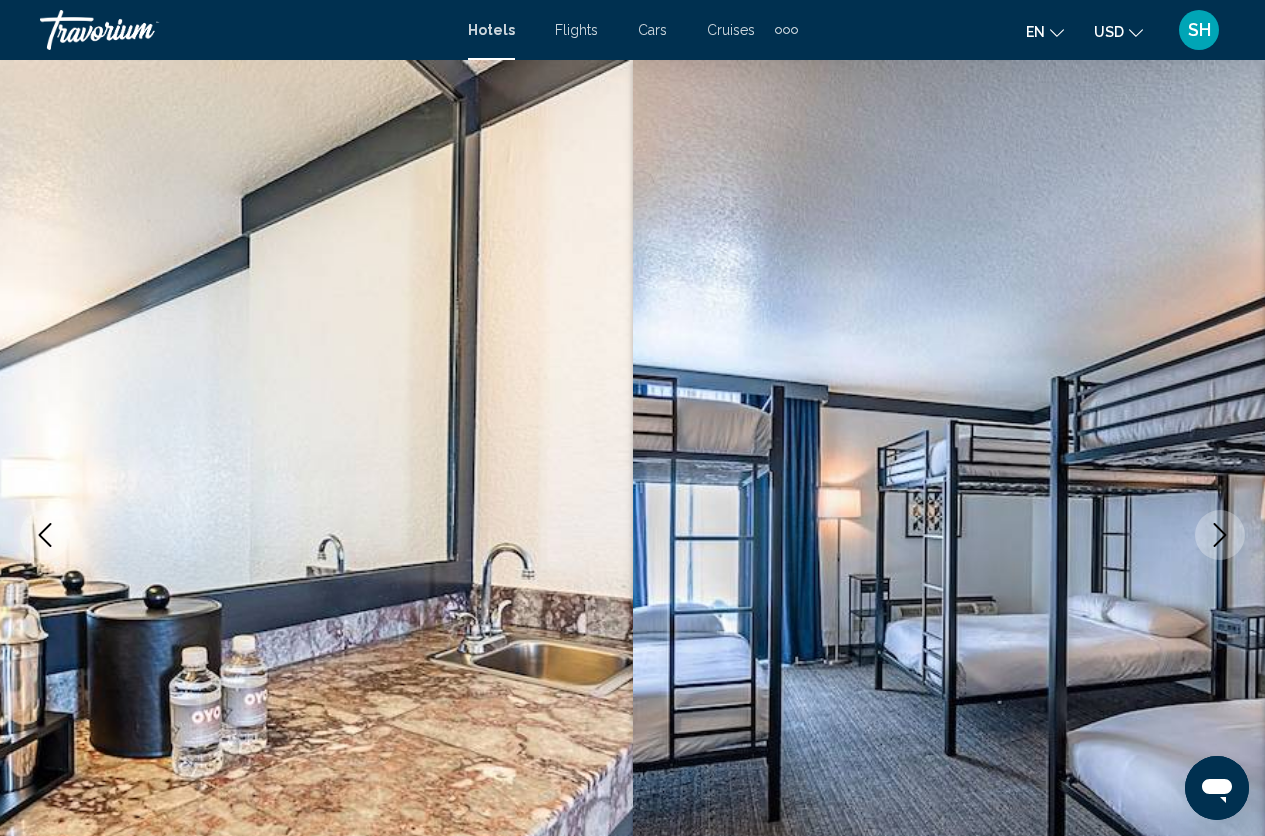 click 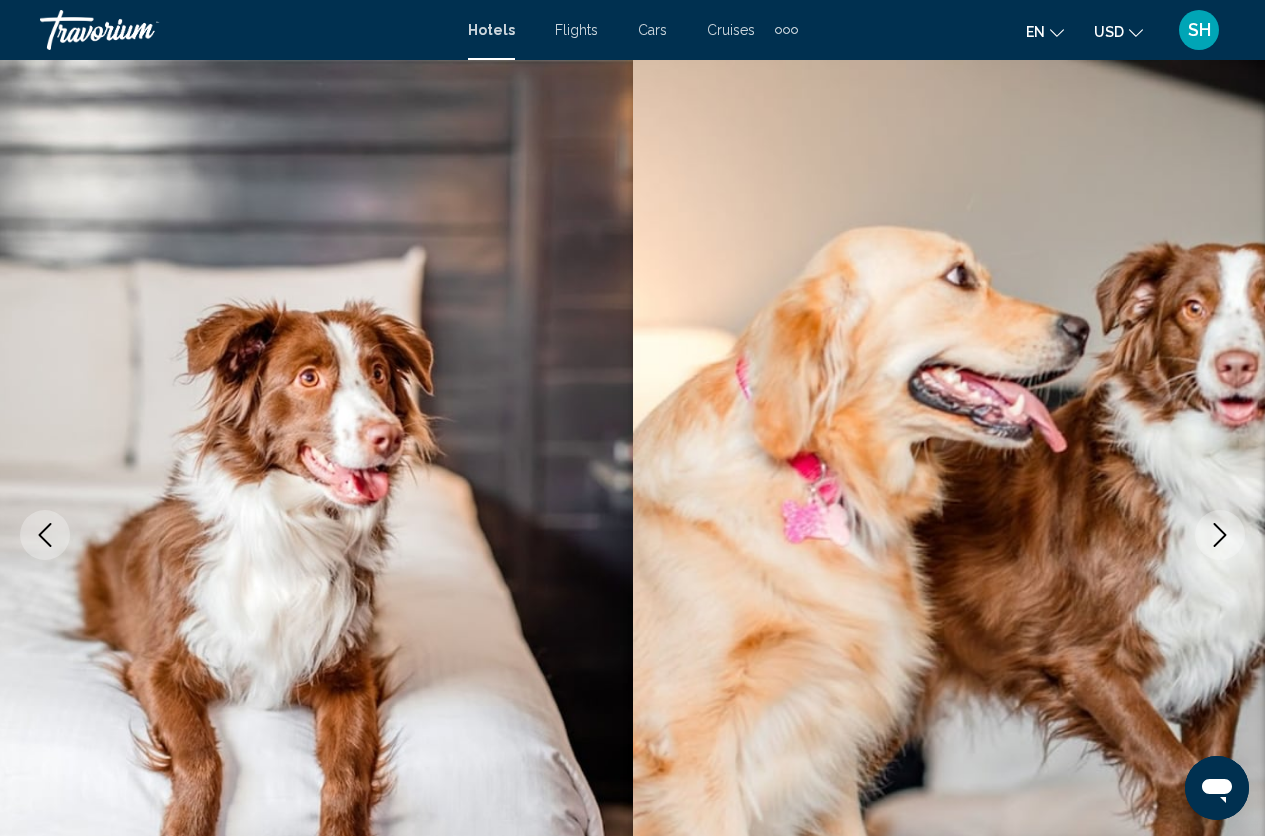 click 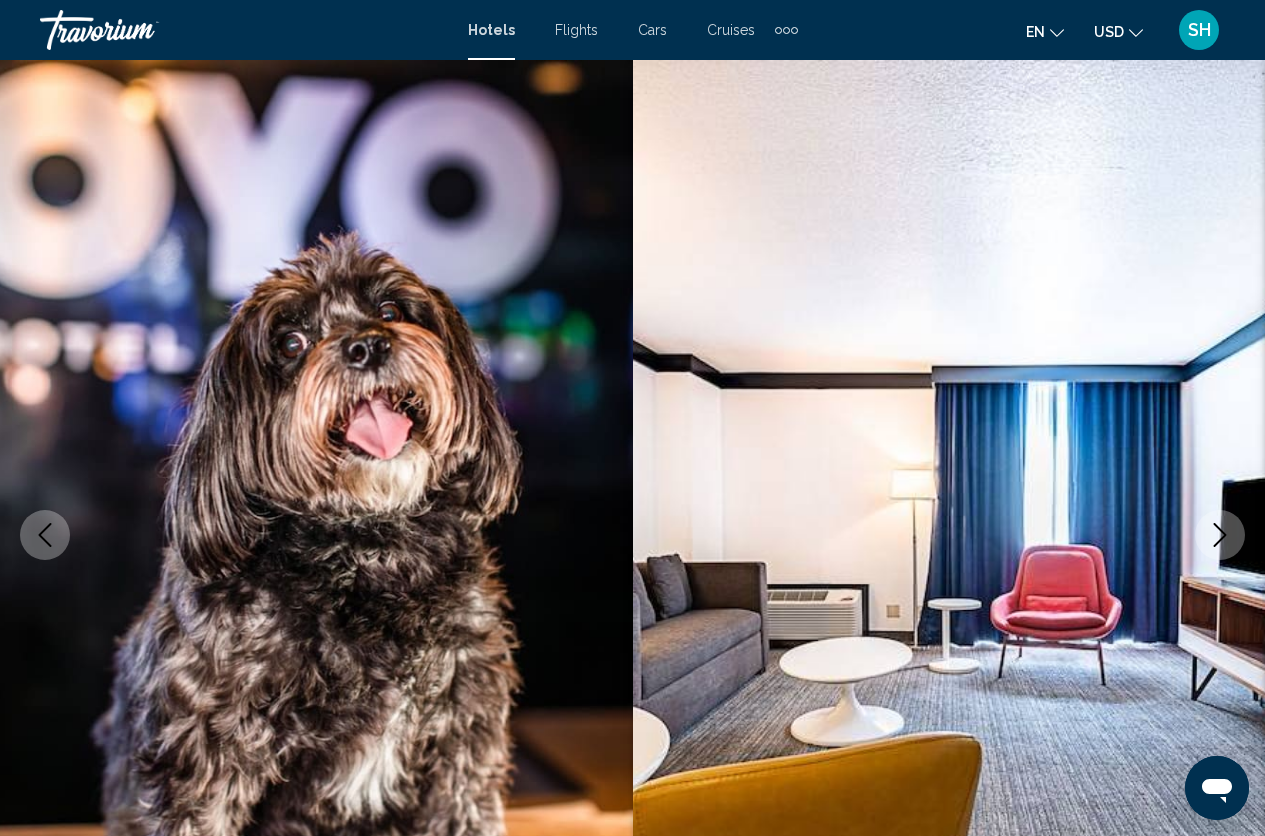 click 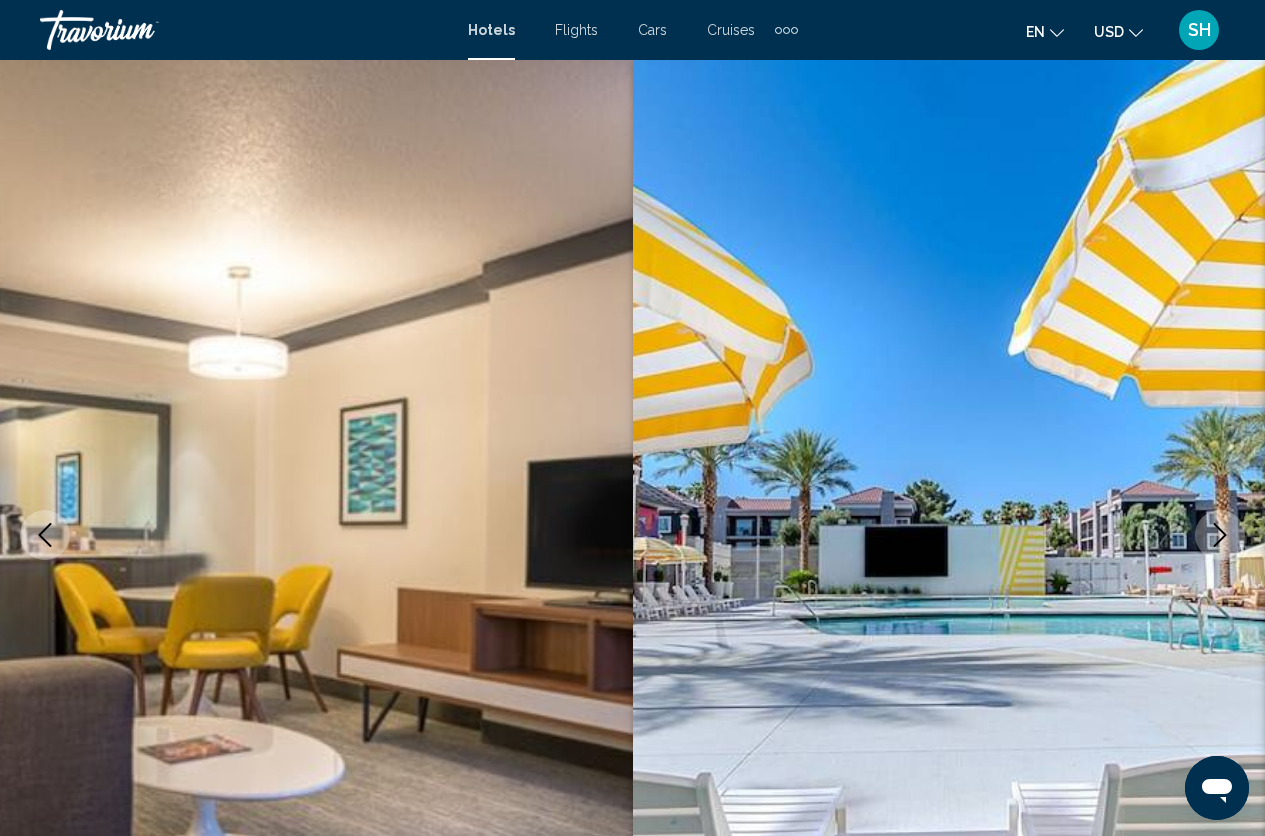click 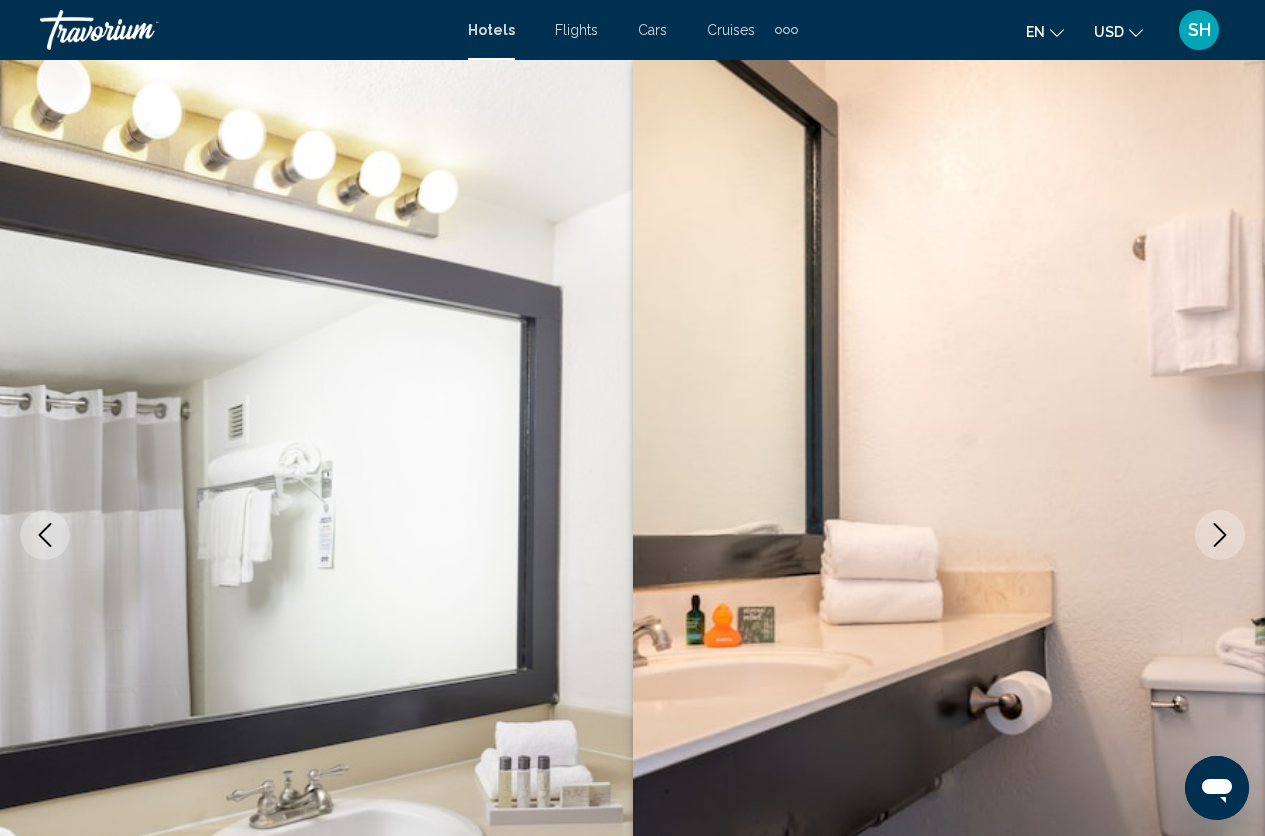 click 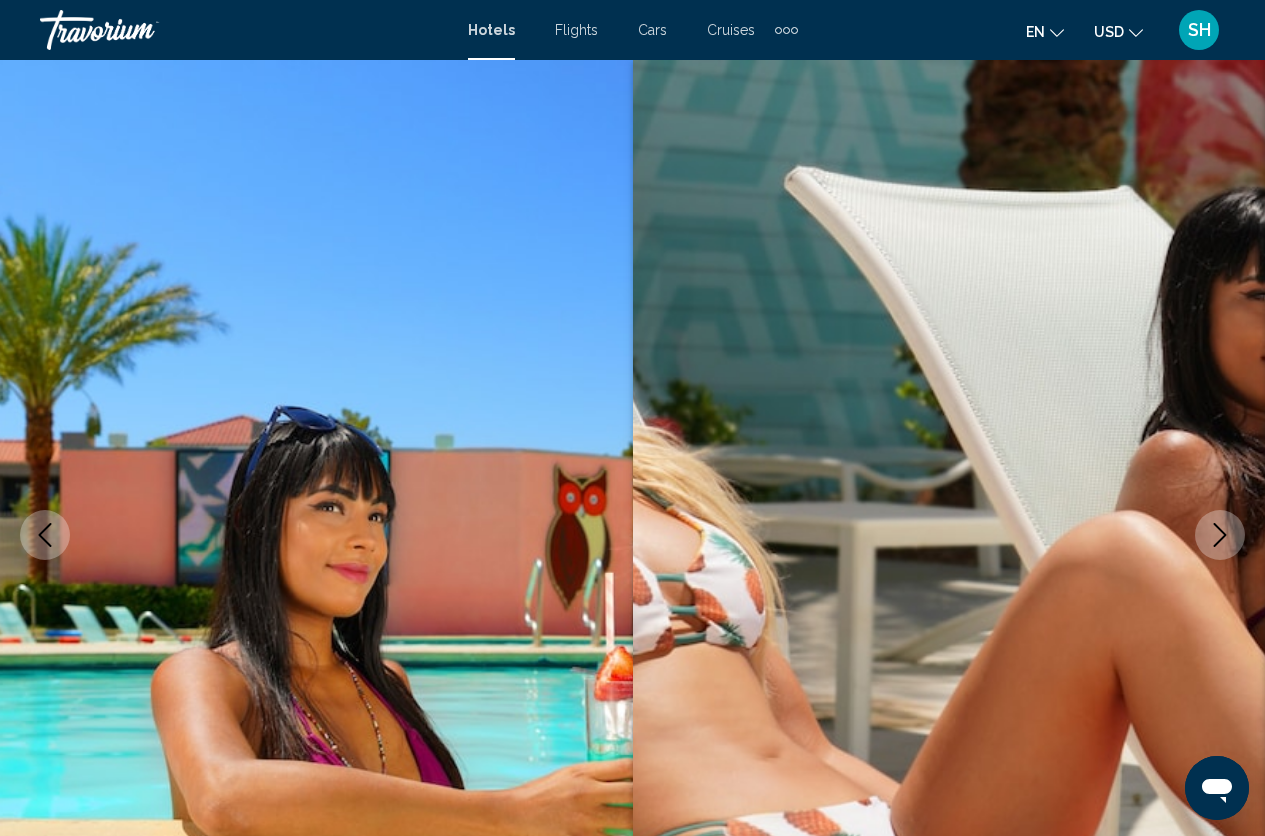 click 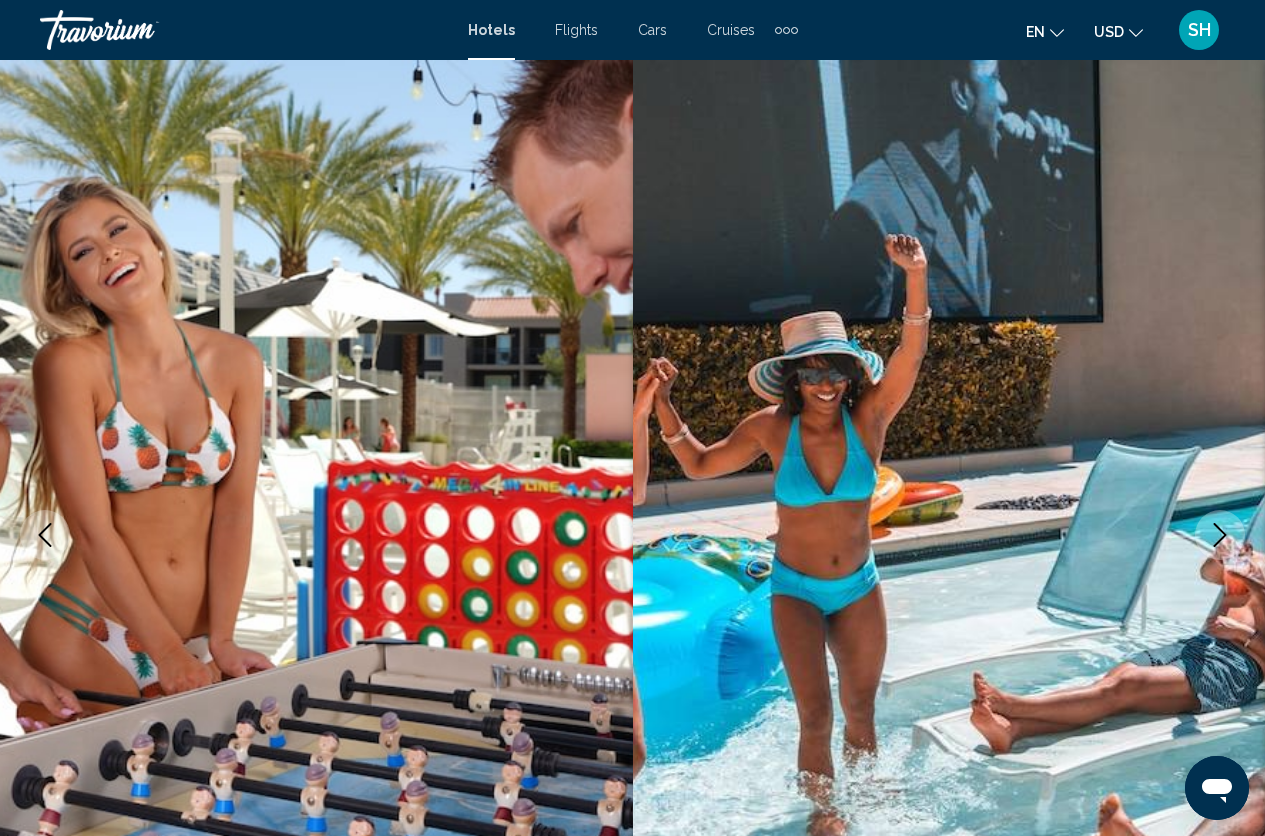 click 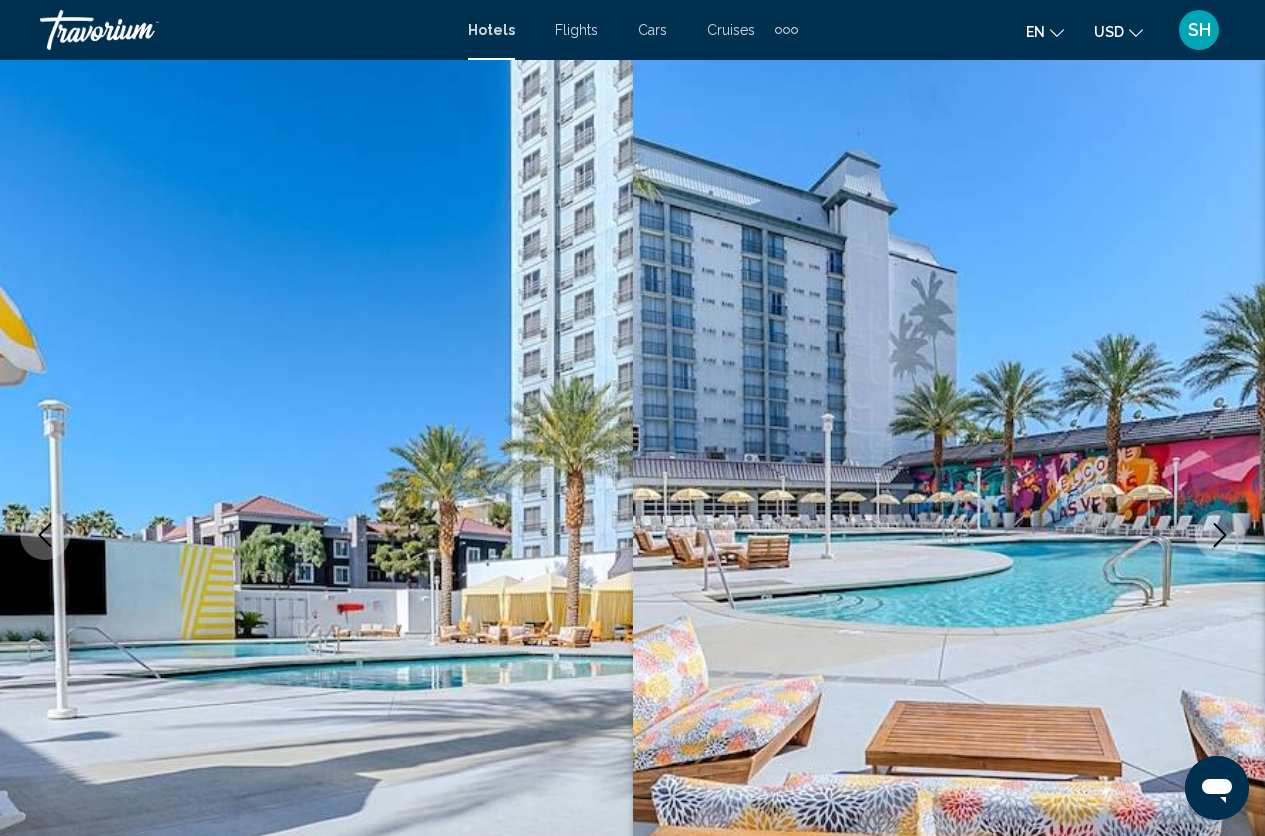 click 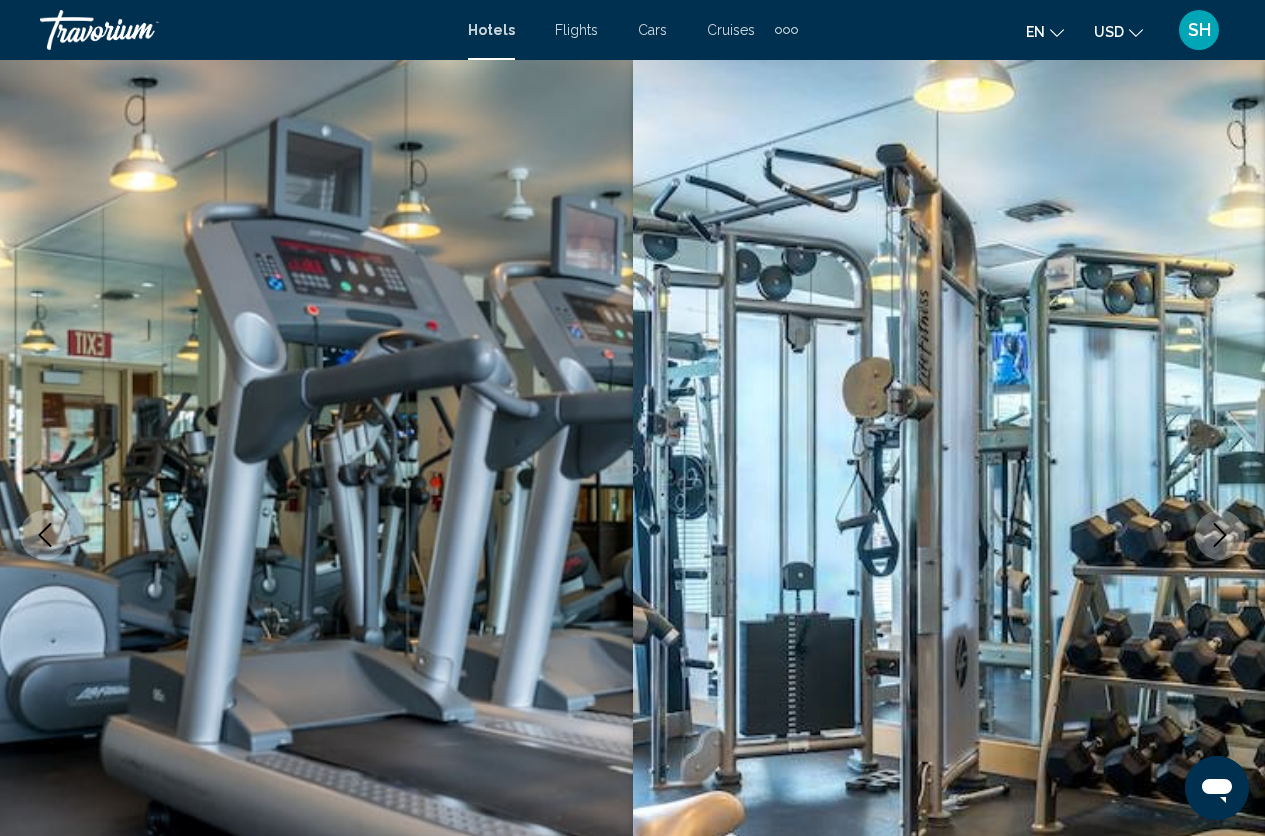 click 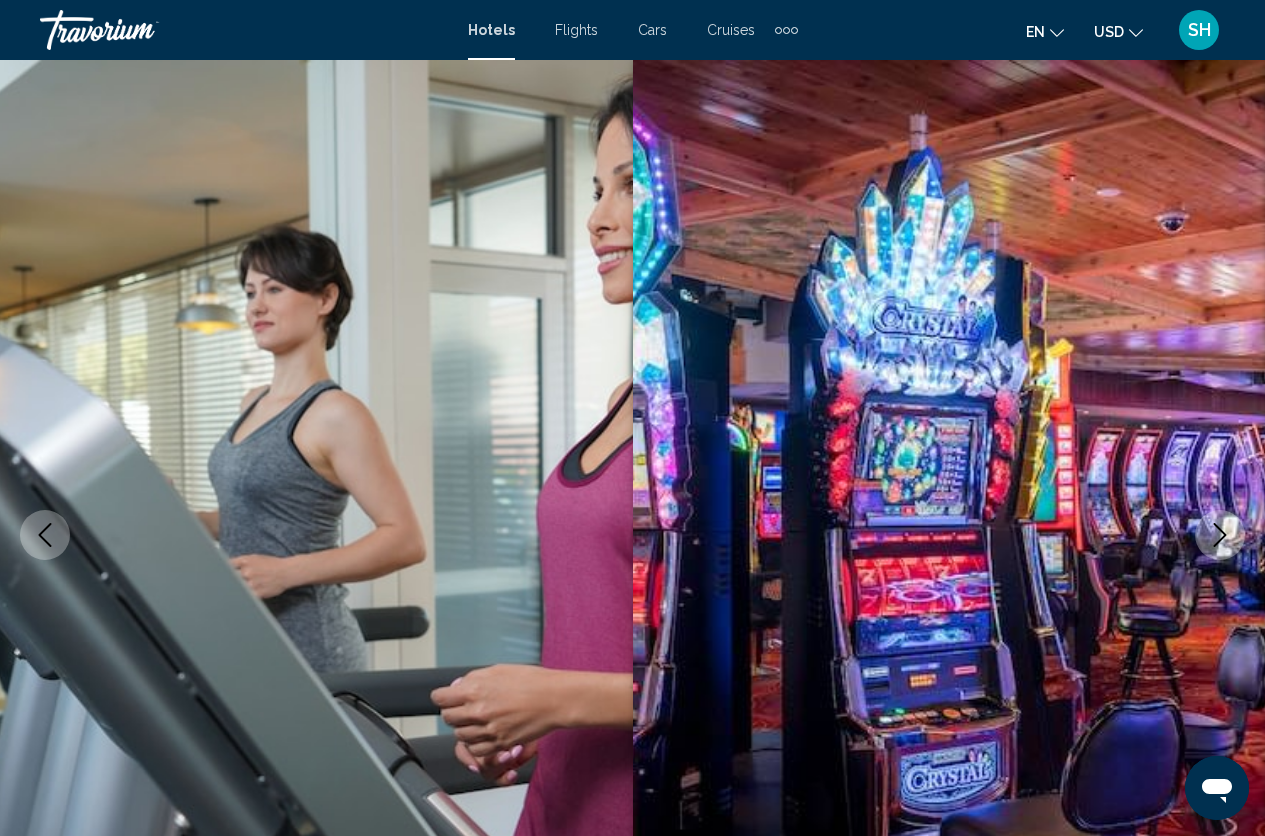 click 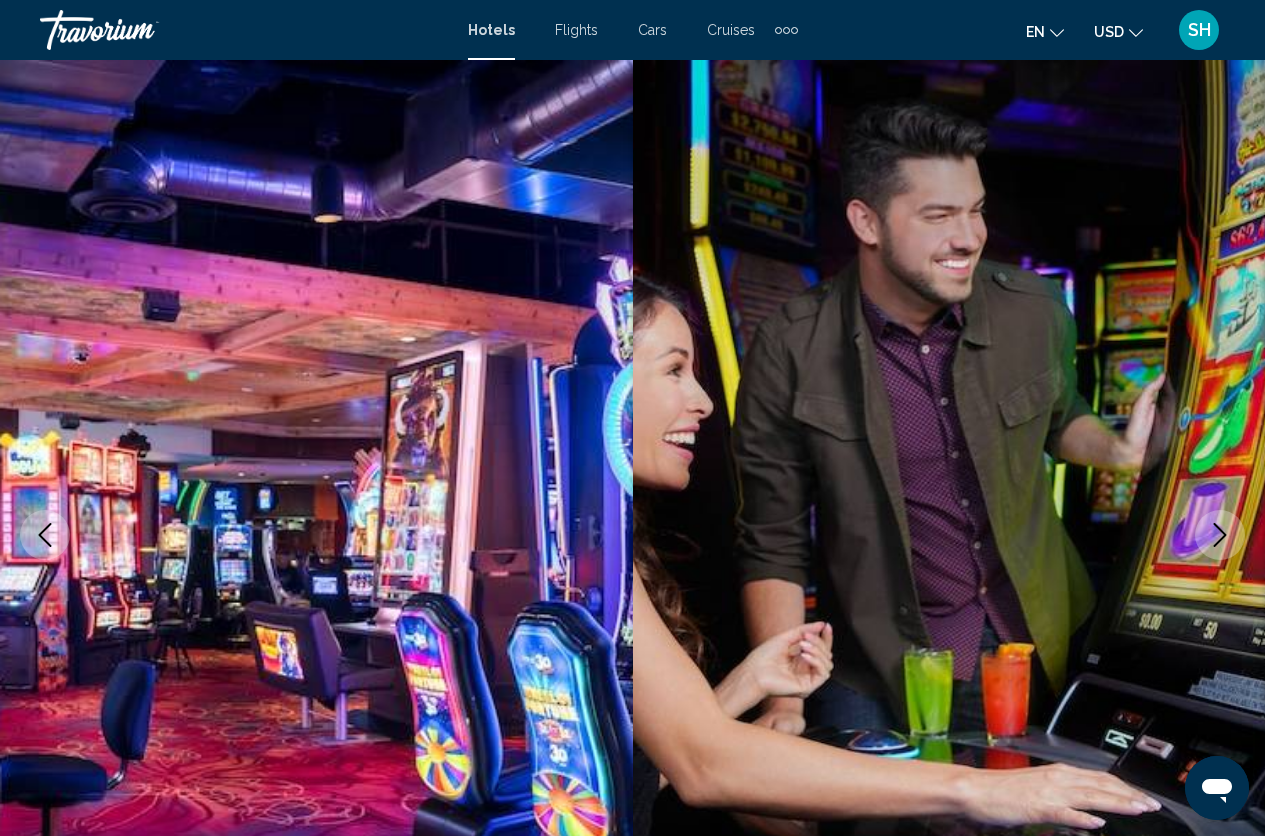 click 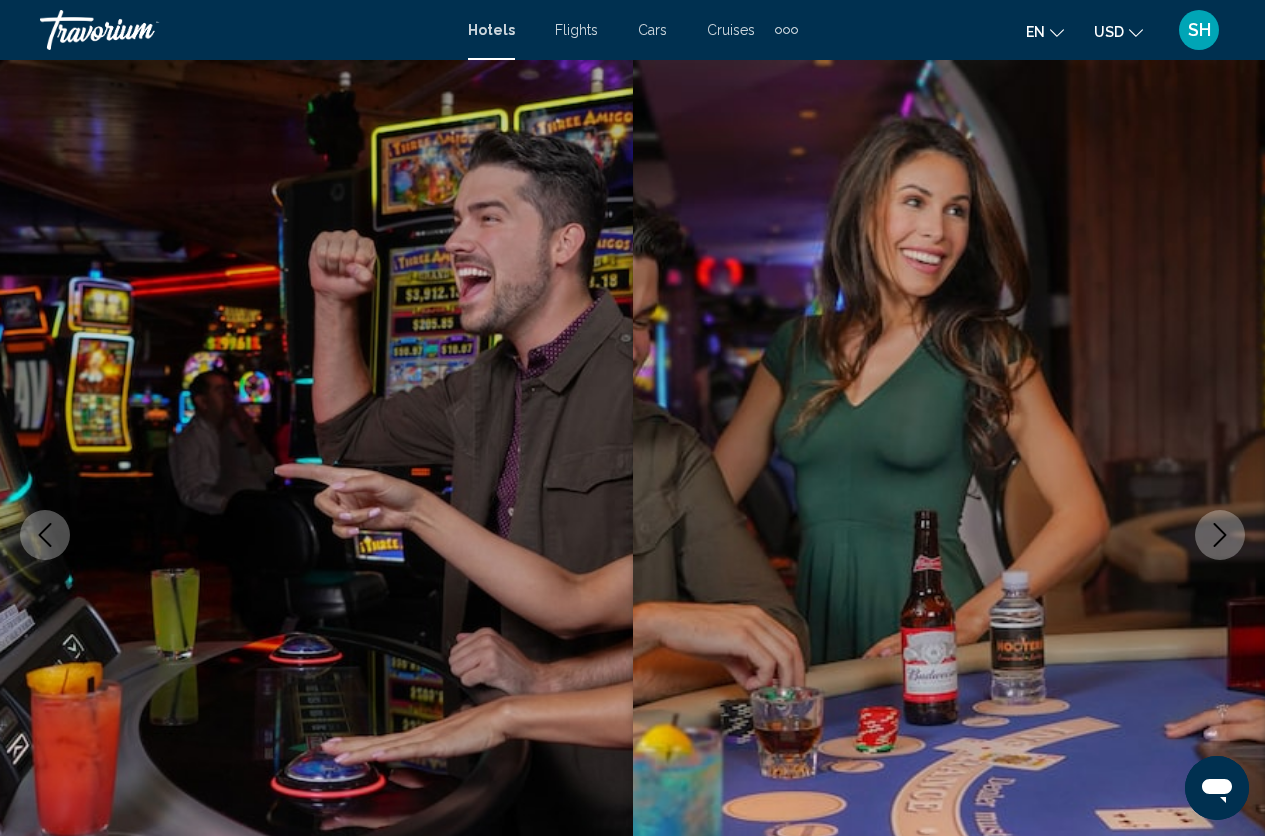 click 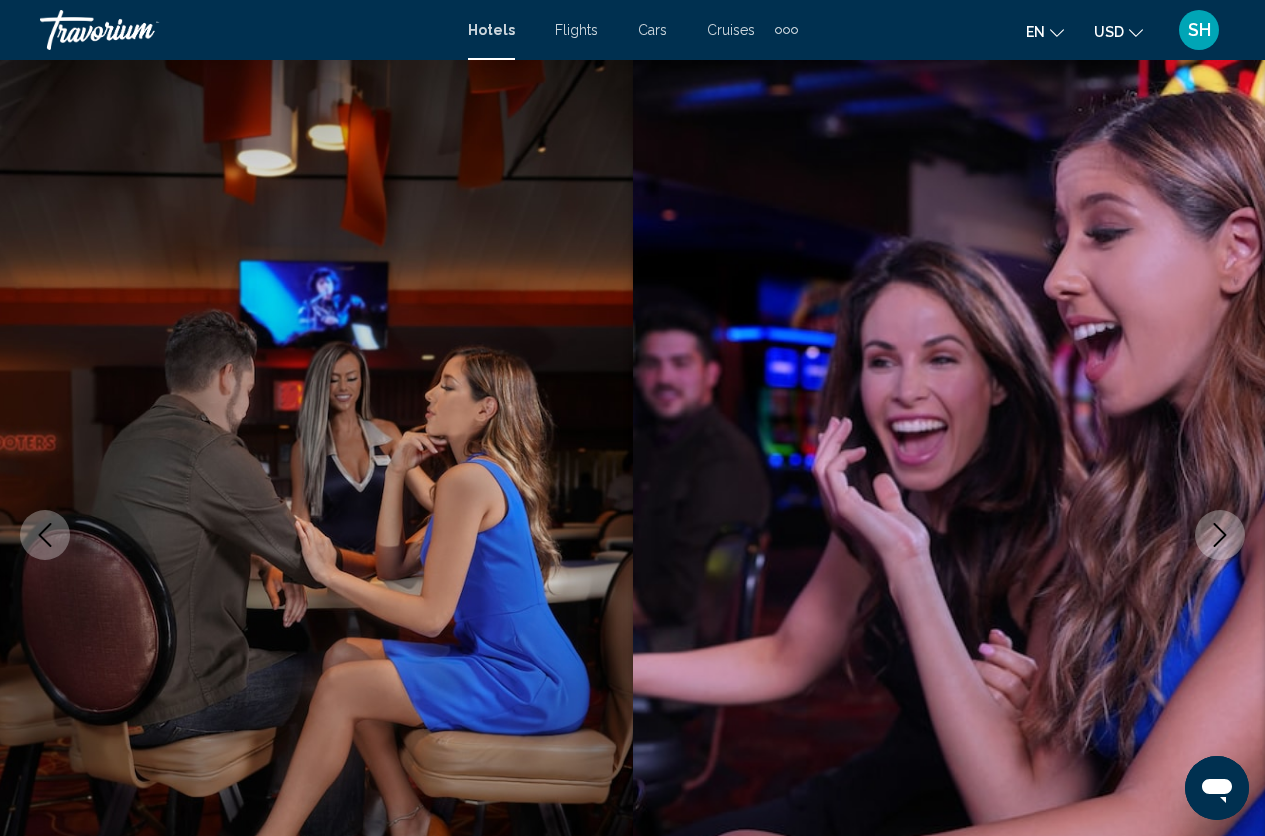click 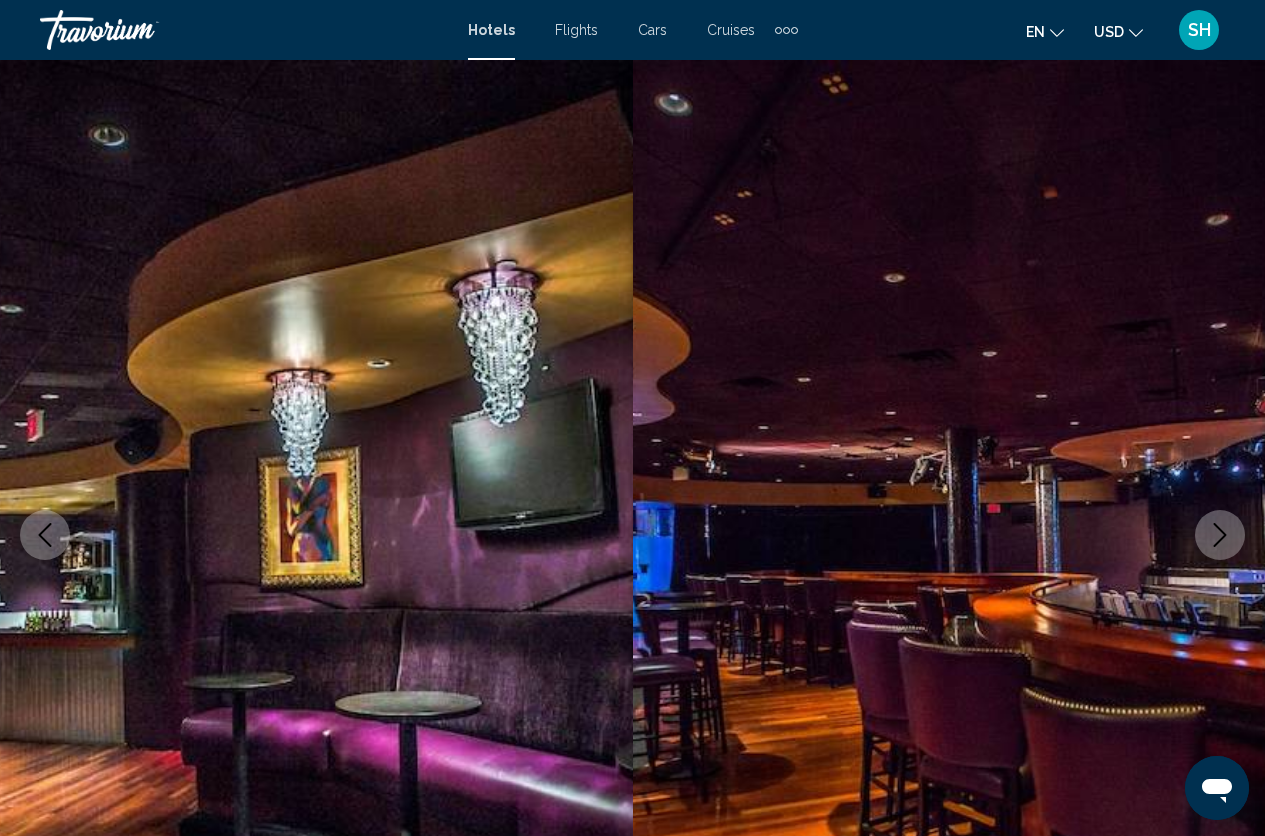 click 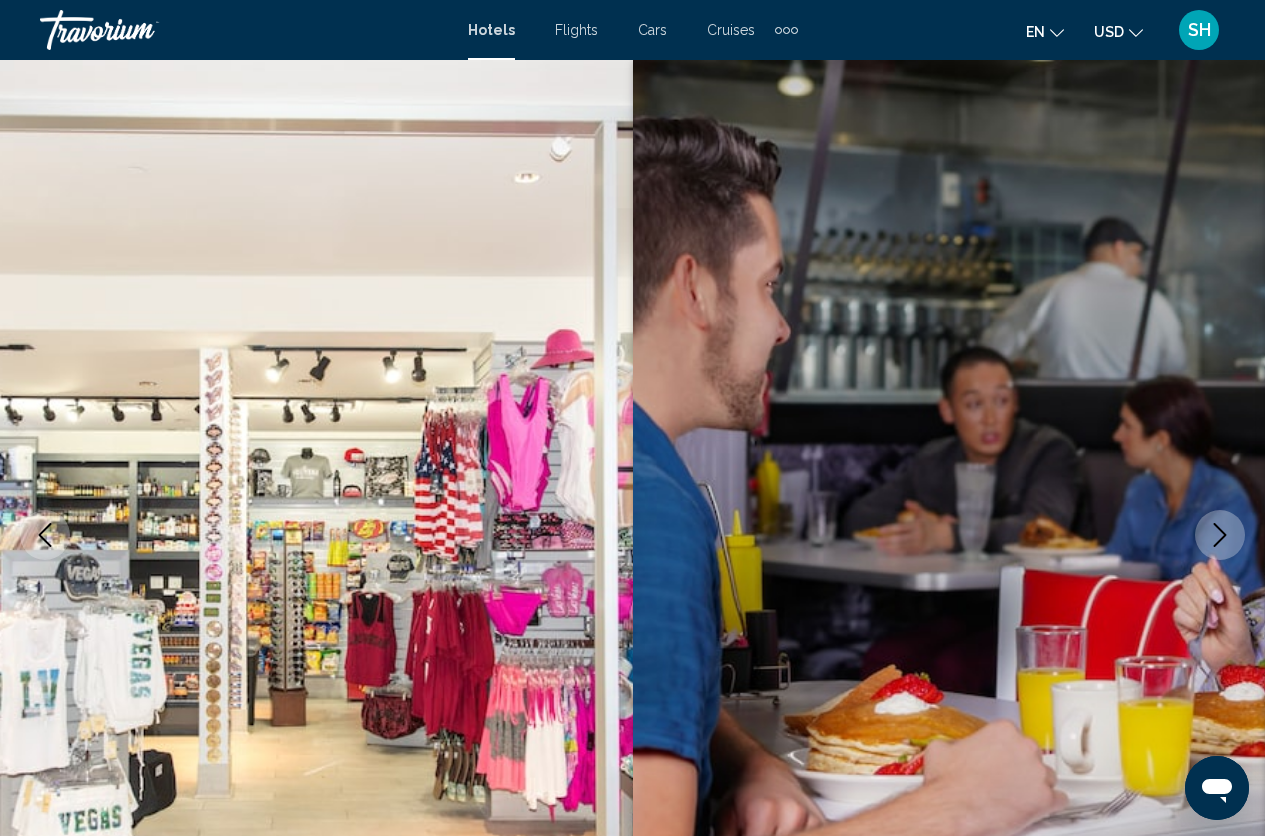 click 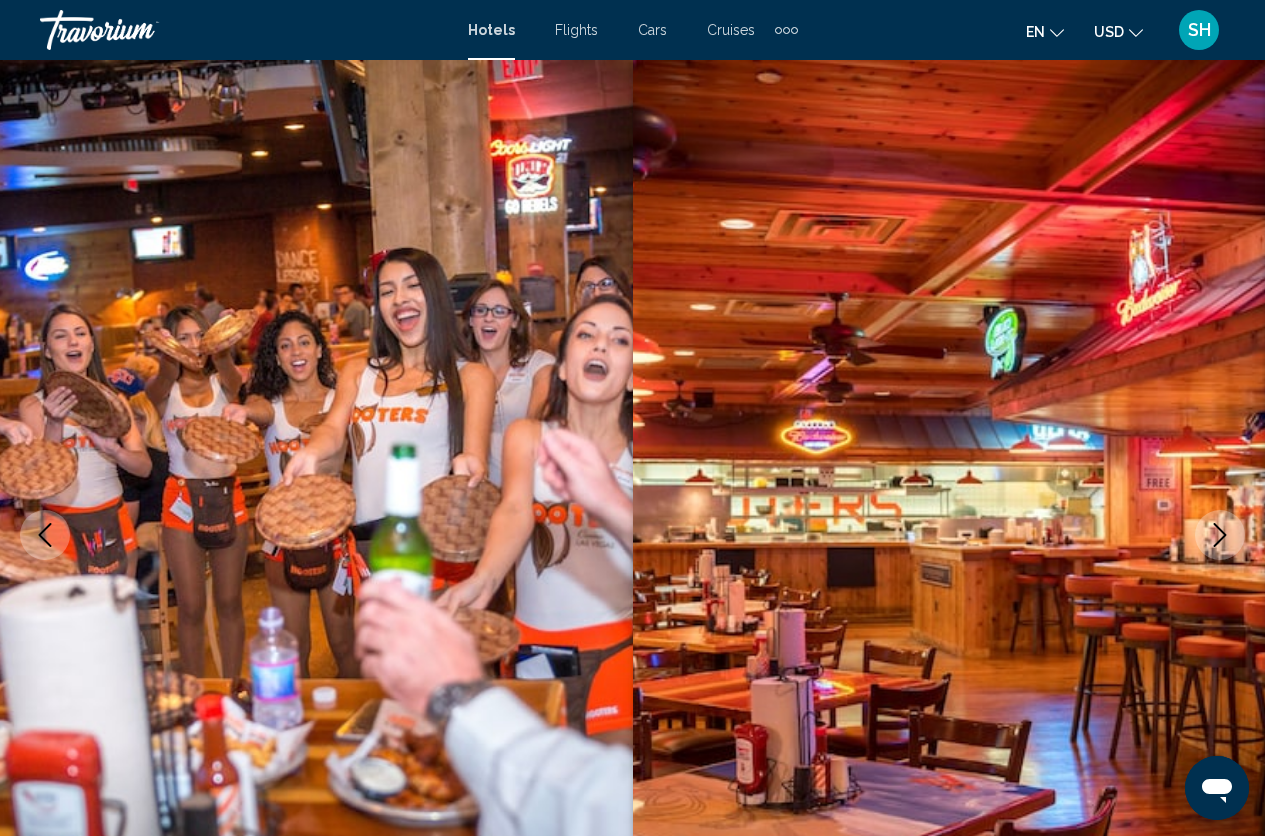 click 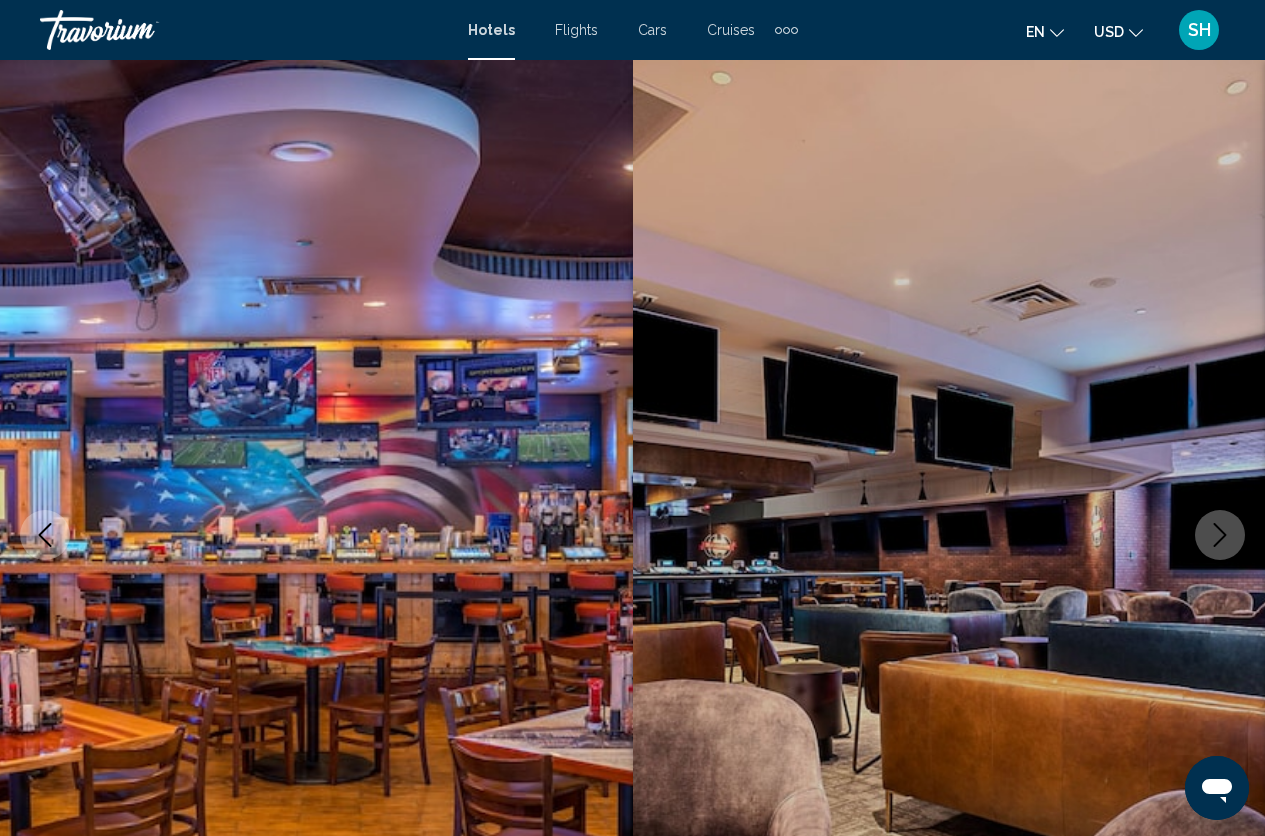 click 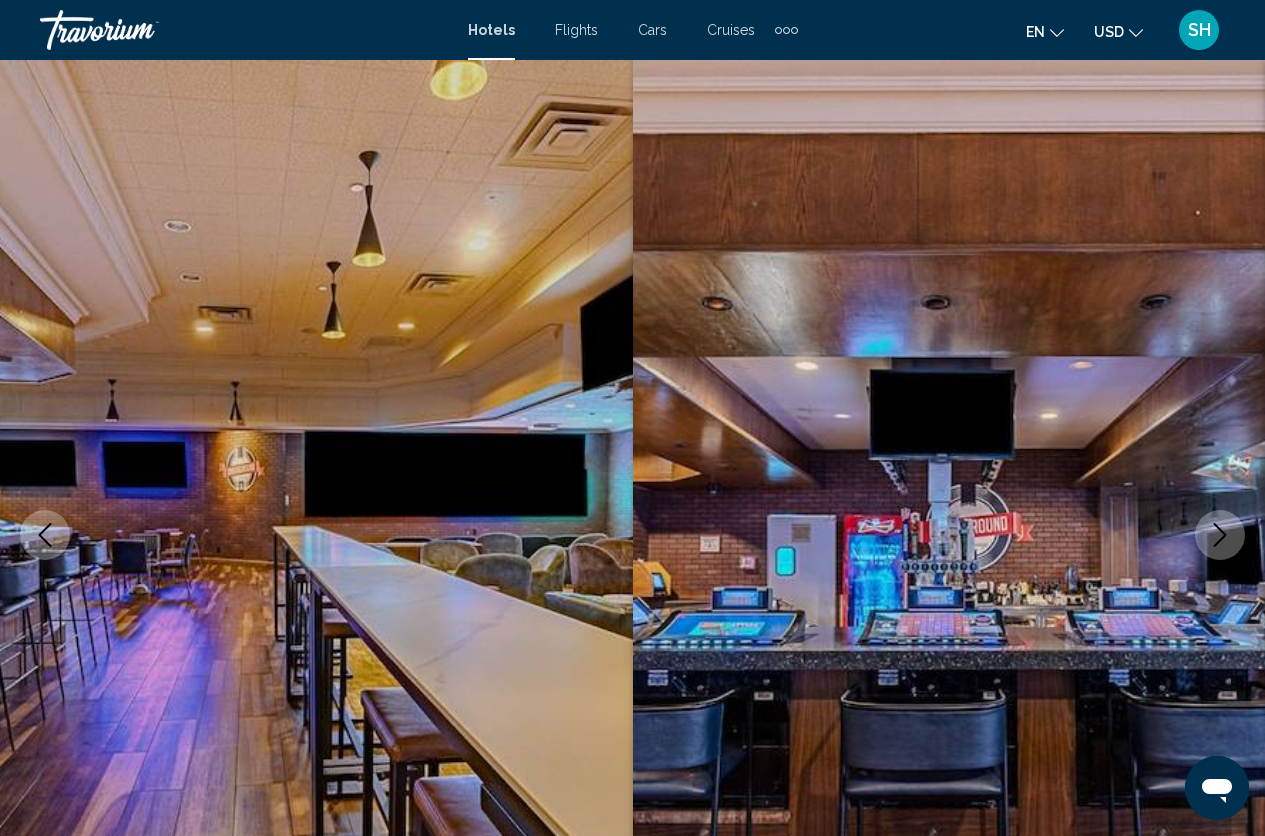 click 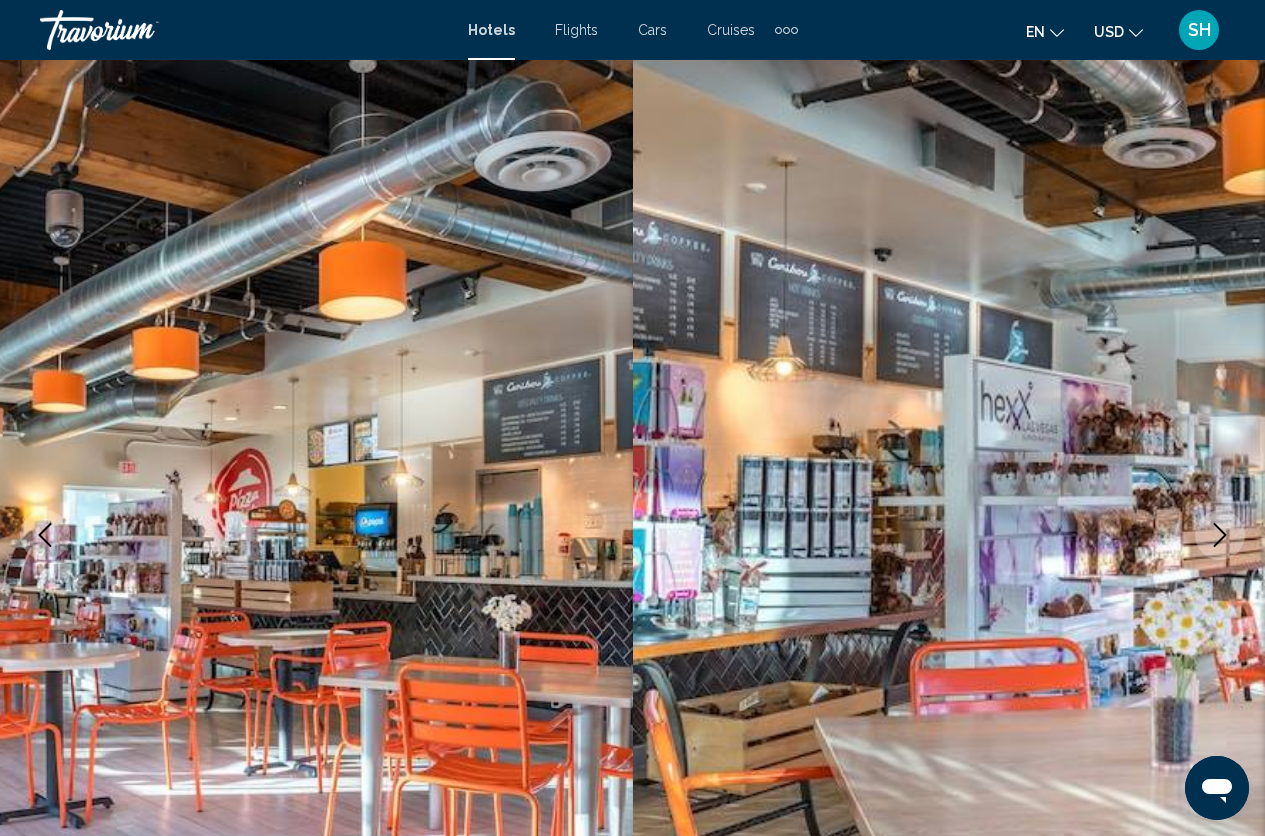click 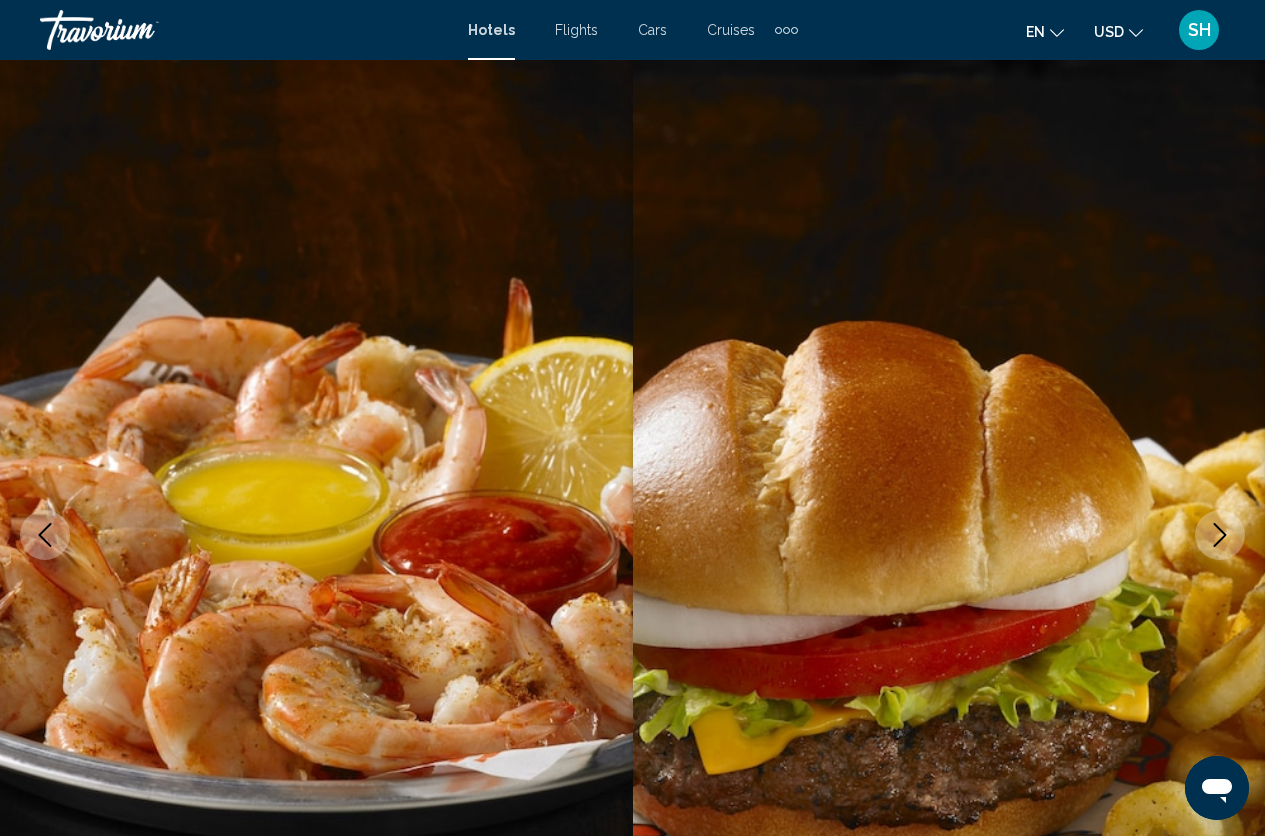 click 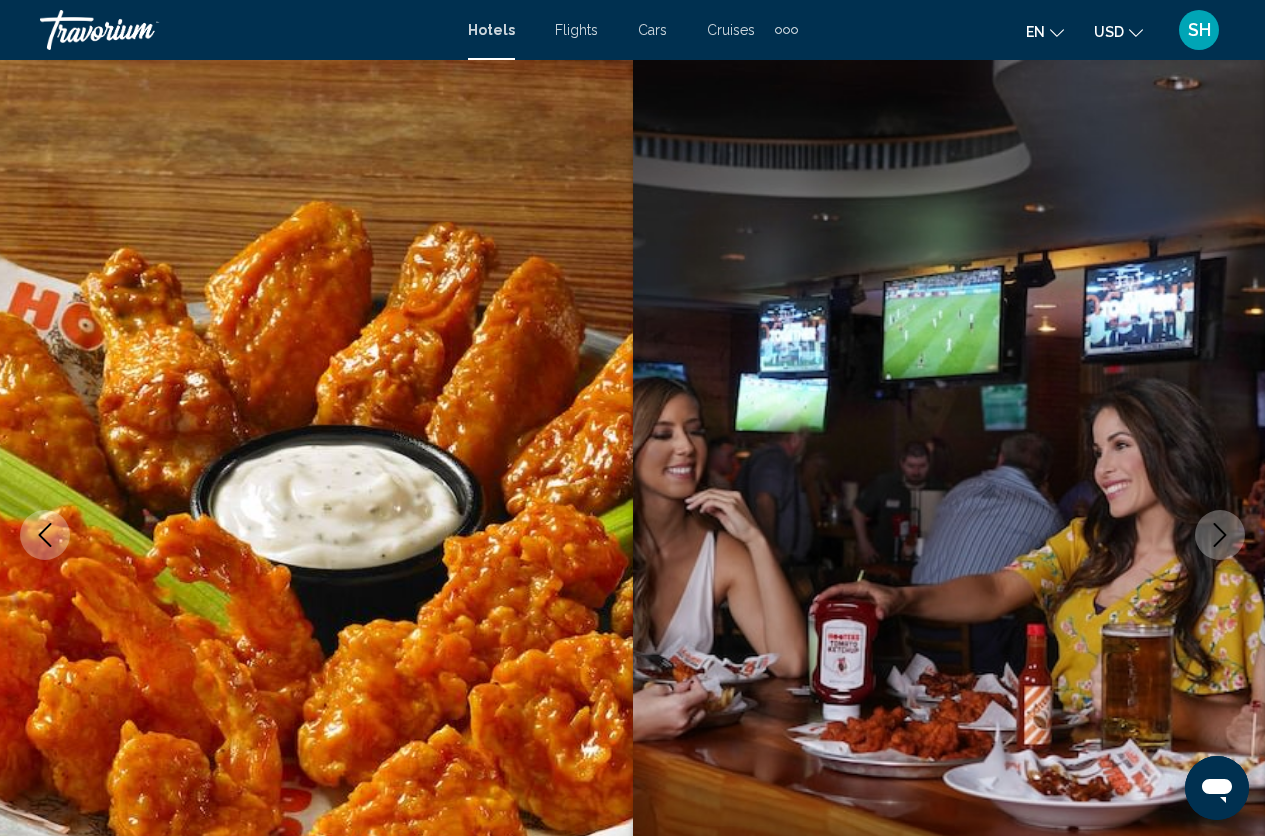 click 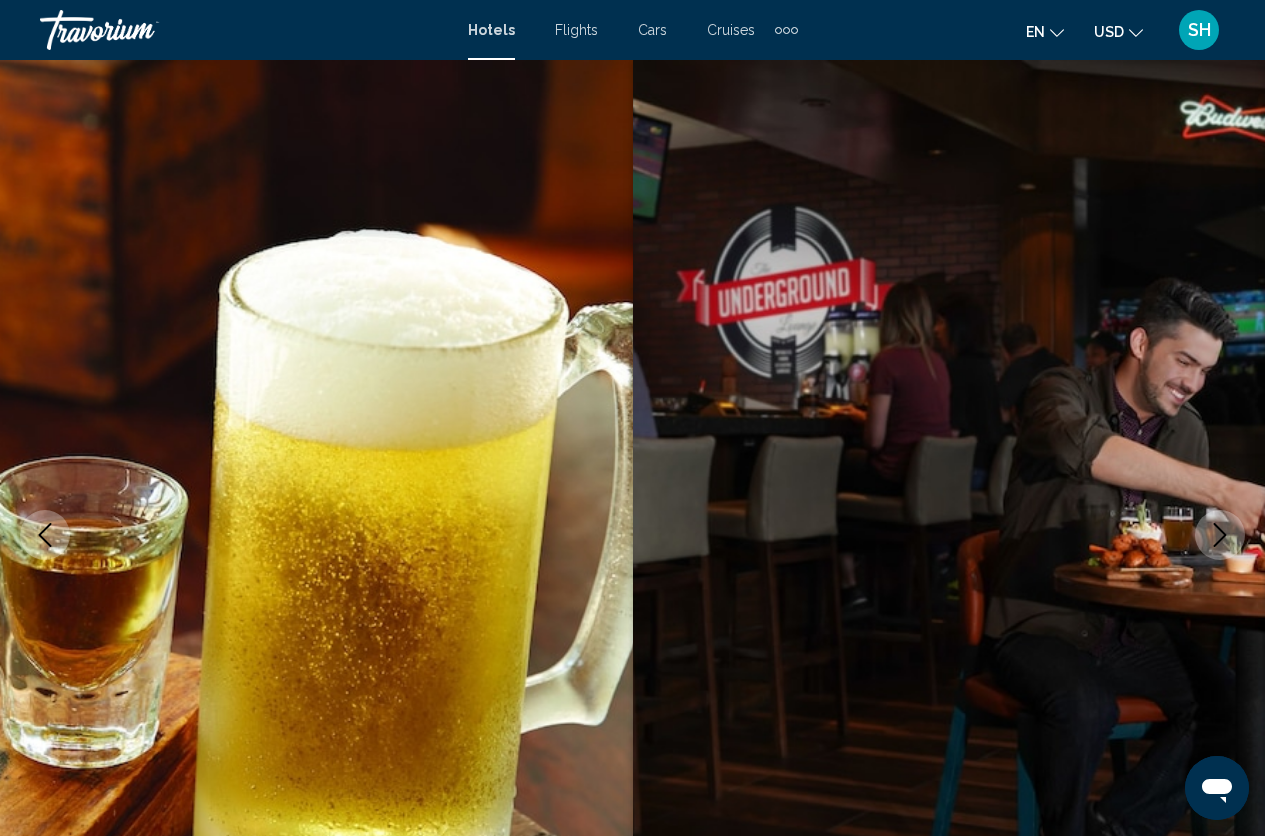 click 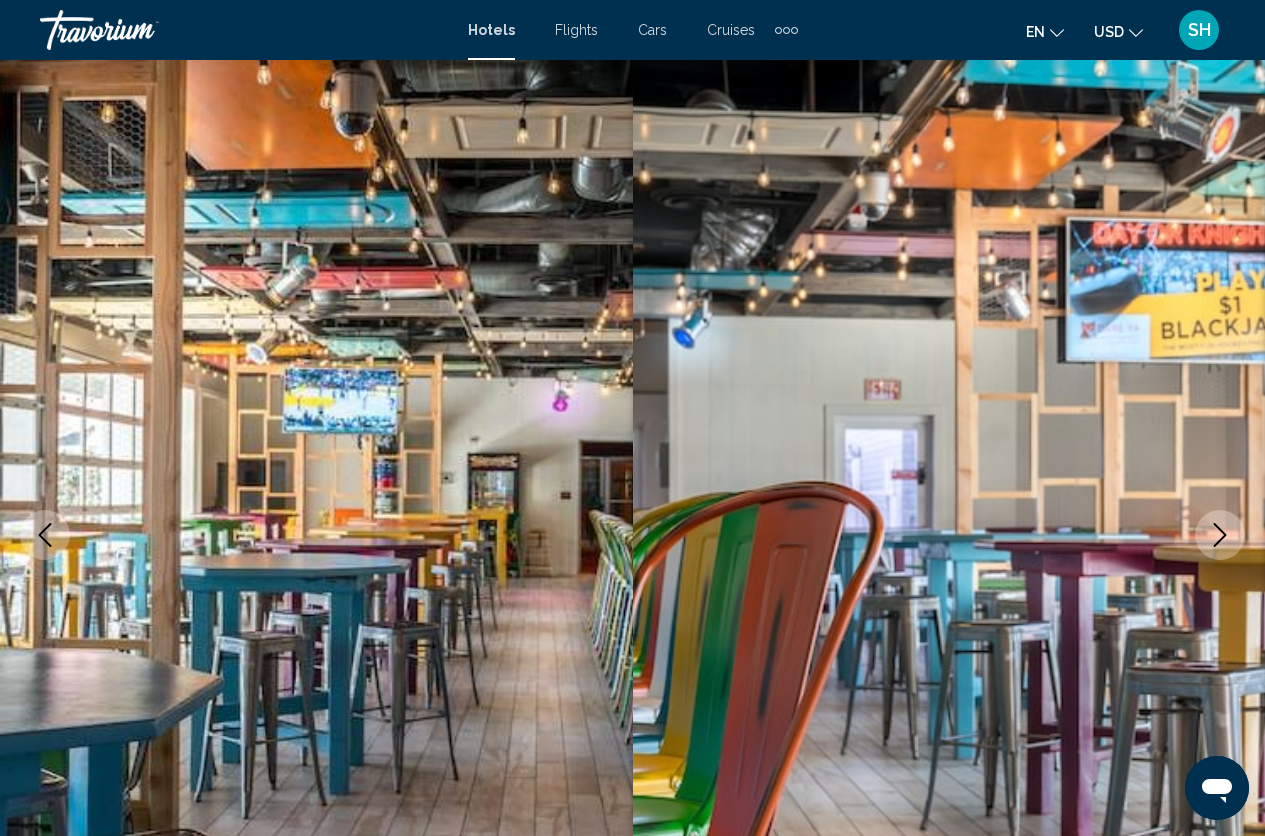 click 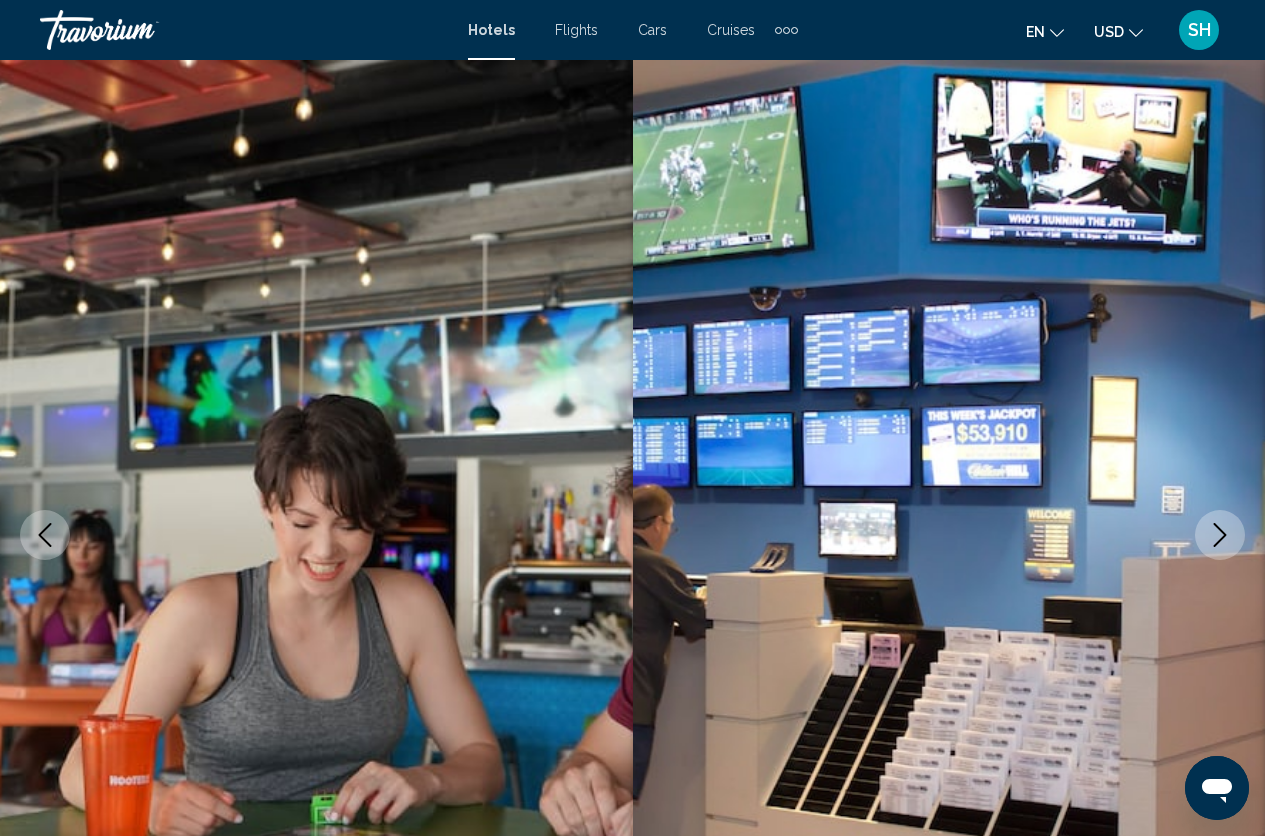 click 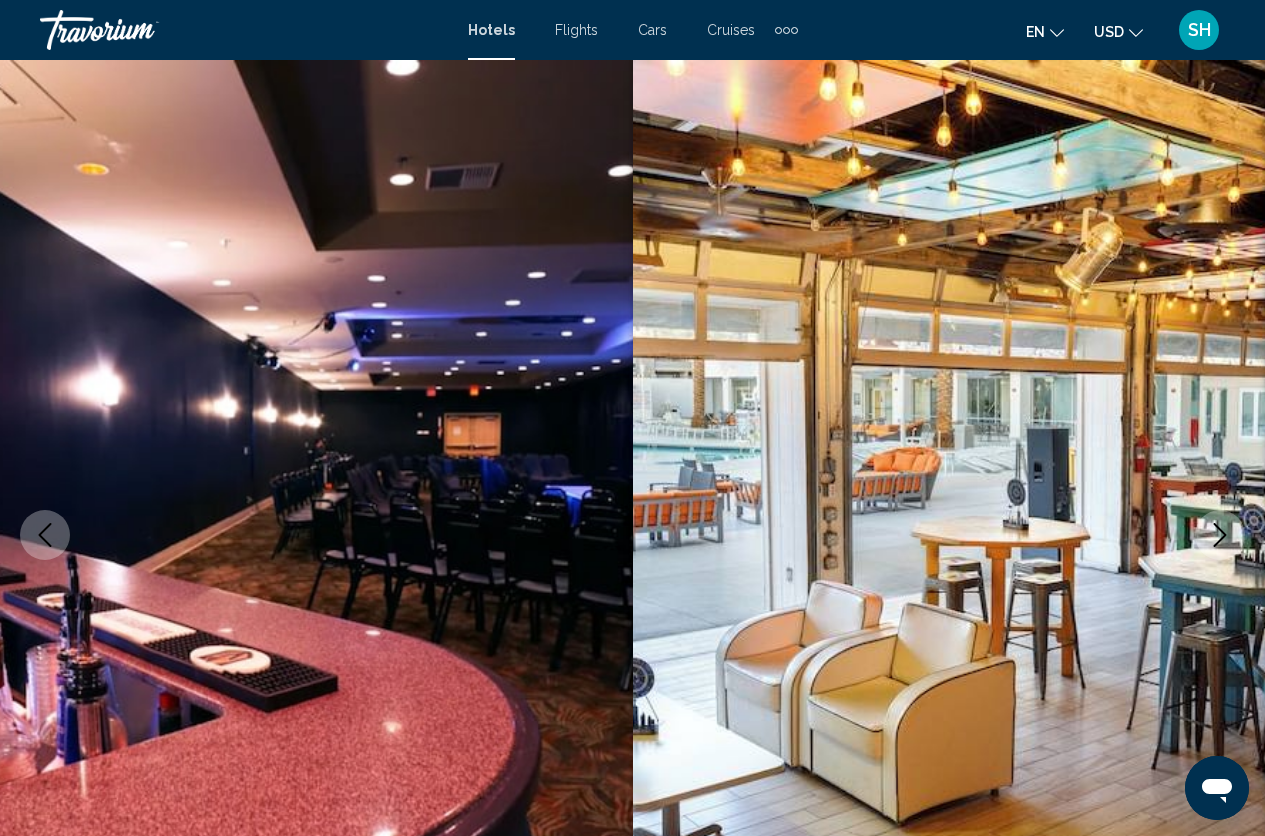 click 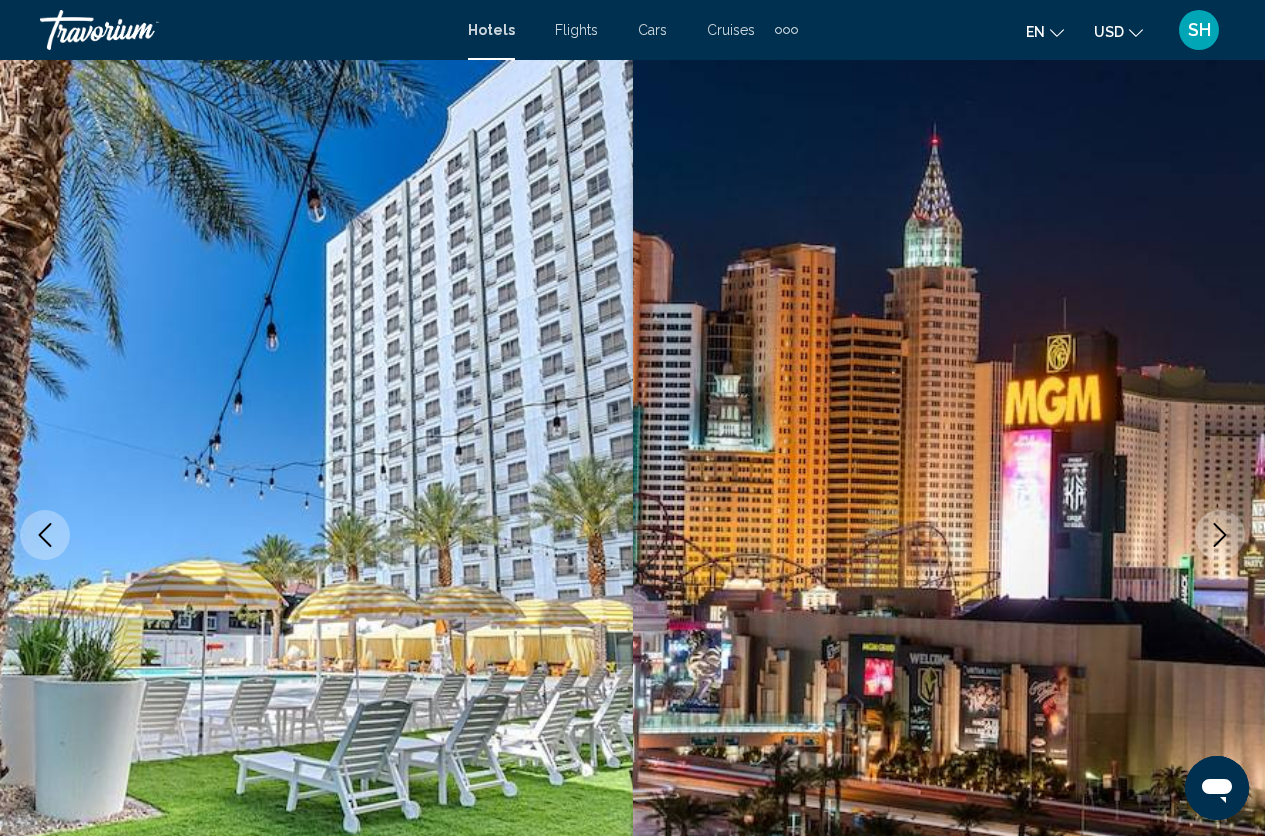 click 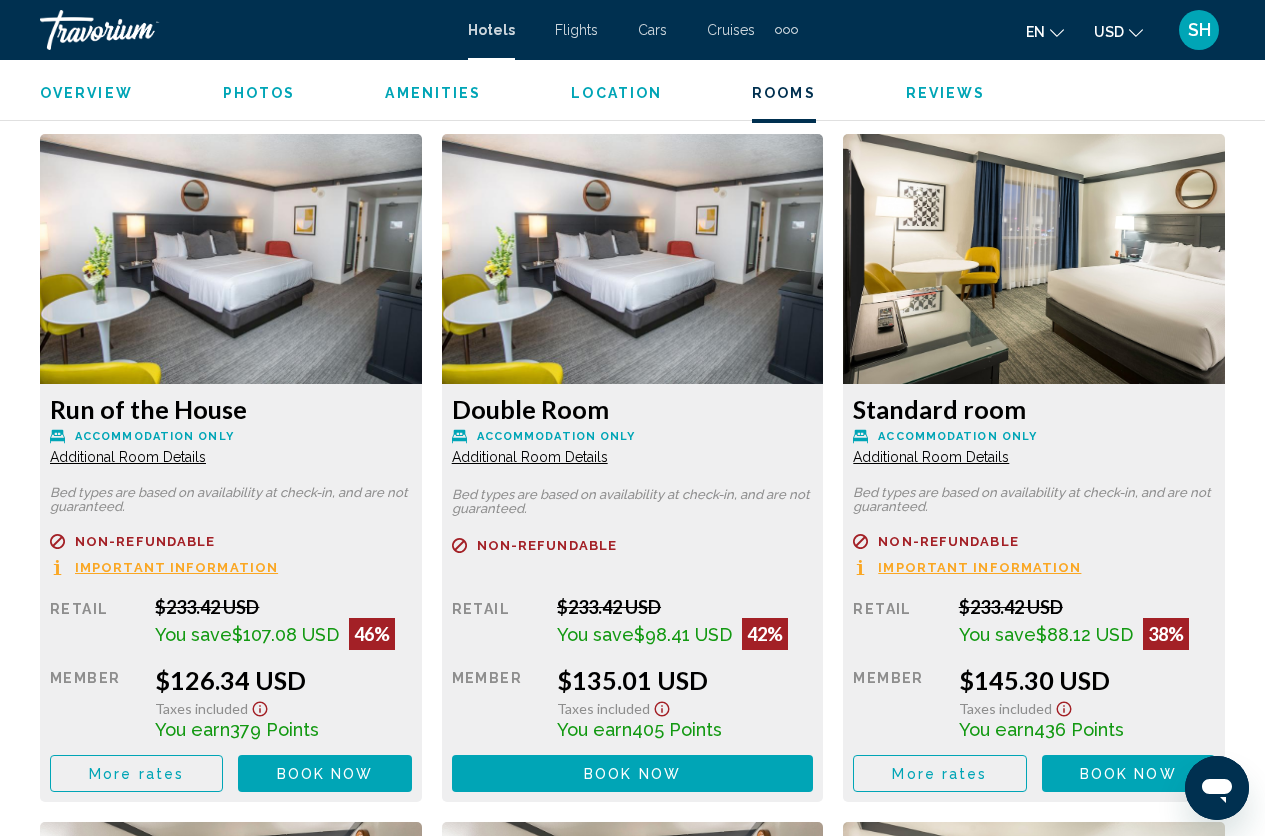 scroll, scrollTop: 3052, scrollLeft: 0, axis: vertical 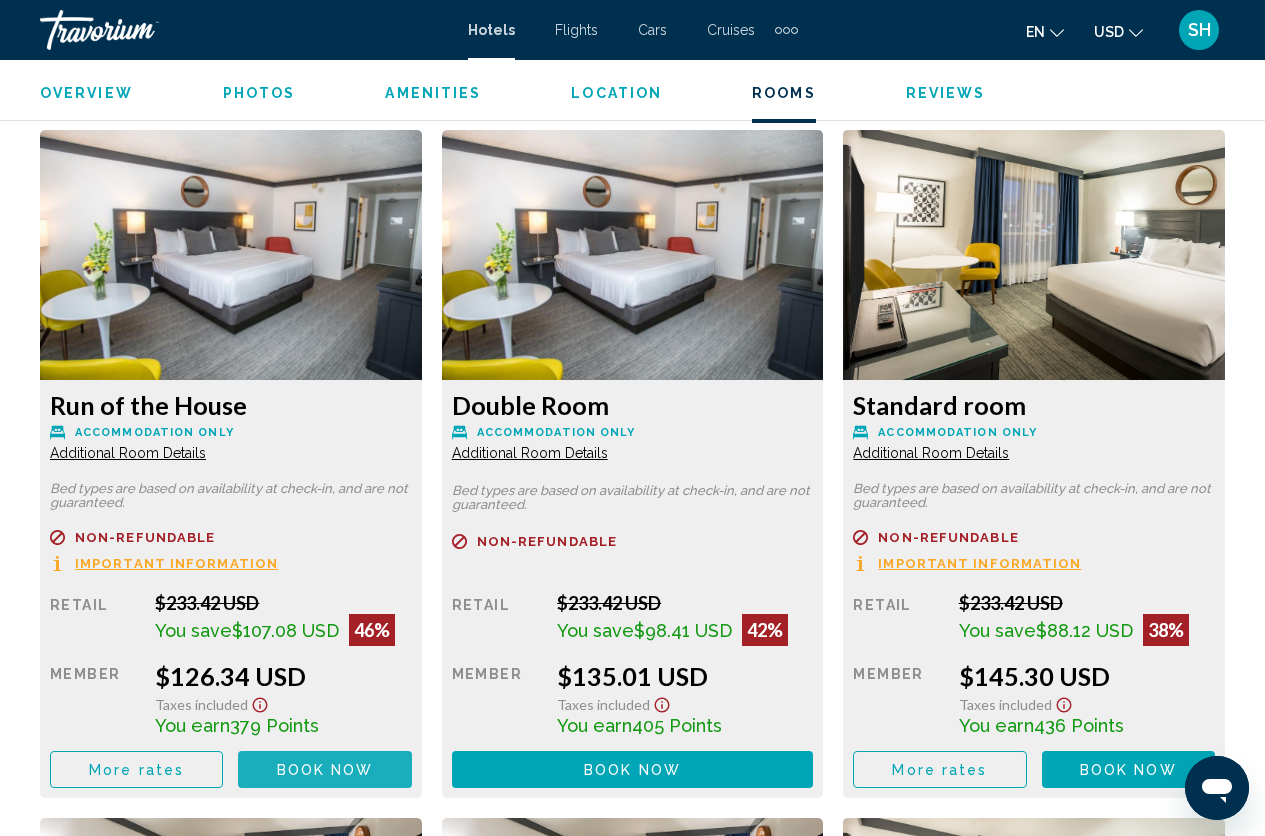 click on "Book now" at bounding box center (325, 770) 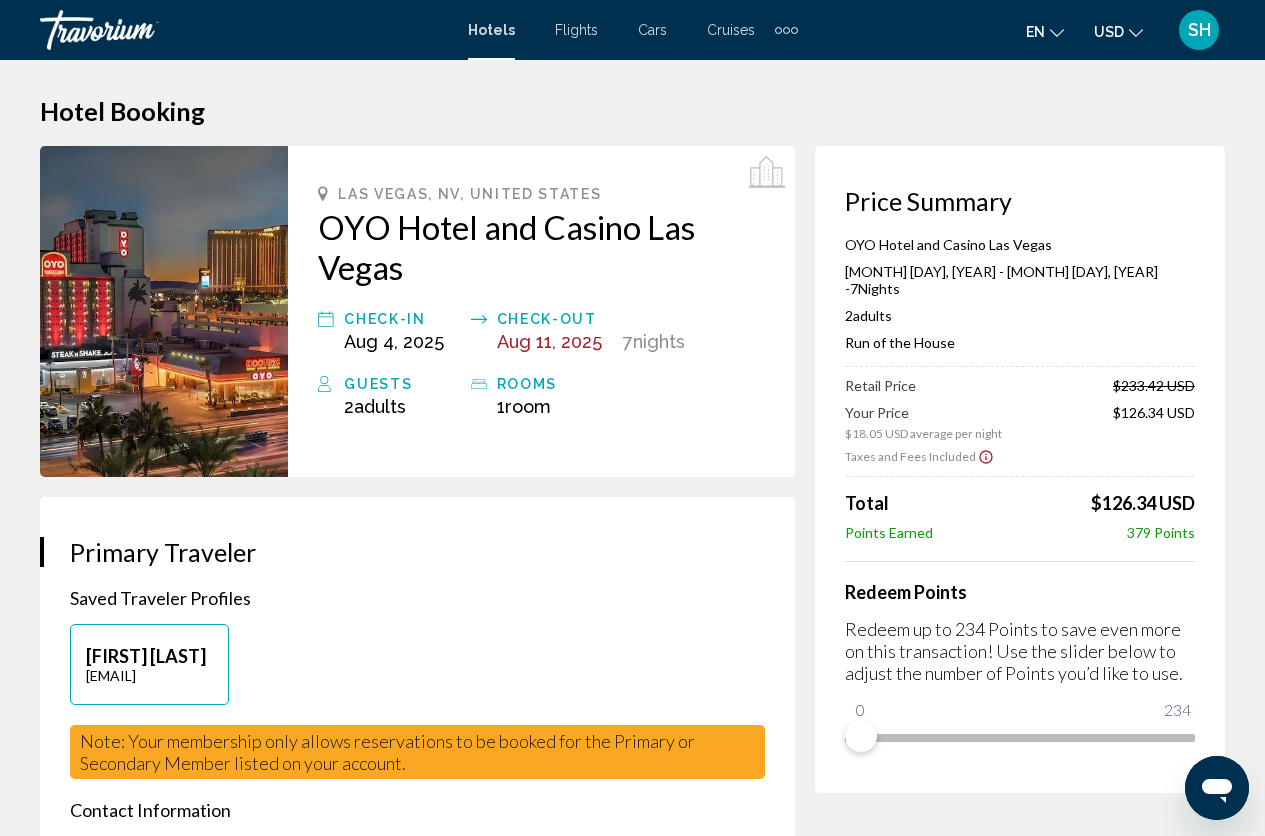 scroll, scrollTop: 46, scrollLeft: 0, axis: vertical 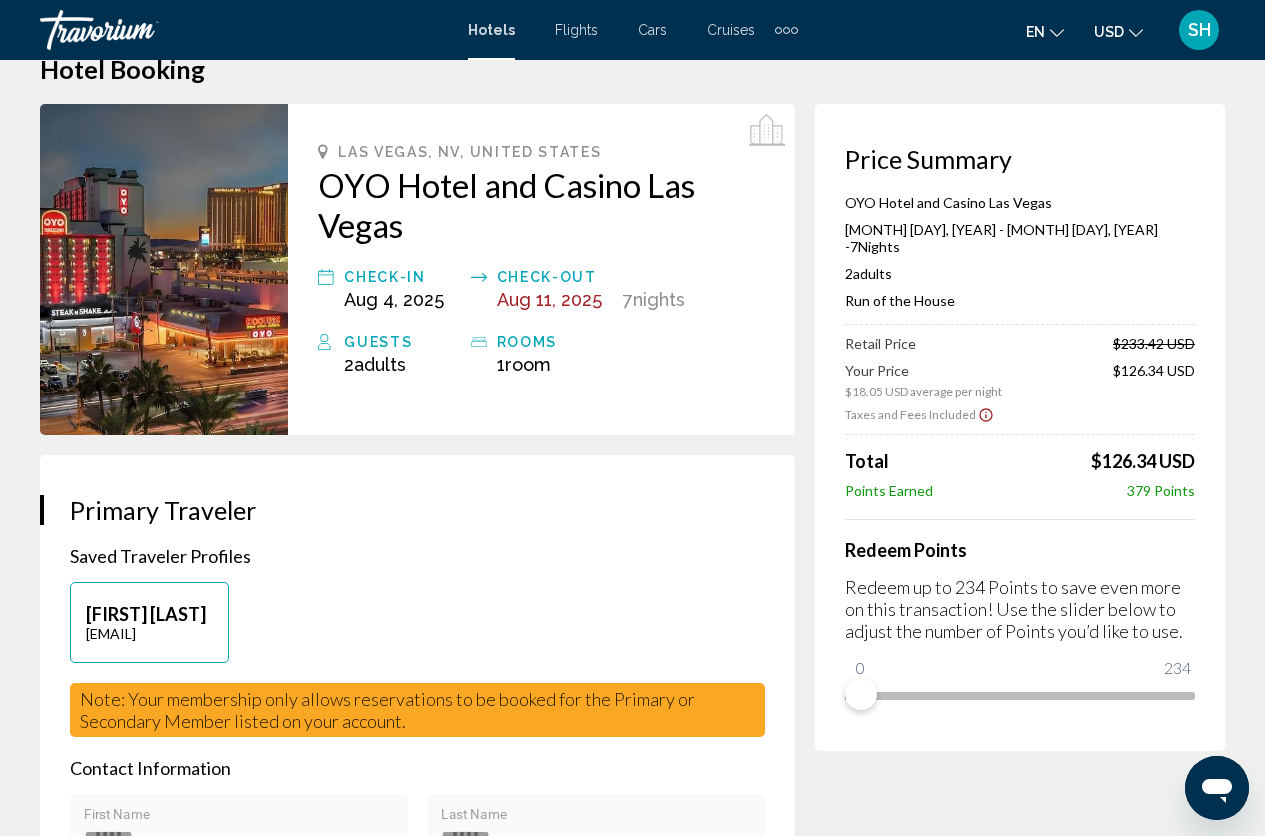 click on "Guests" at bounding box center (402, 342) 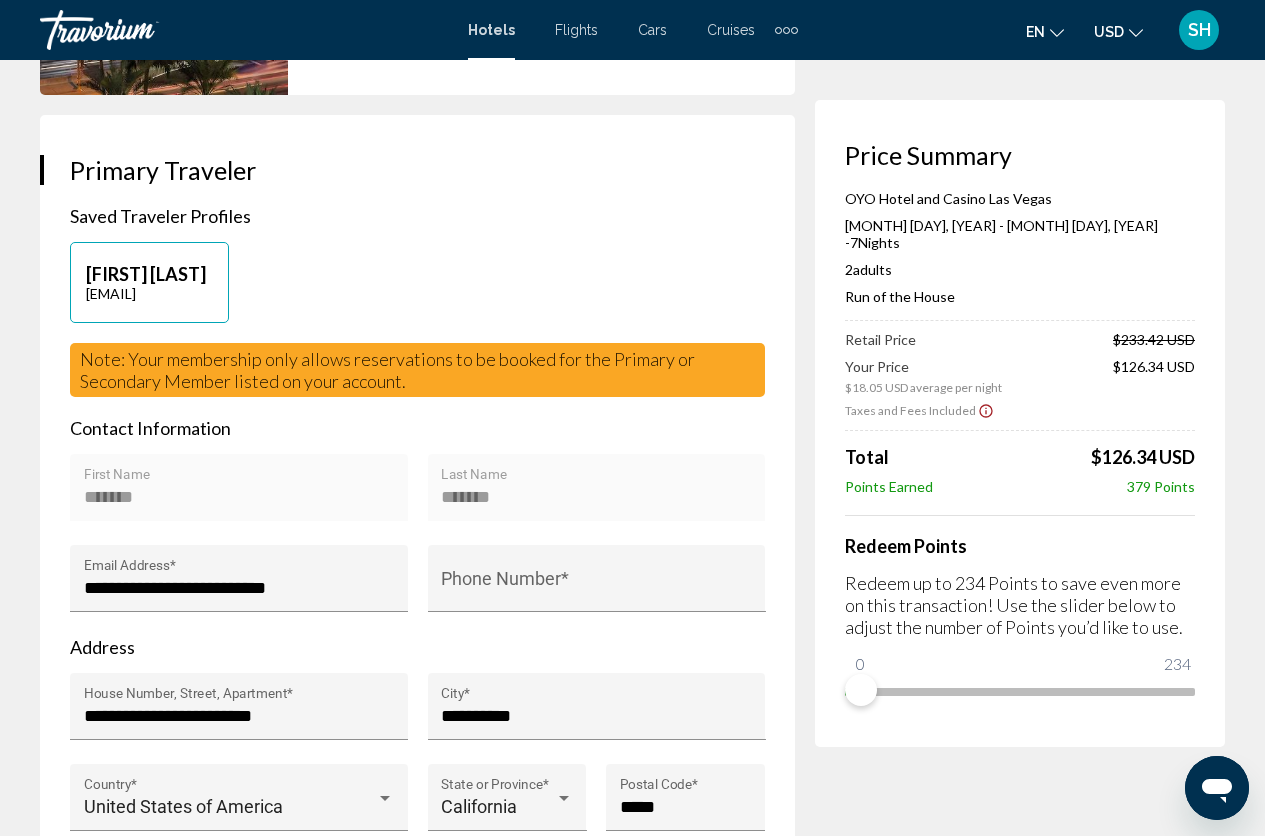 scroll, scrollTop: 390, scrollLeft: 0, axis: vertical 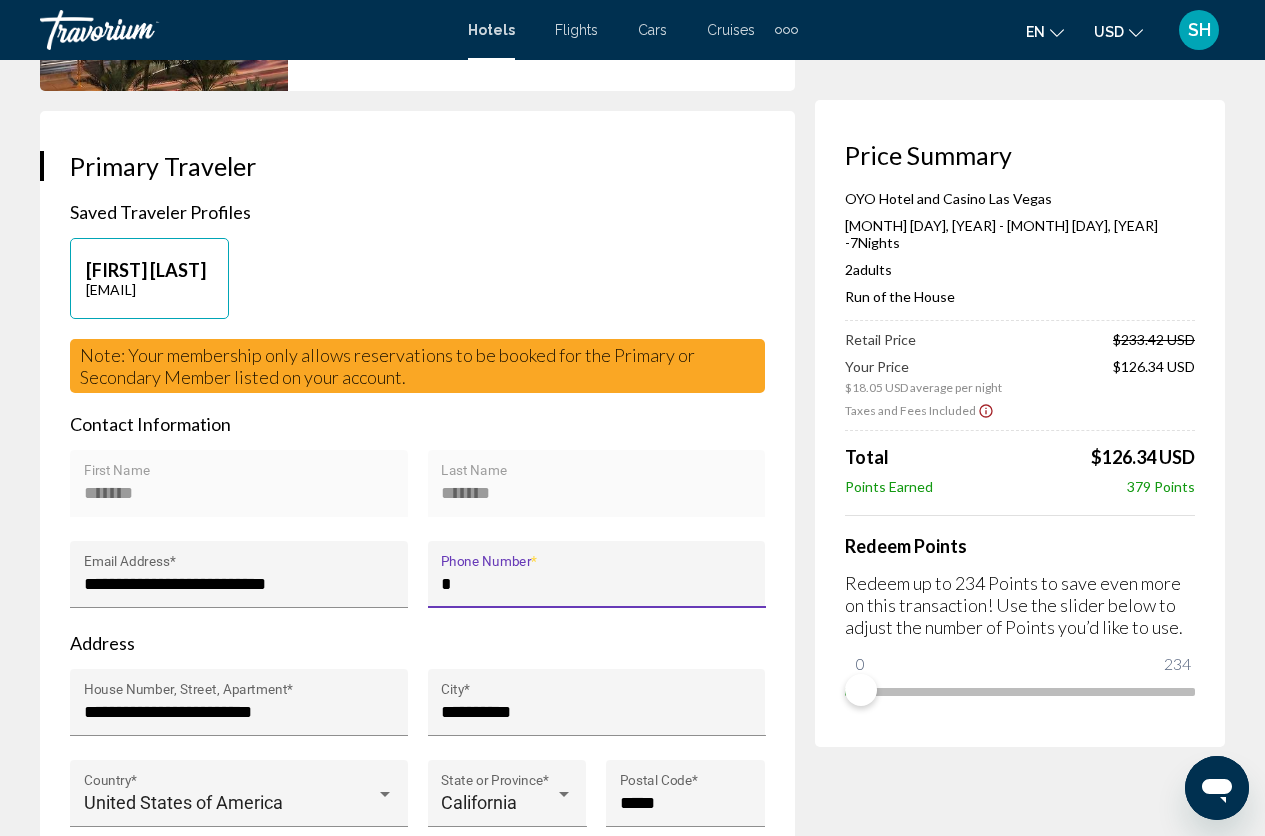 type on "**" 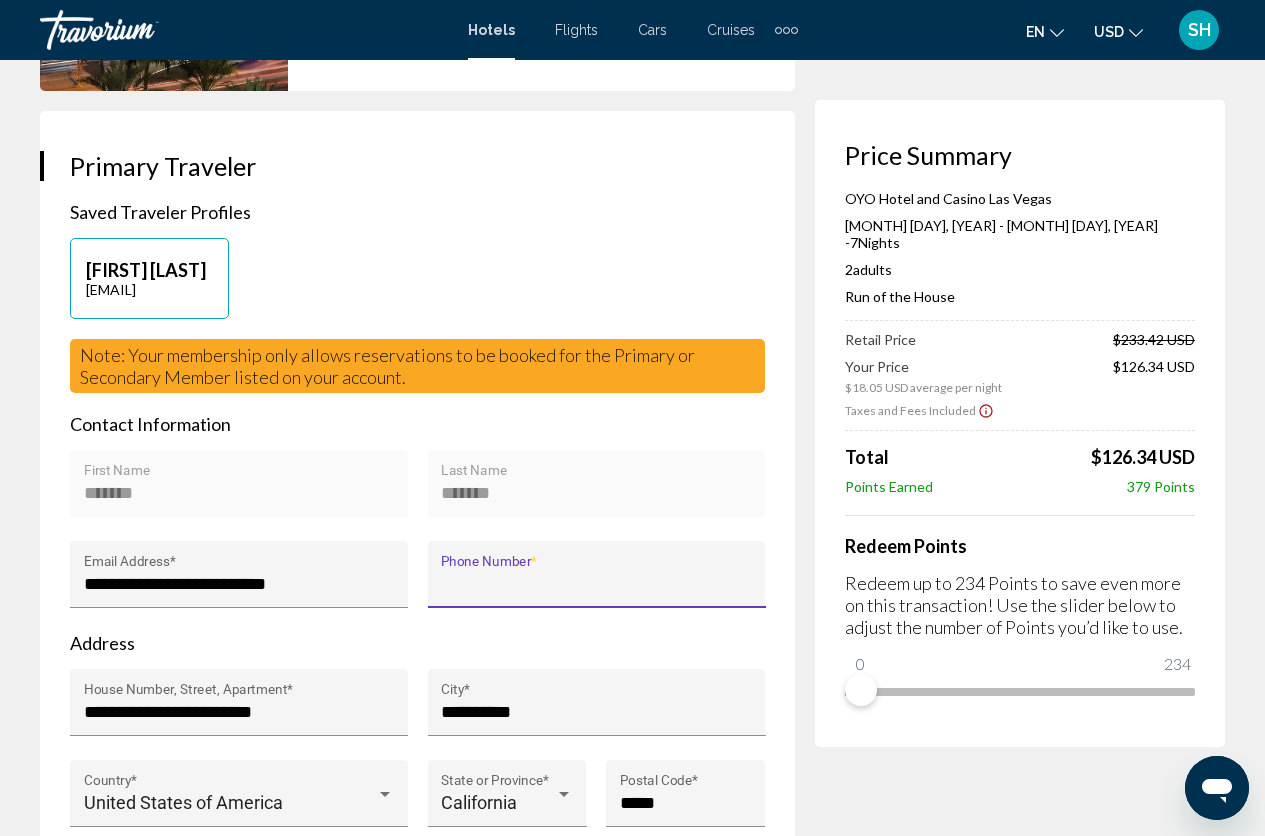 type on "**********" 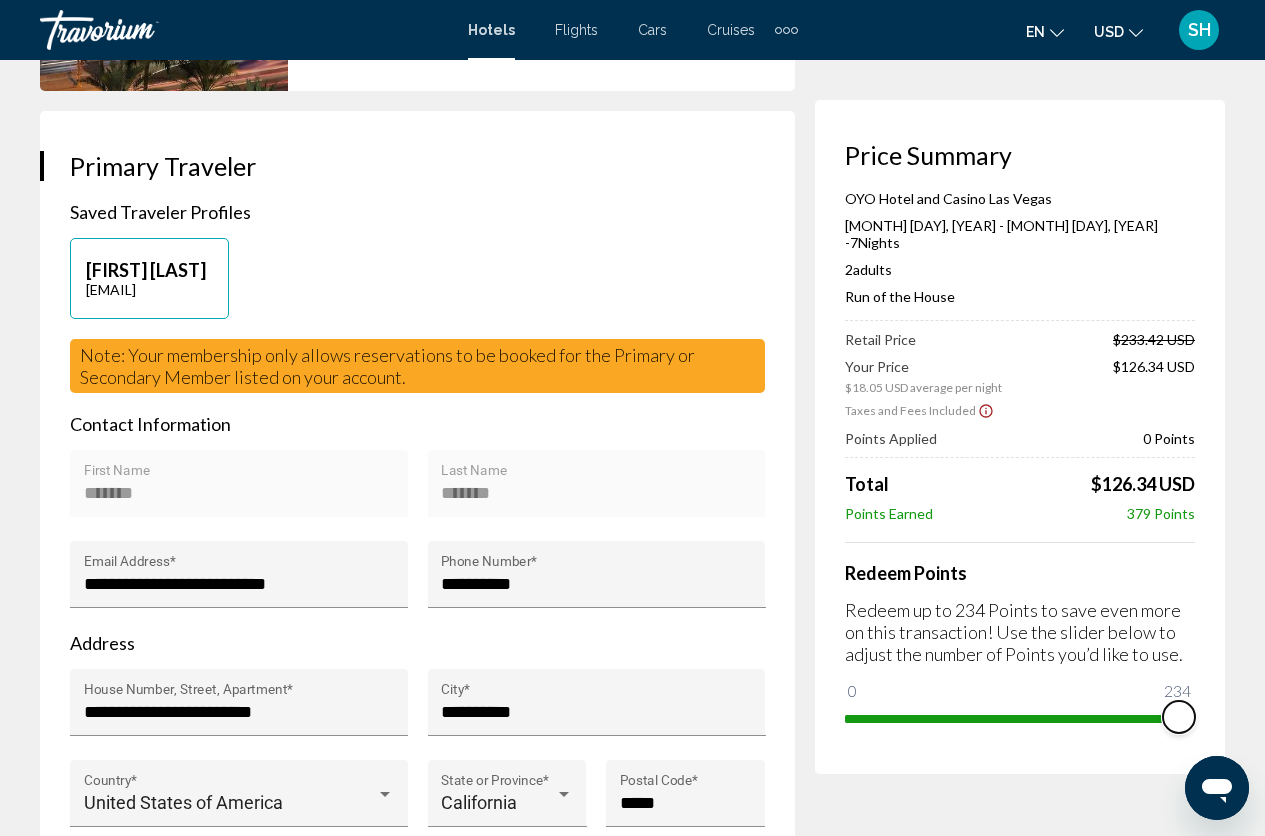 drag, startPoint x: 871, startPoint y: 674, endPoint x: 1216, endPoint y: 672, distance: 345.0058 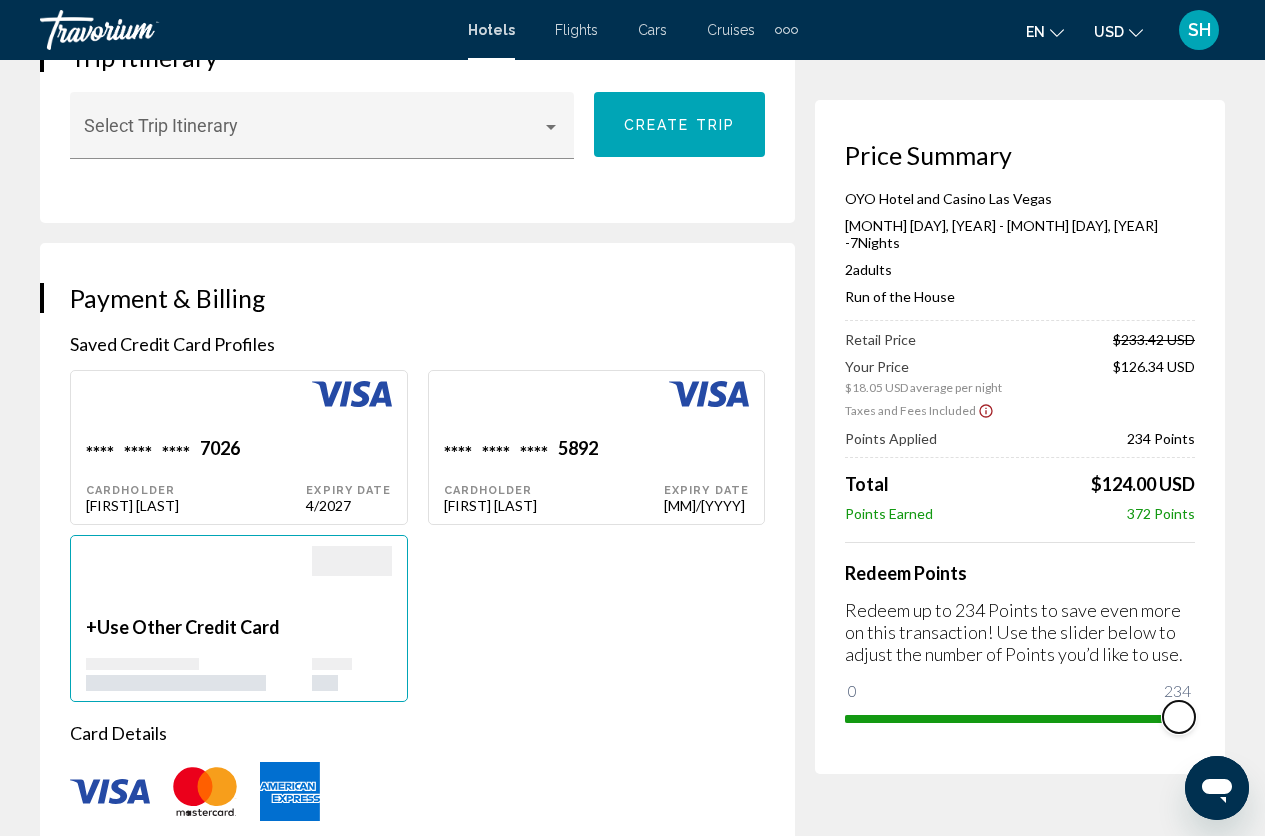 scroll, scrollTop: 1328, scrollLeft: 0, axis: vertical 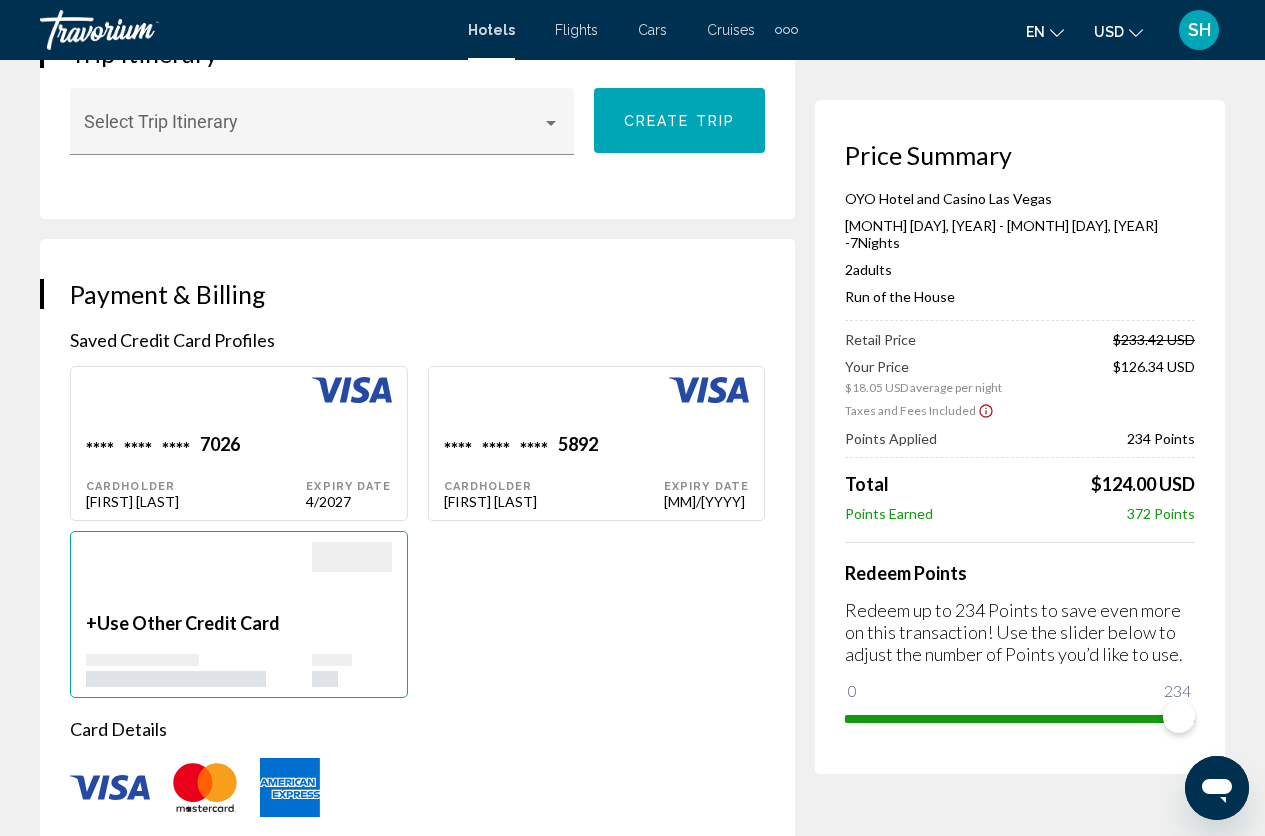 click on "5892" at bounding box center (220, 446) 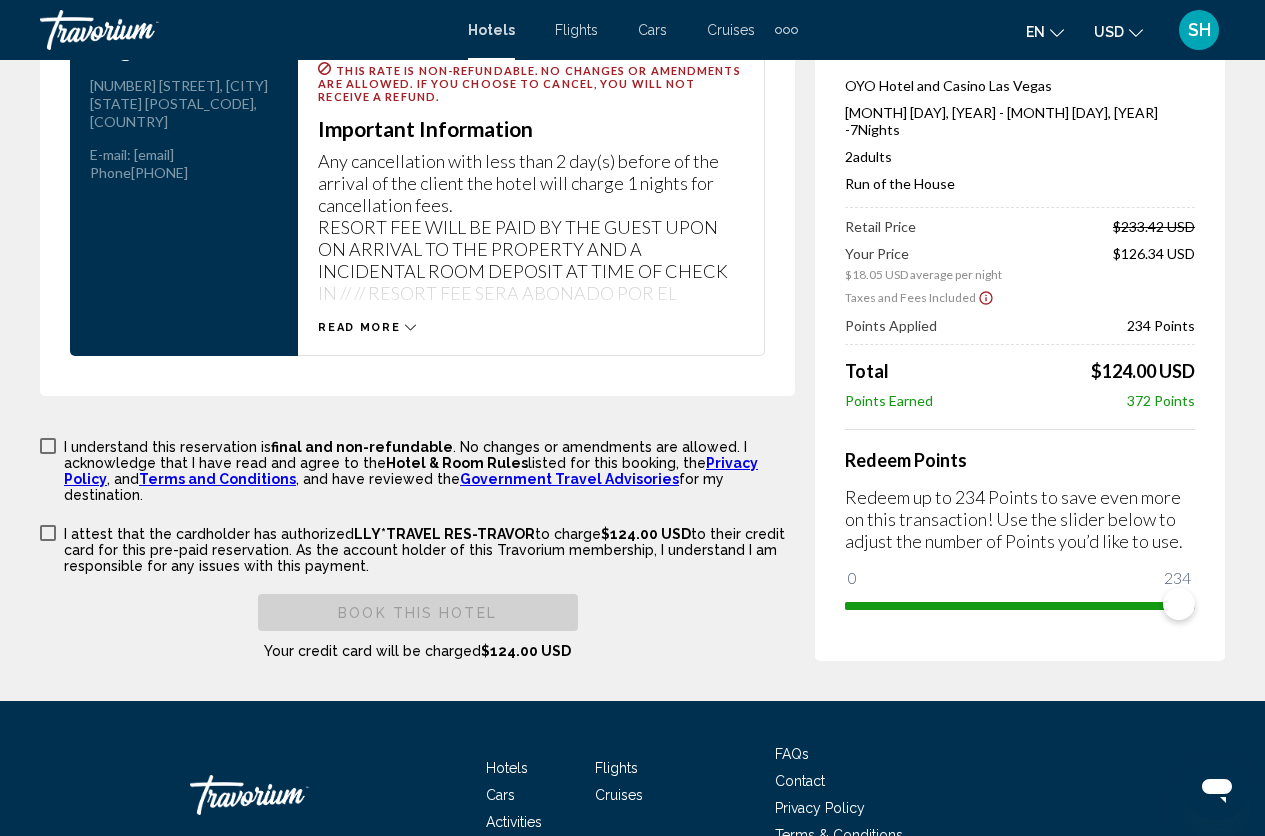 scroll, scrollTop: 3164, scrollLeft: 0, axis: vertical 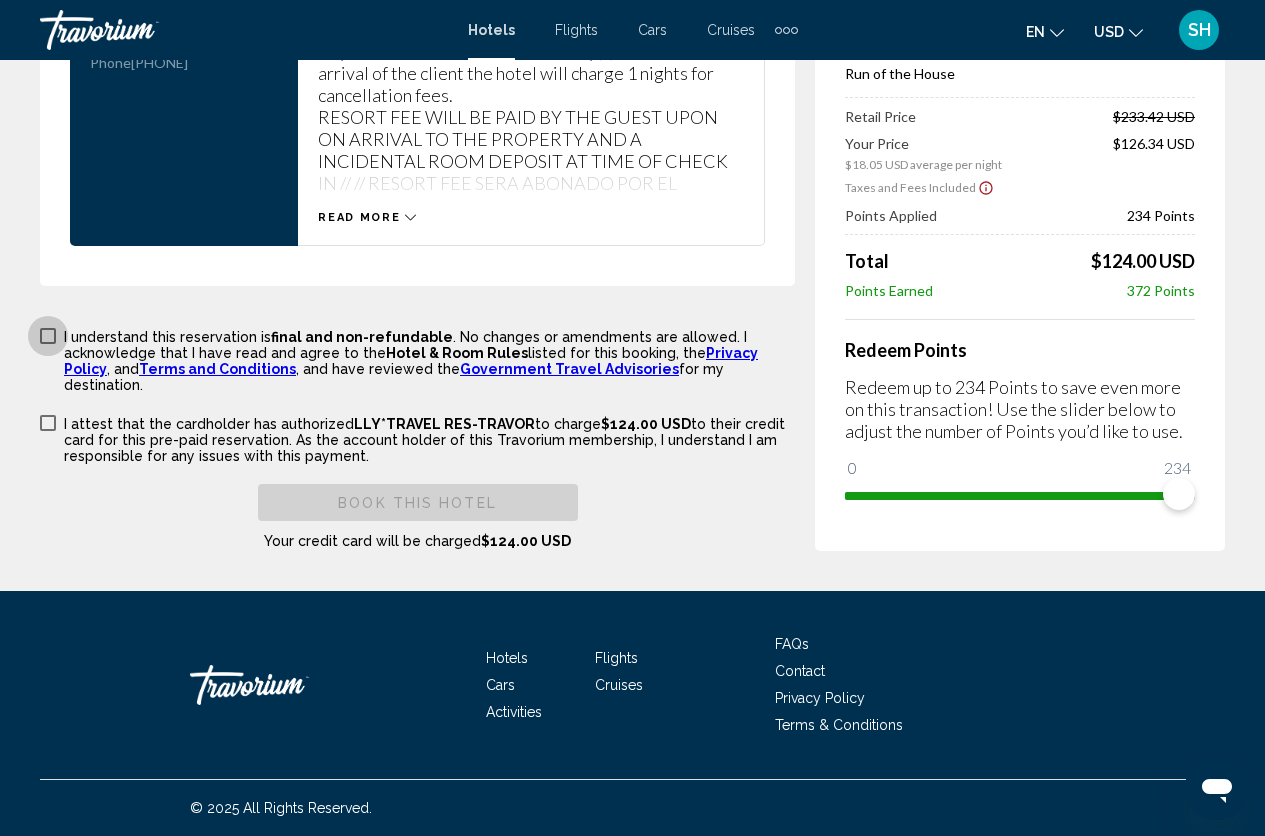 click at bounding box center [48, 336] 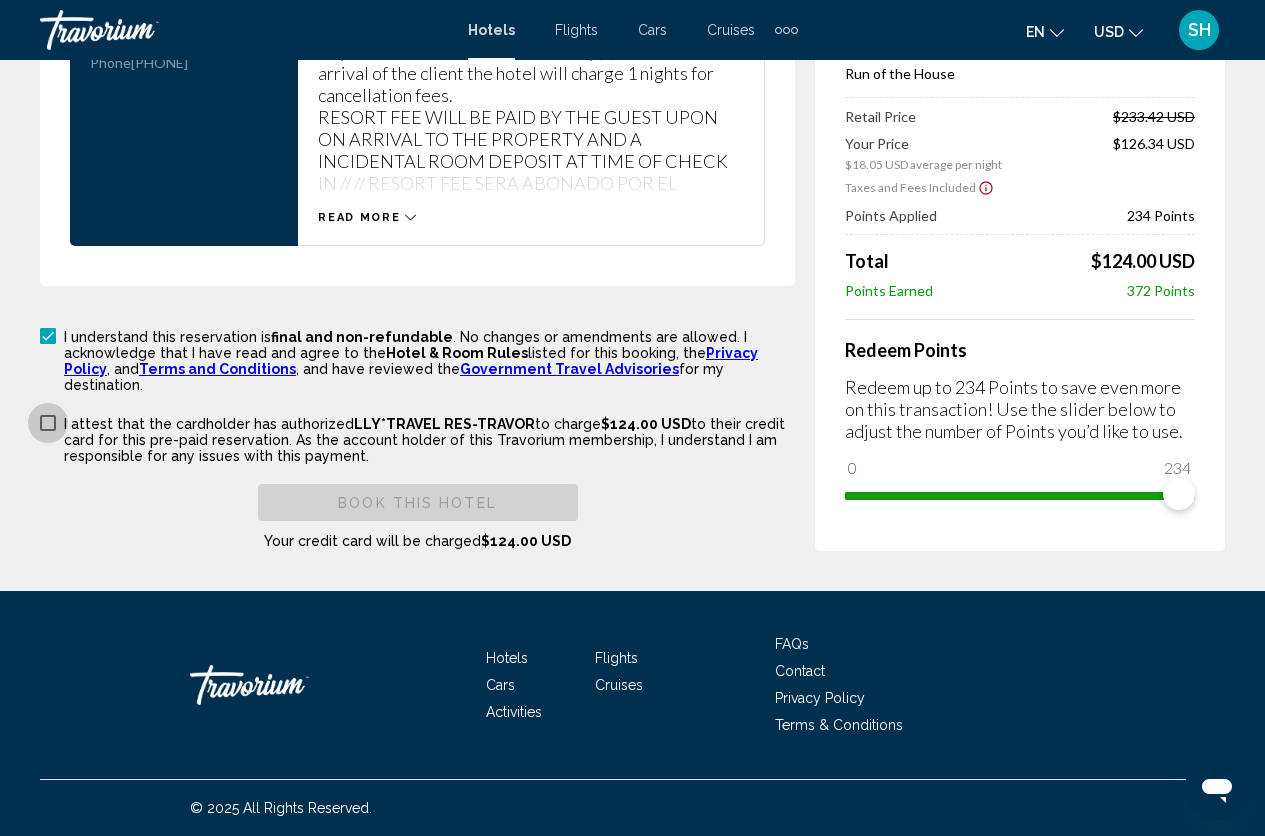 click at bounding box center (48, 423) 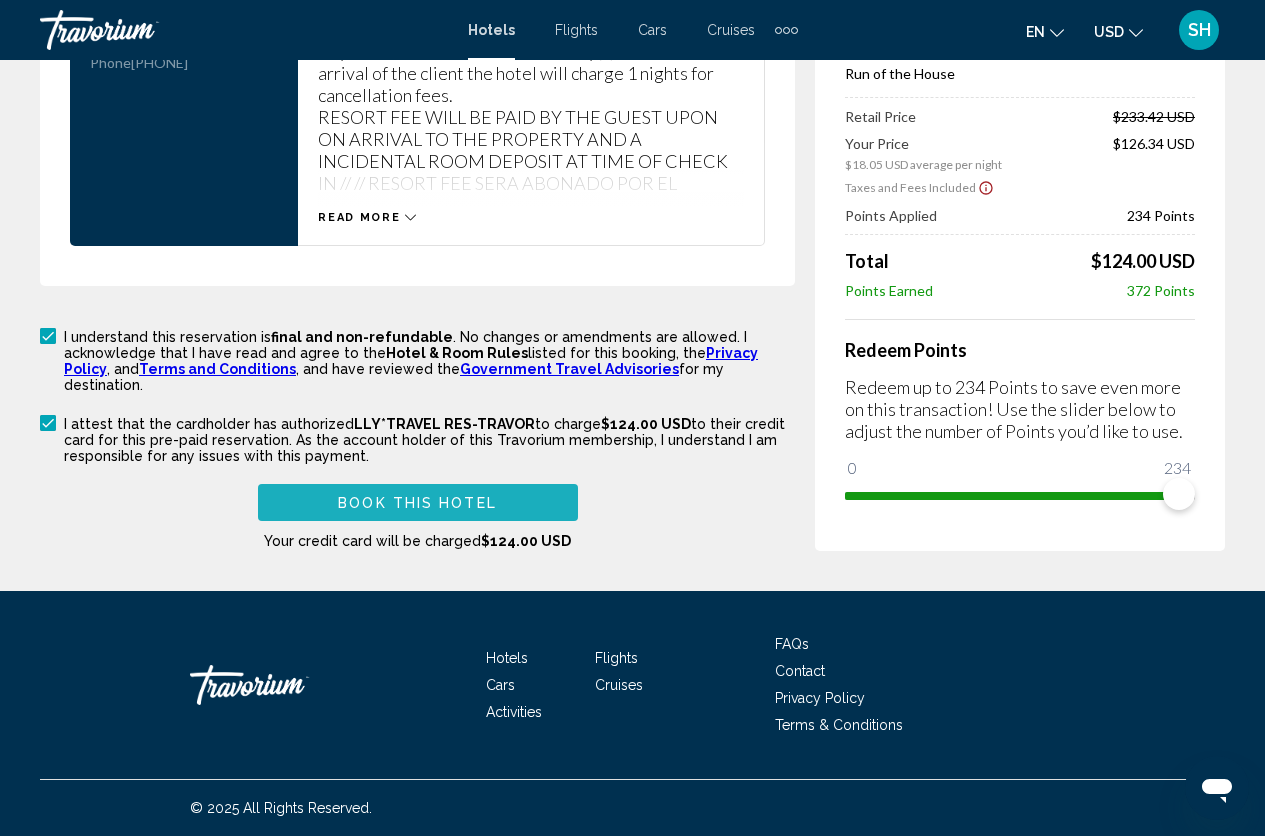 click on "Book this hotel" at bounding box center [417, 503] 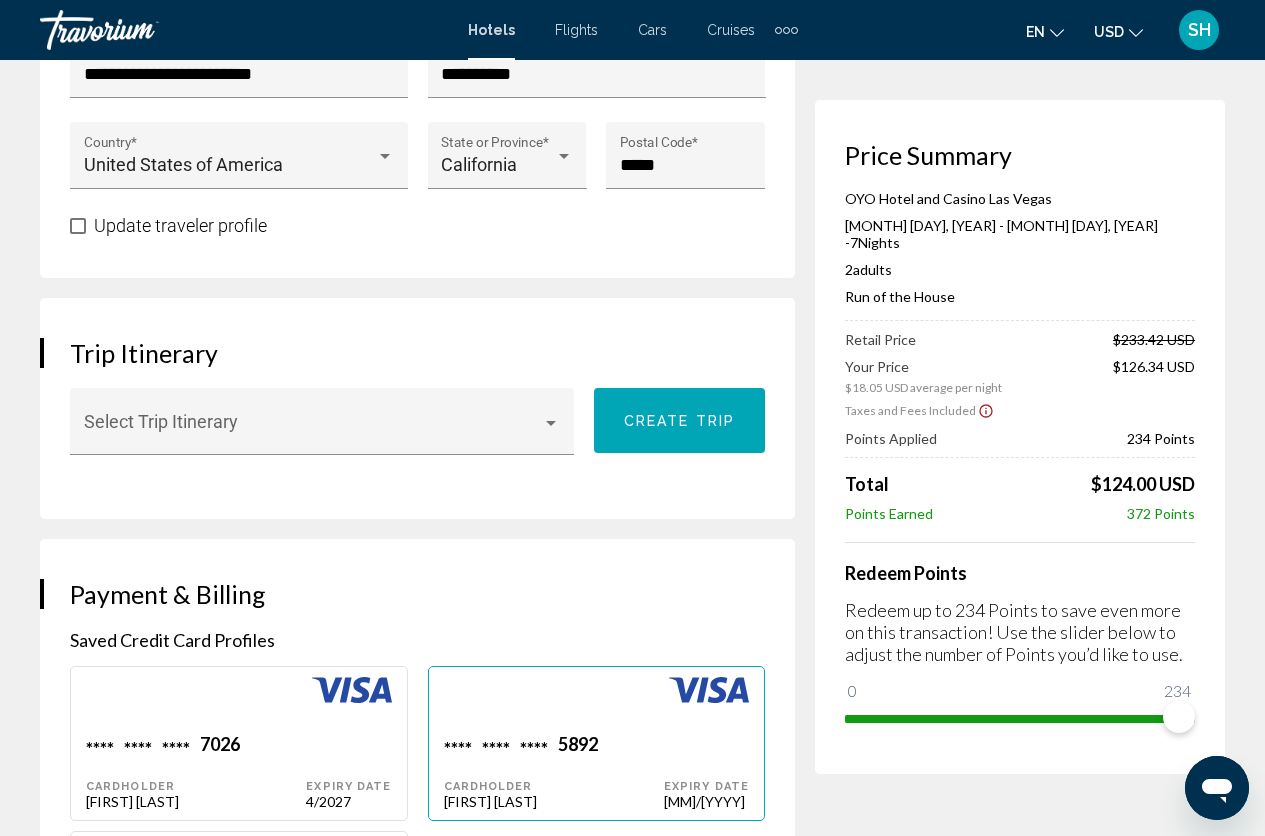 scroll, scrollTop: 1265, scrollLeft: 0, axis: vertical 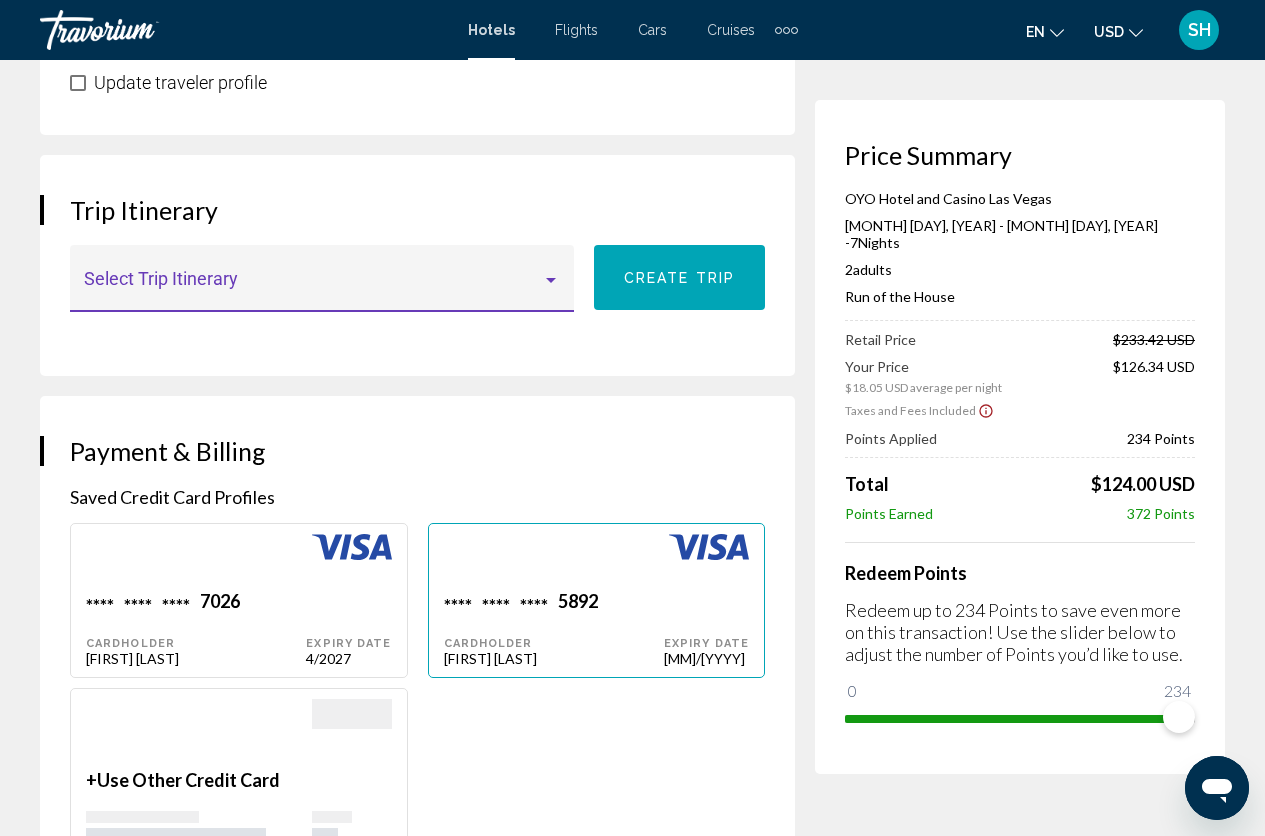 click at bounding box center [551, 280] 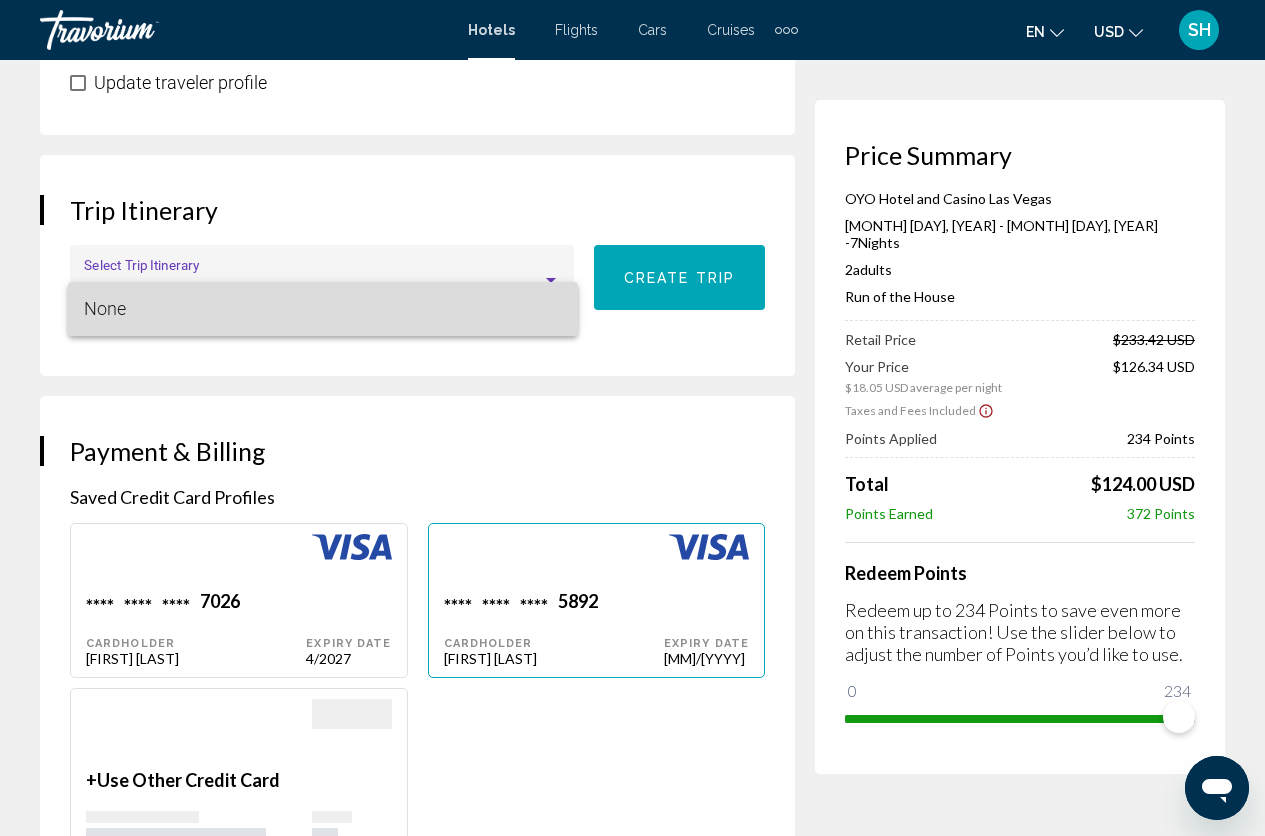 click on "None" at bounding box center [323, 309] 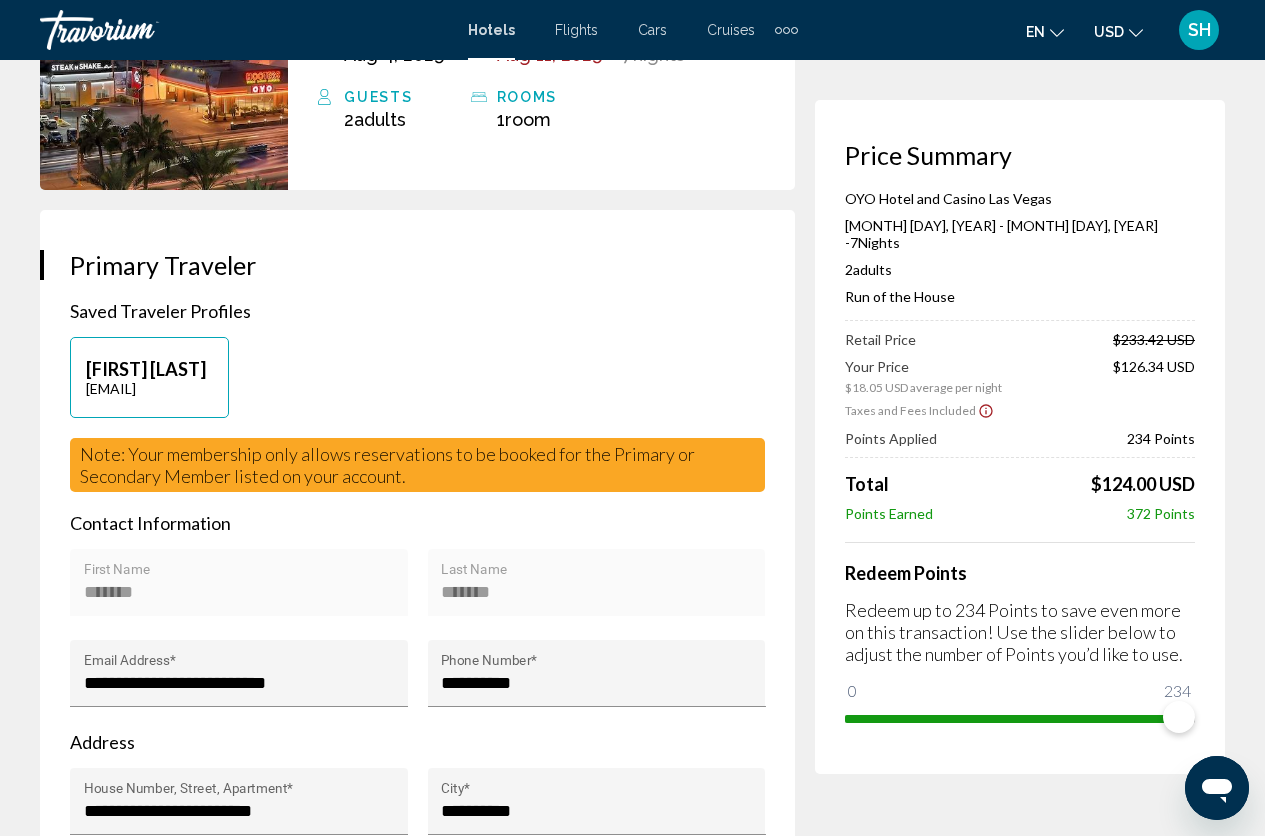 scroll, scrollTop: 278, scrollLeft: 0, axis: vertical 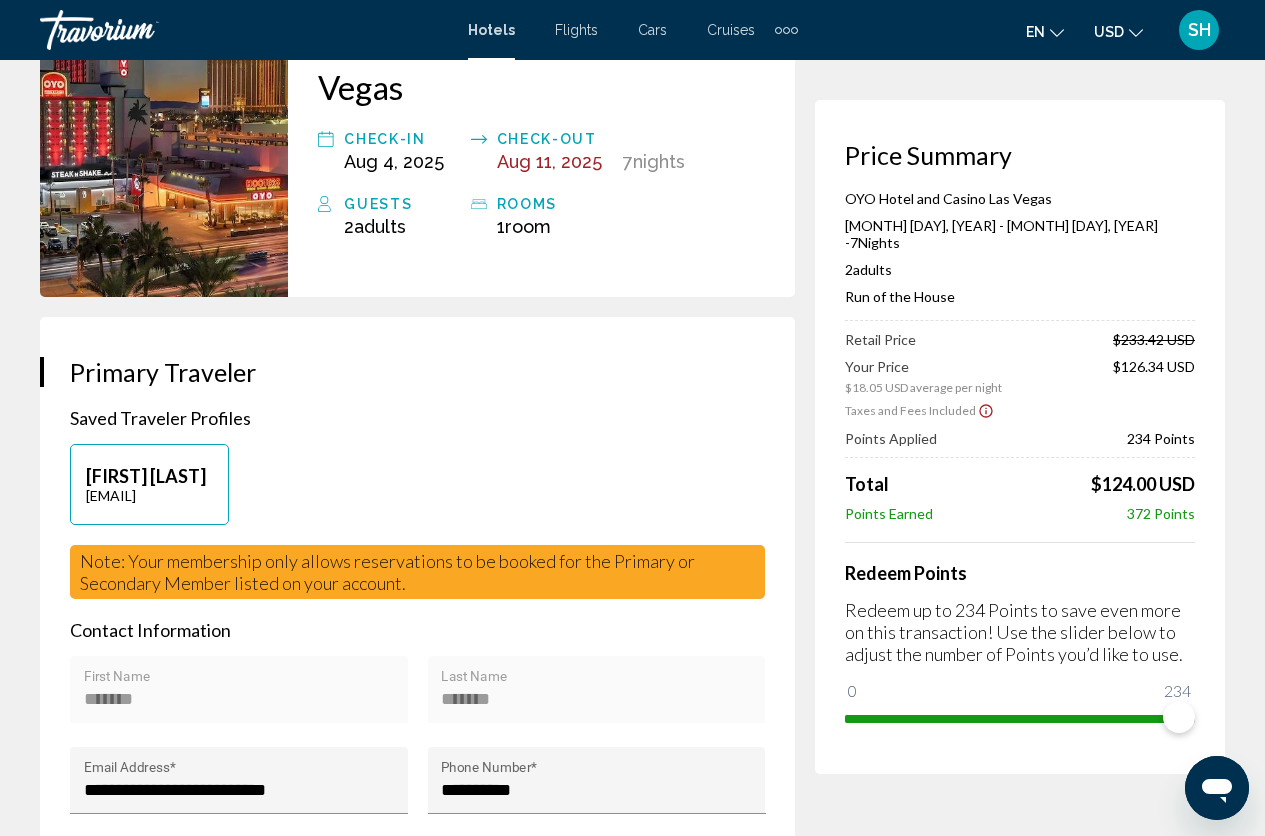 click on "Guests" at bounding box center [402, 204] 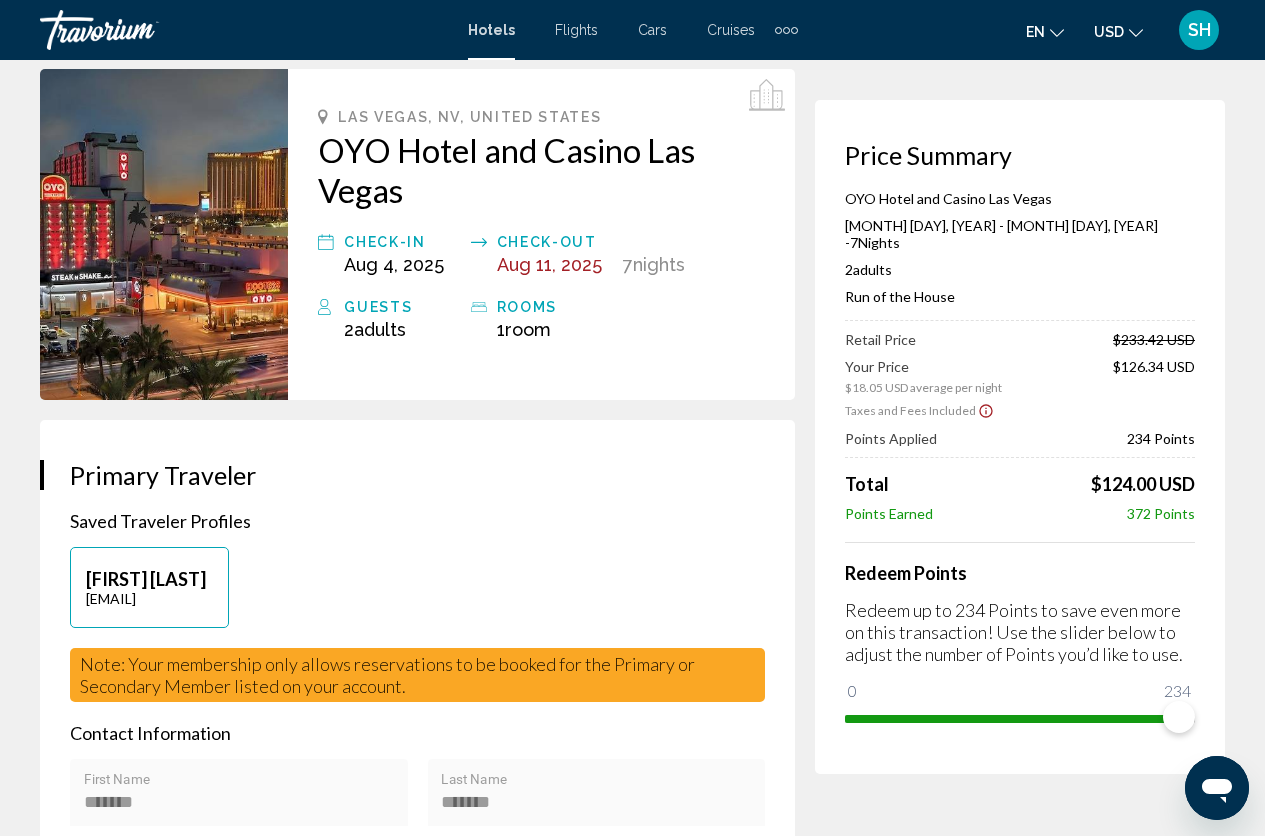 scroll, scrollTop: 171, scrollLeft: 0, axis: vertical 